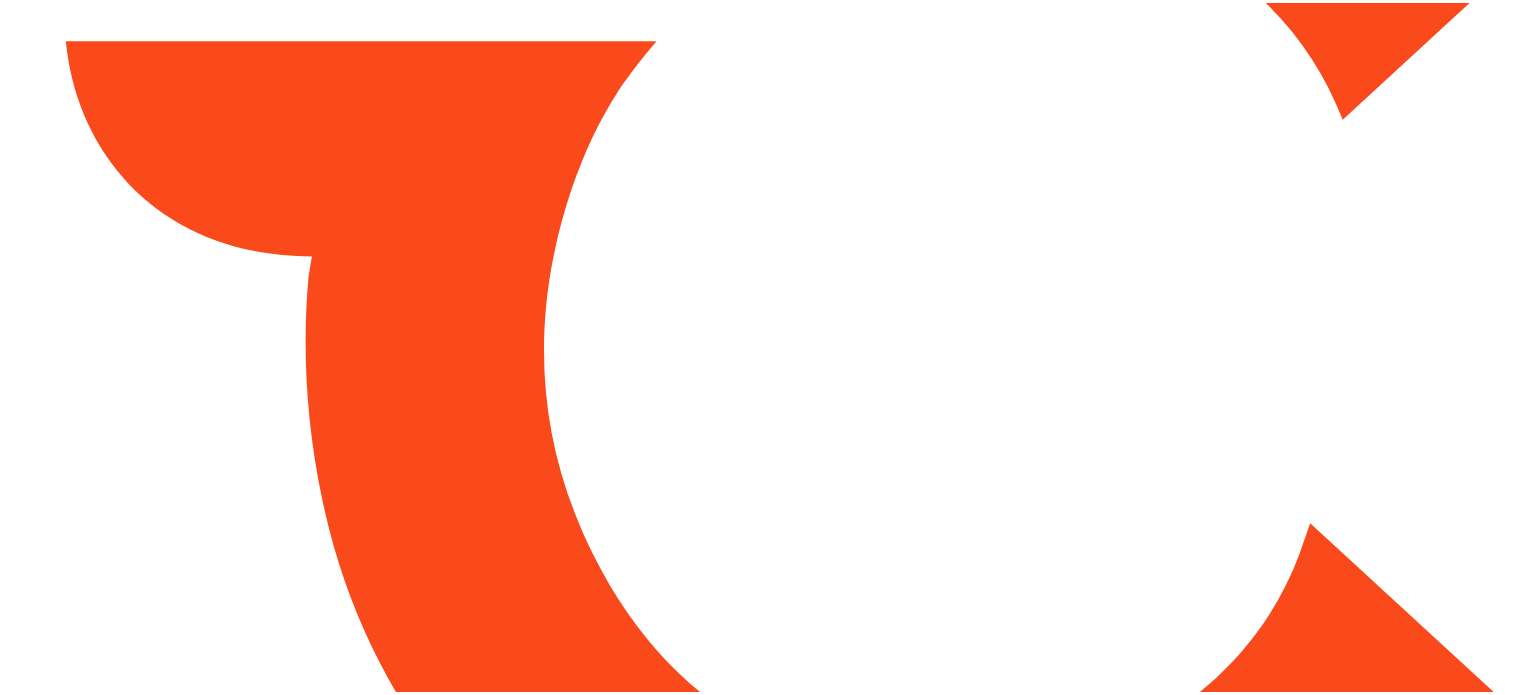 scroll, scrollTop: 0, scrollLeft: 0, axis: both 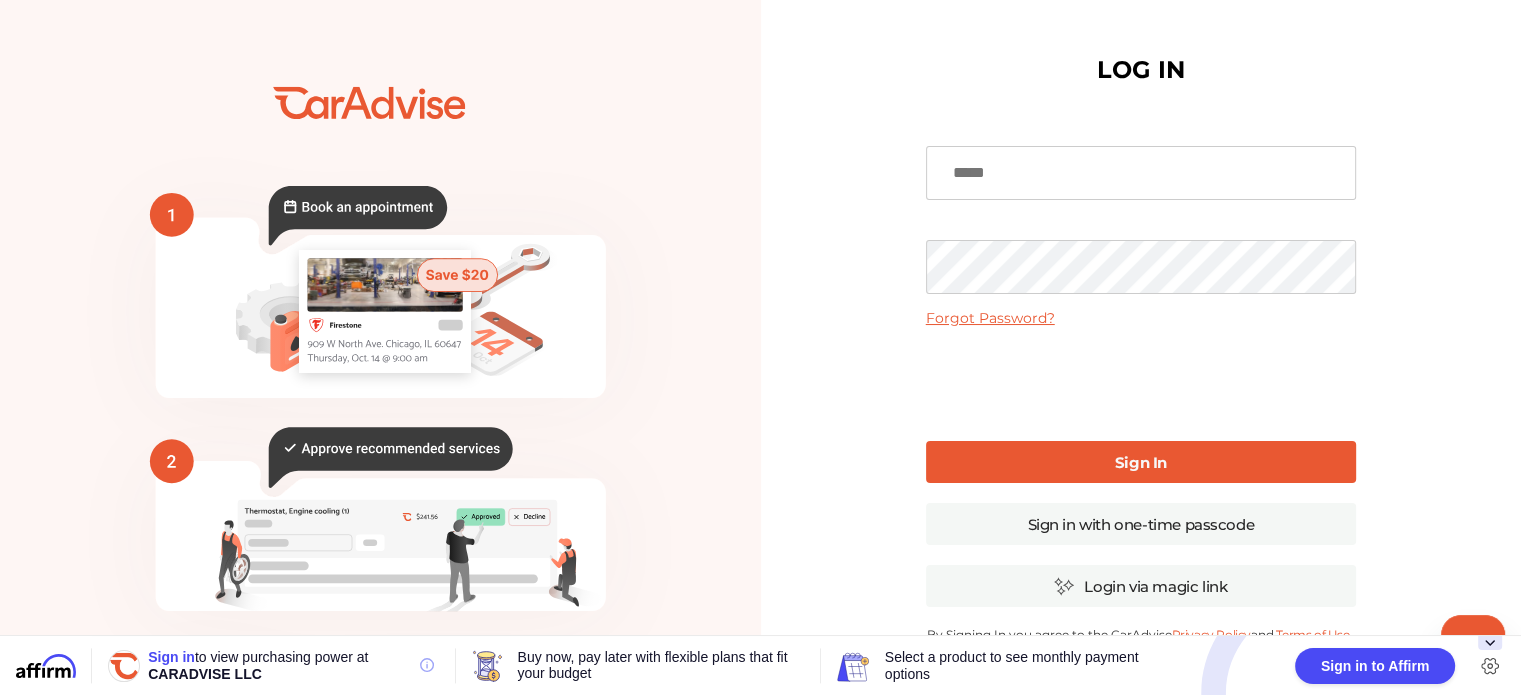 click at bounding box center (1141, 173) 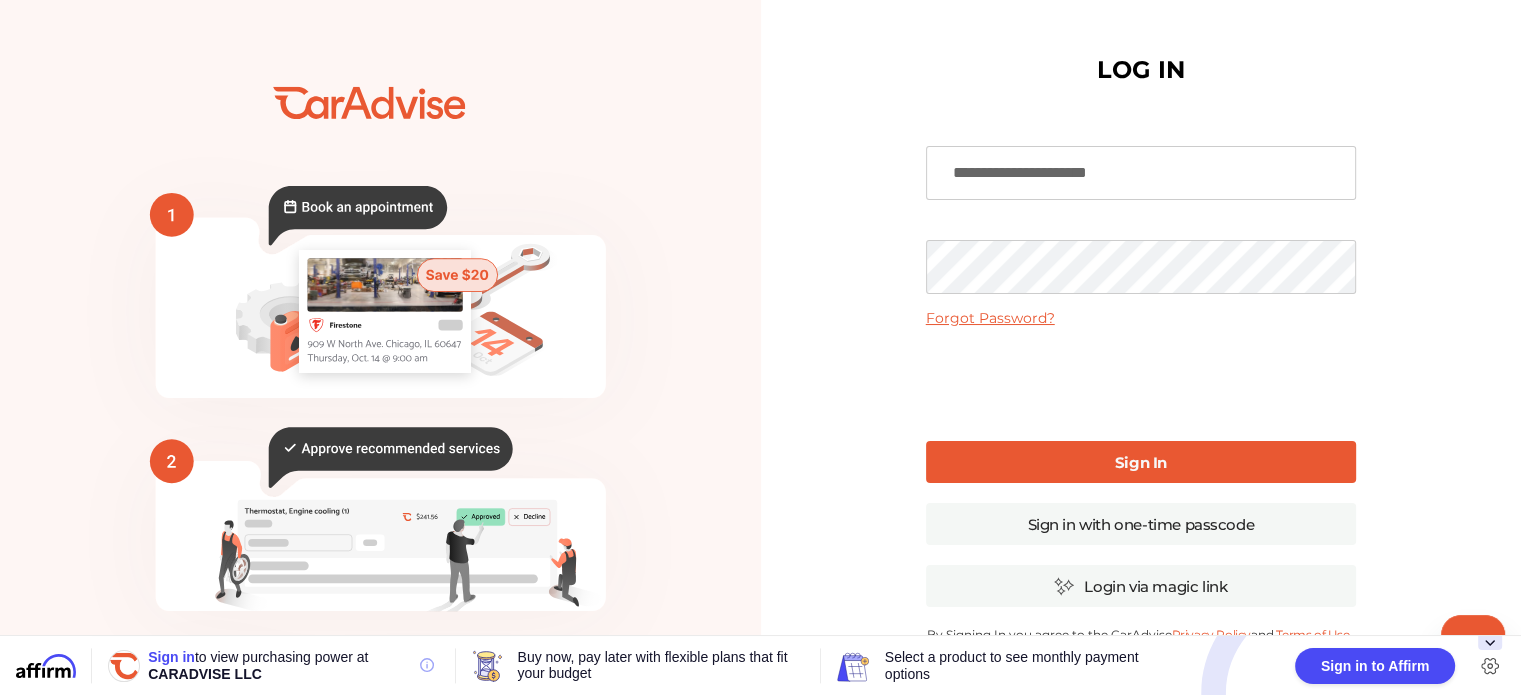 type on "**********" 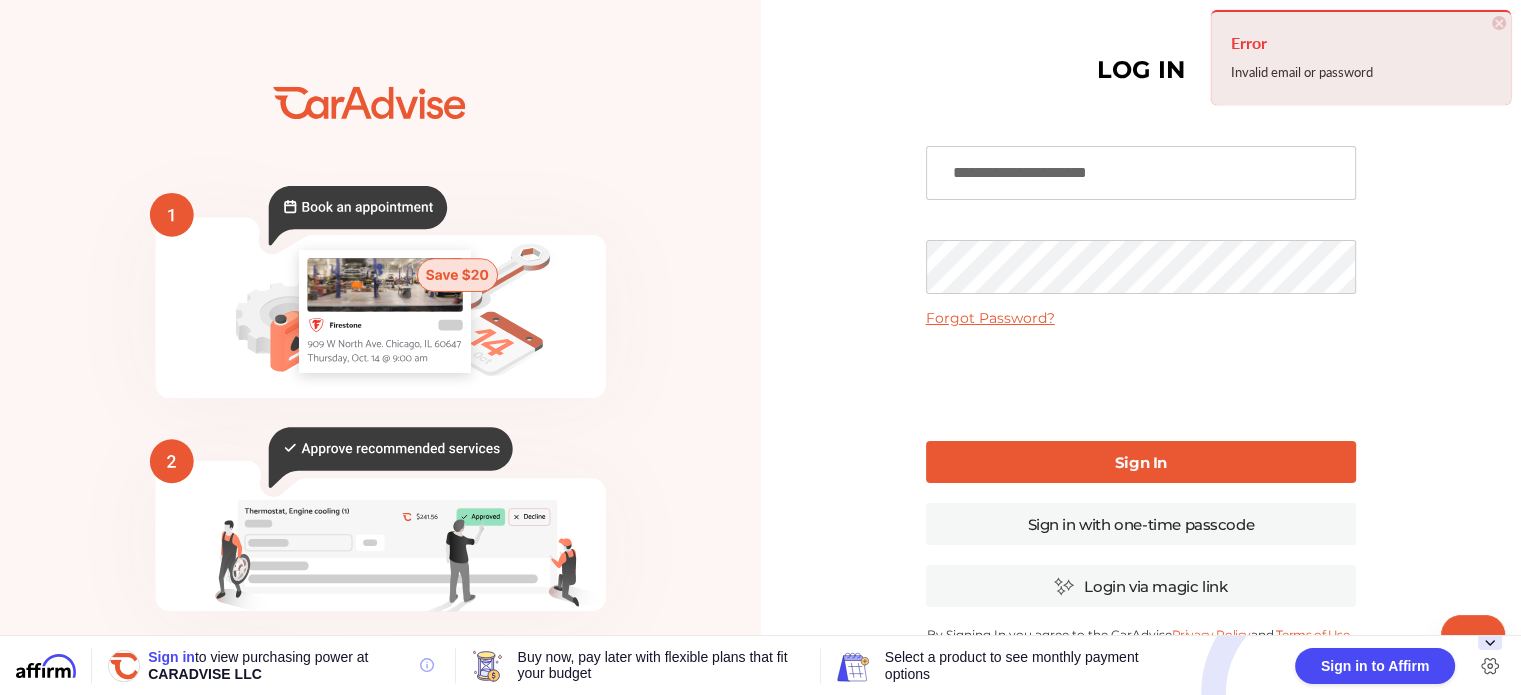 click on "Error Invalid email or password × Dismiss" at bounding box center (1361, 57) 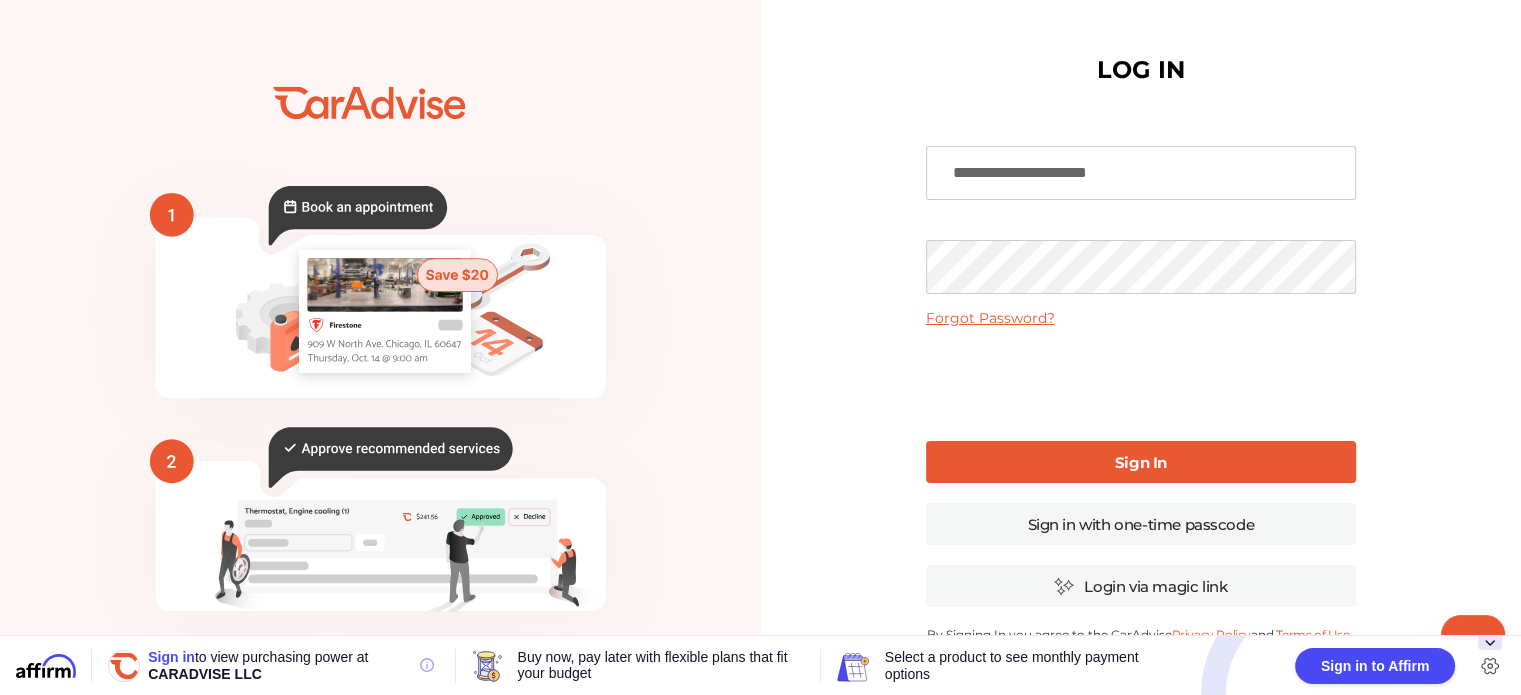 click on "Sign In" at bounding box center (1141, 462) 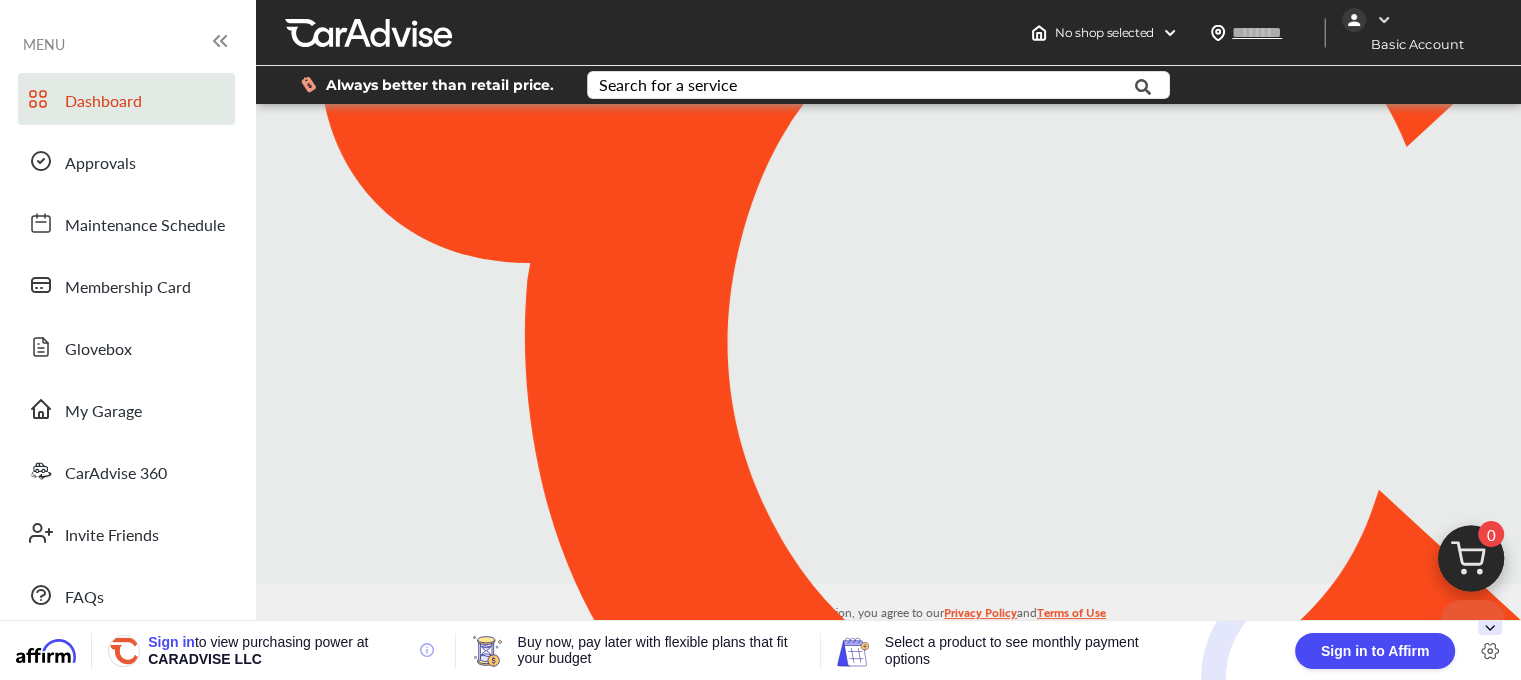 type on "*****" 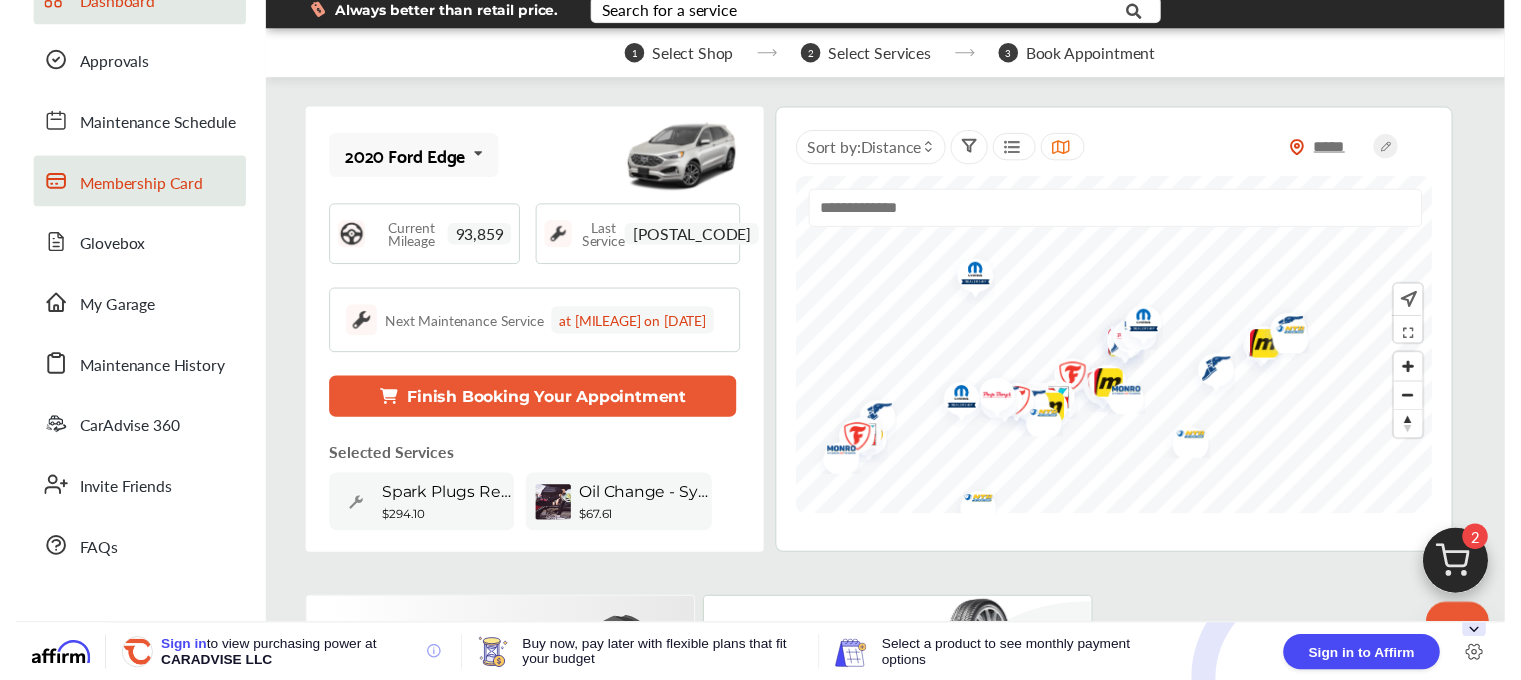scroll, scrollTop: 0, scrollLeft: 0, axis: both 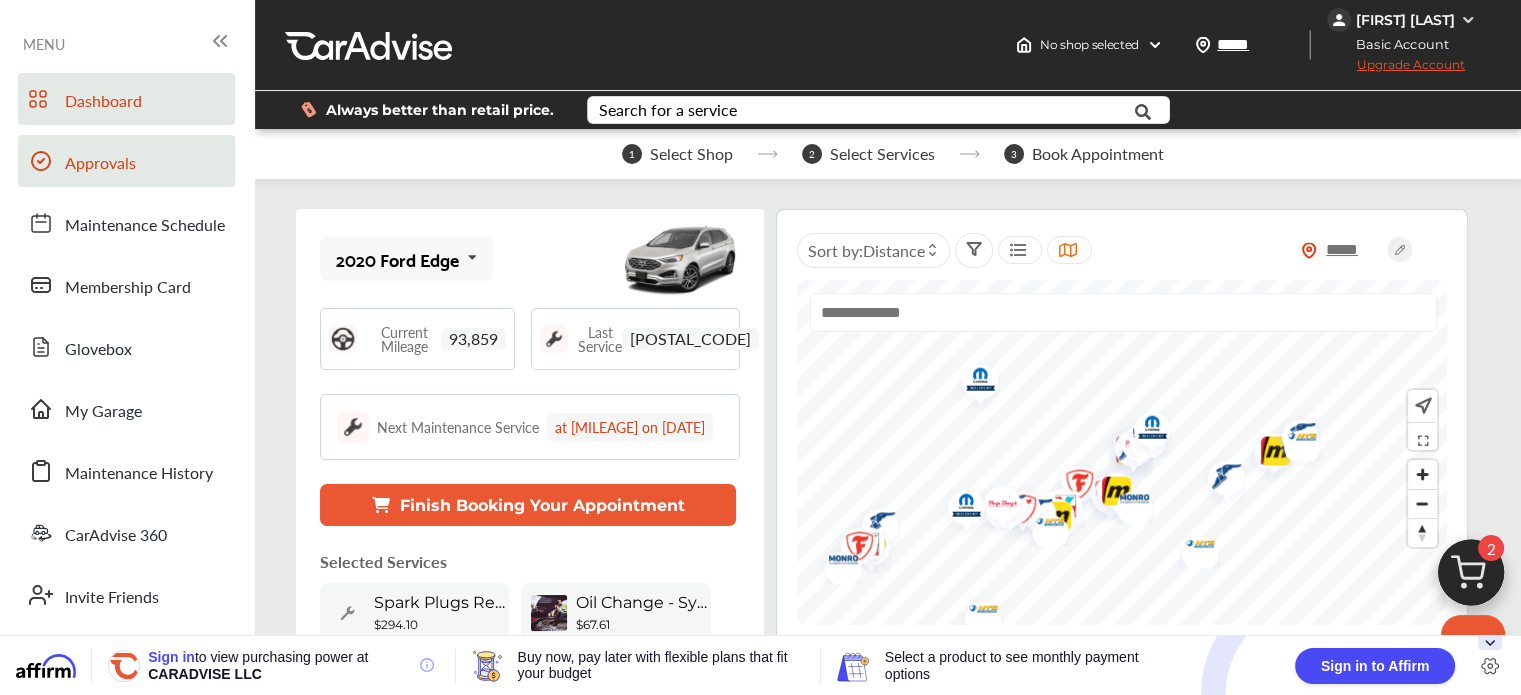 click on "Approvals" at bounding box center (100, 164) 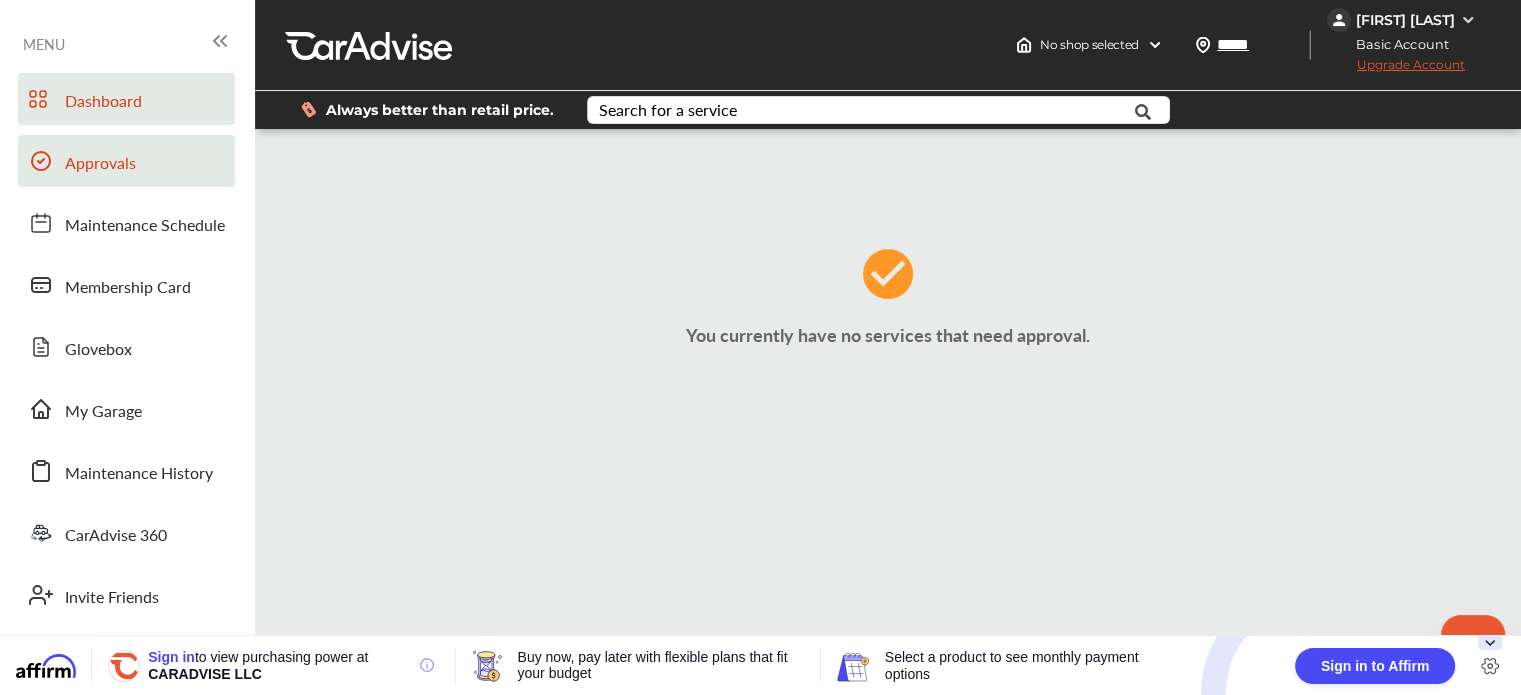 click on "Dashboard" at bounding box center [103, 102] 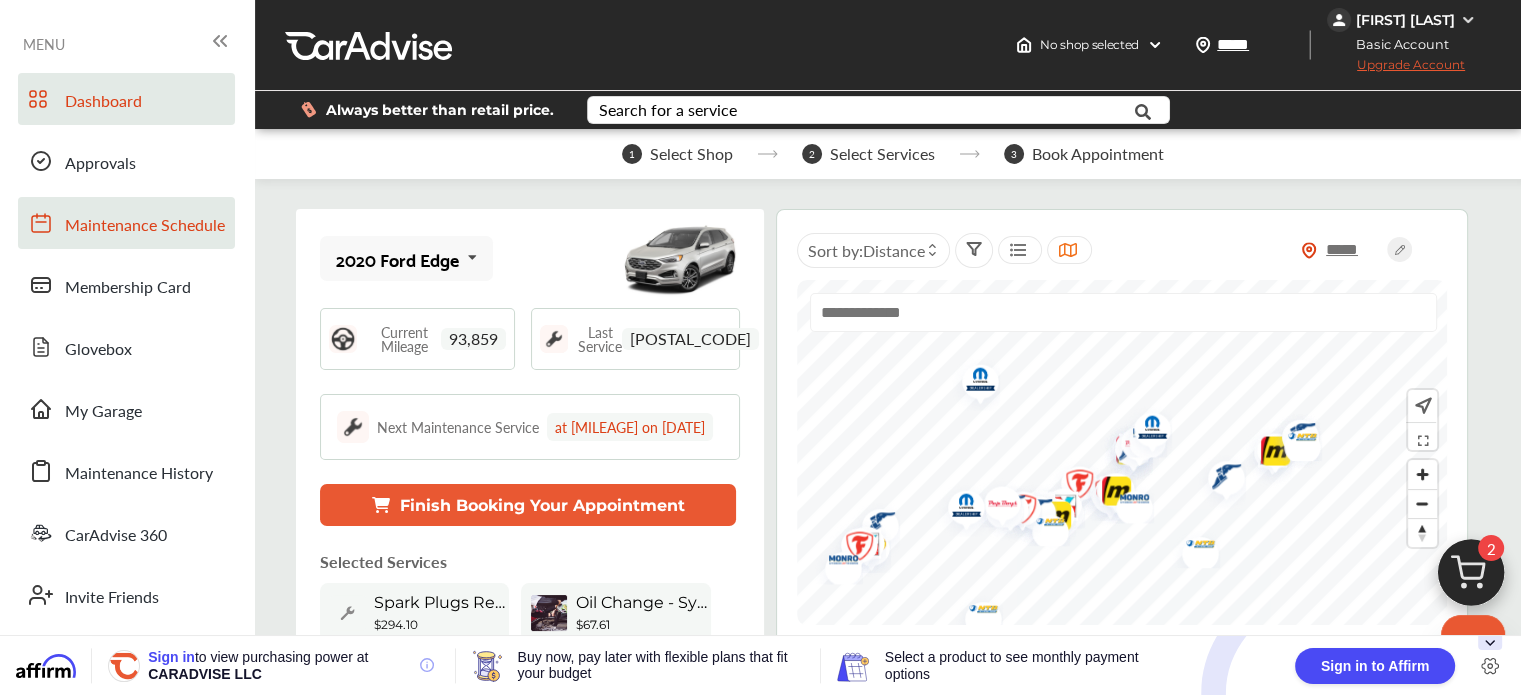 click on "Maintenance Schedule" at bounding box center (126, 223) 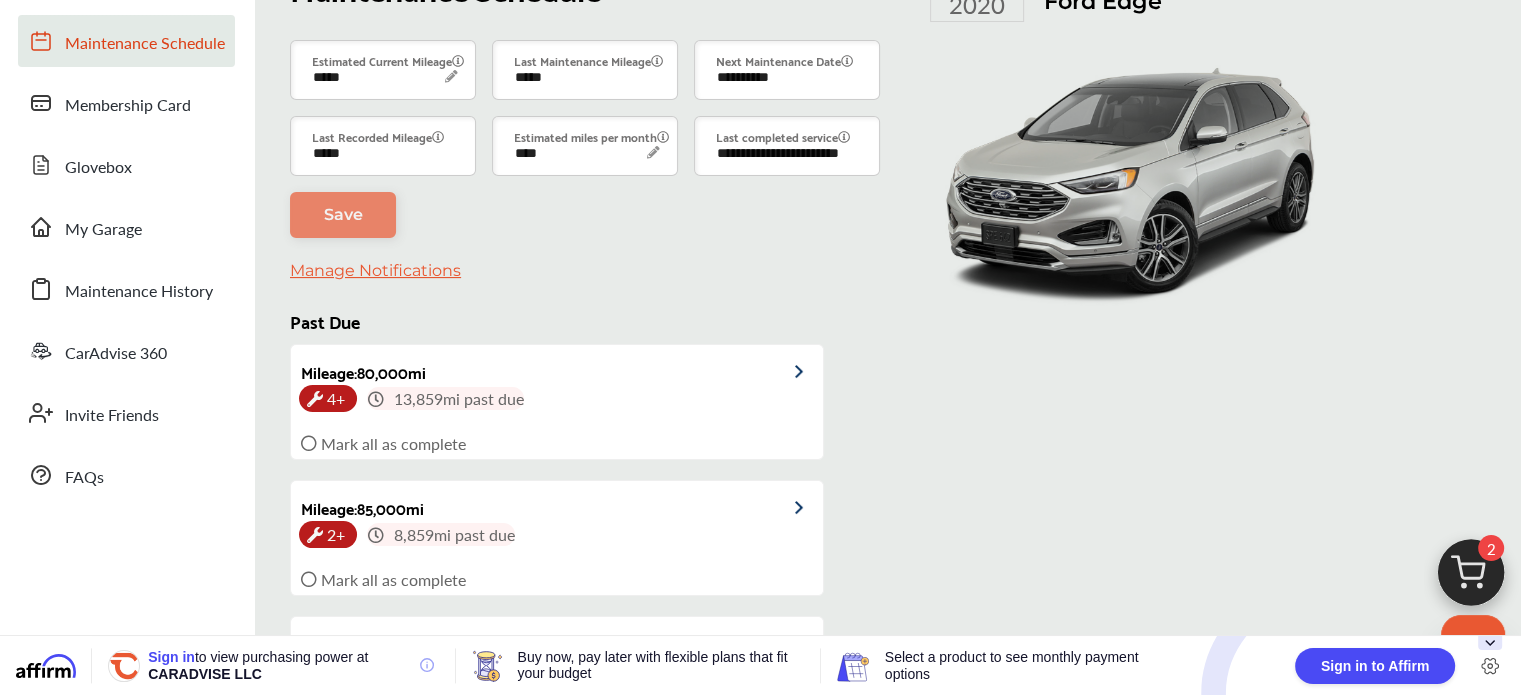 scroll, scrollTop: 380, scrollLeft: 0, axis: vertical 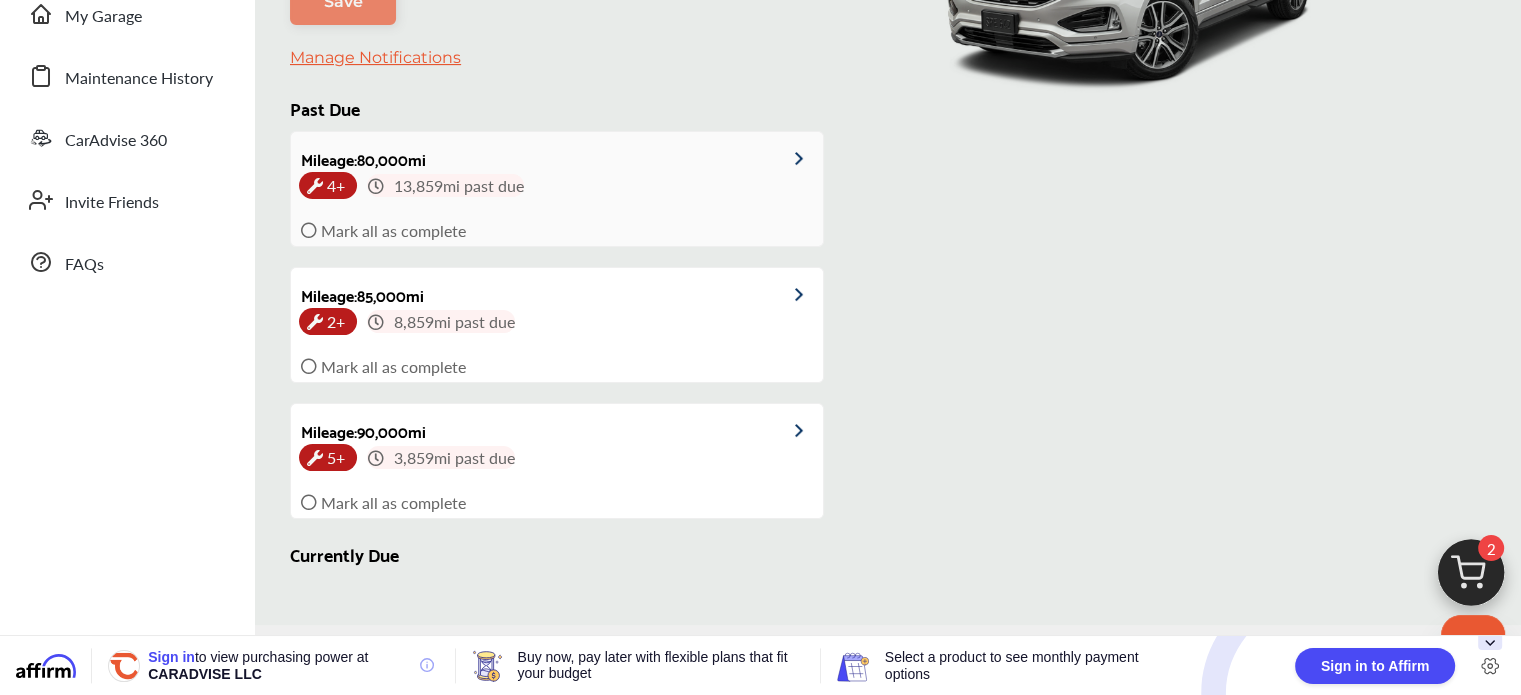 click at bounding box center (309, 230) 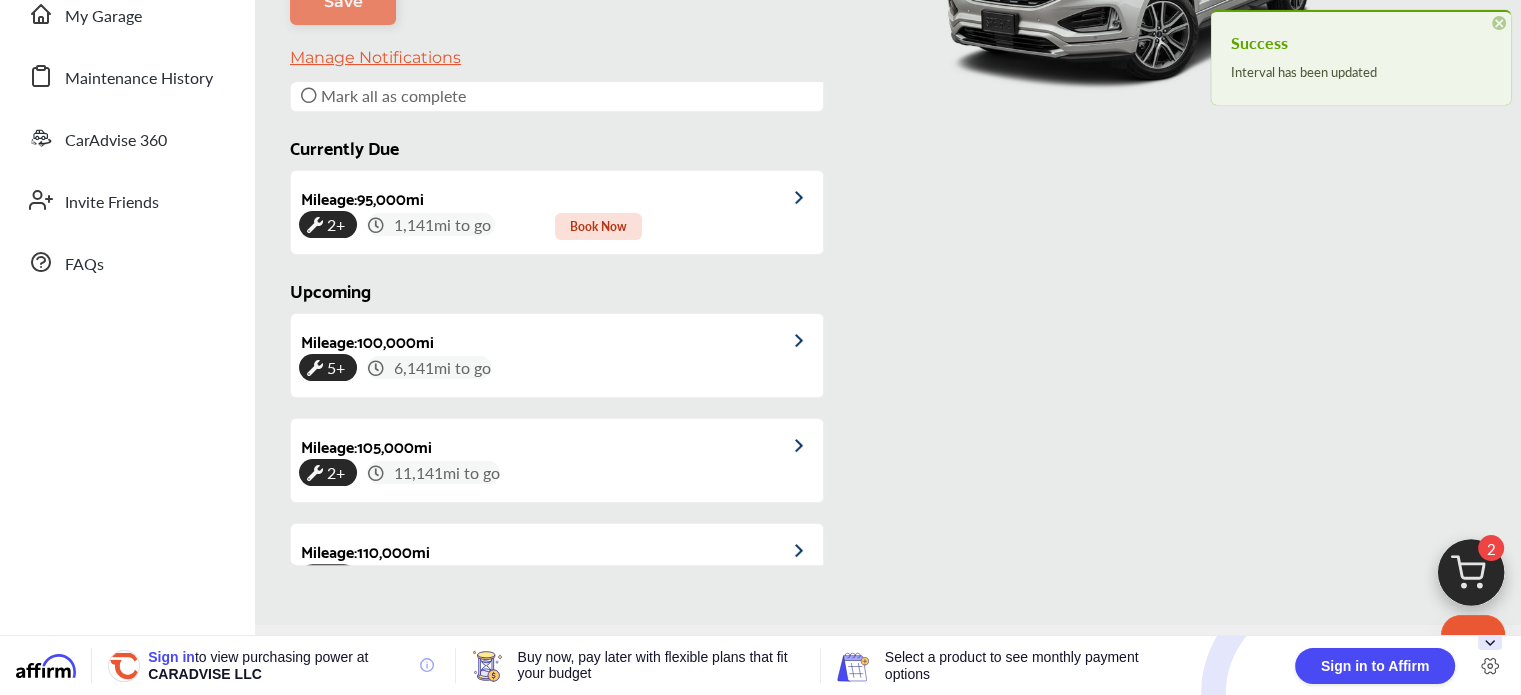 scroll, scrollTop: 456, scrollLeft: 0, axis: vertical 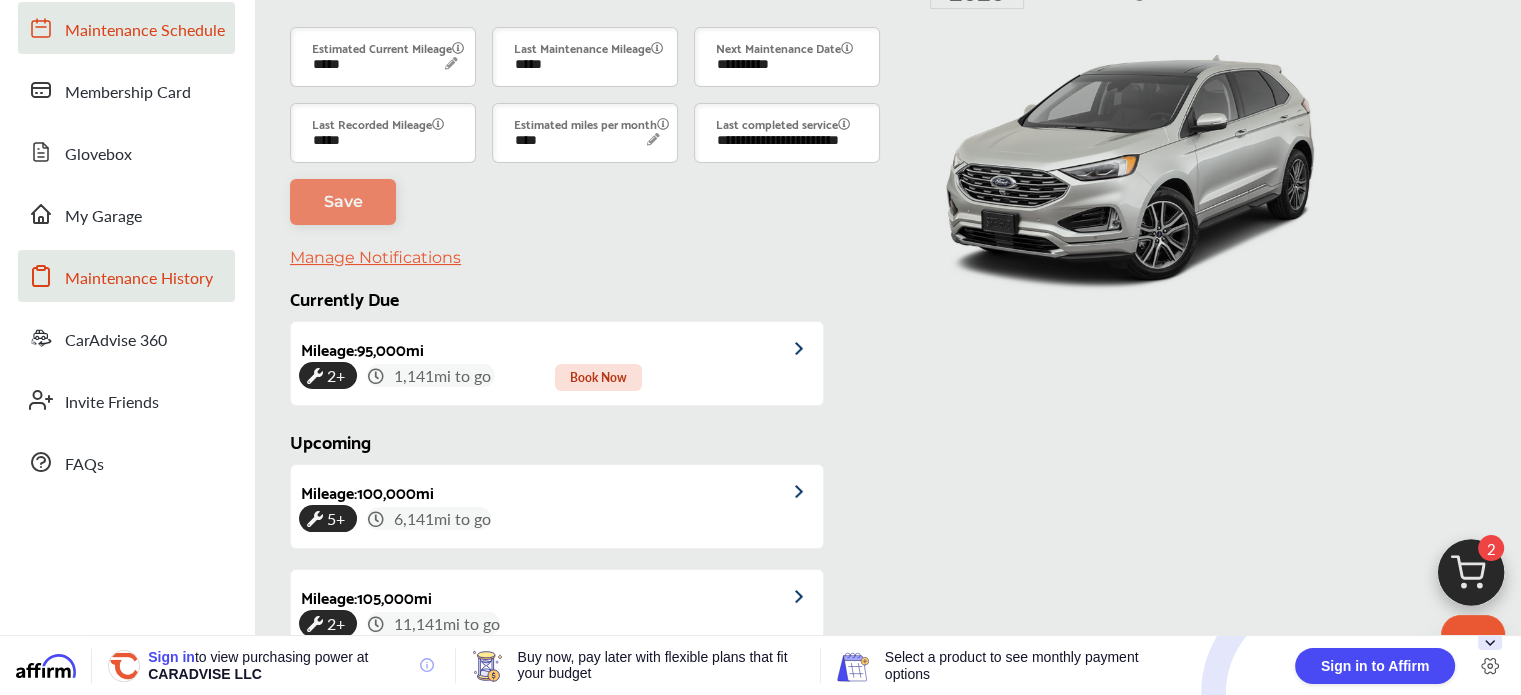 click on "Maintenance History" at bounding box center [126, 276] 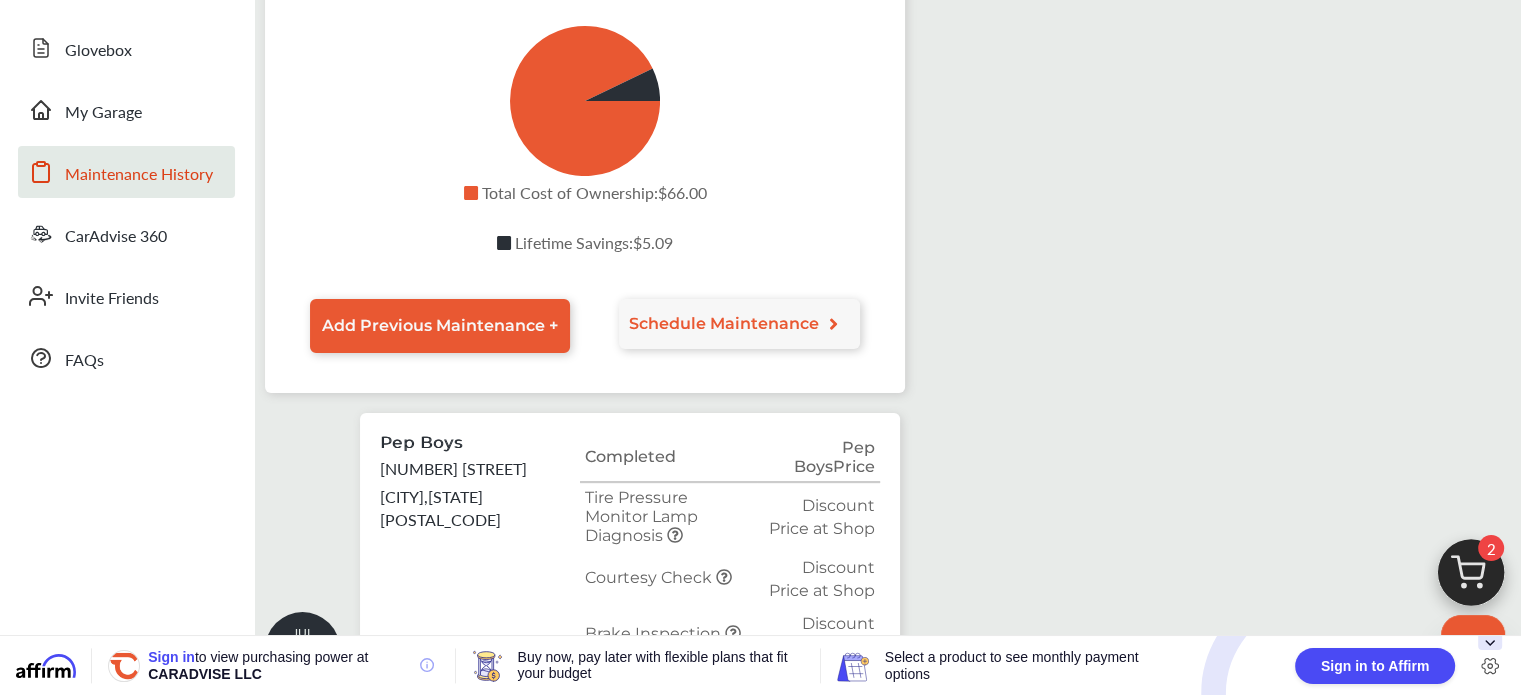 scroll, scrollTop: 256, scrollLeft: 0, axis: vertical 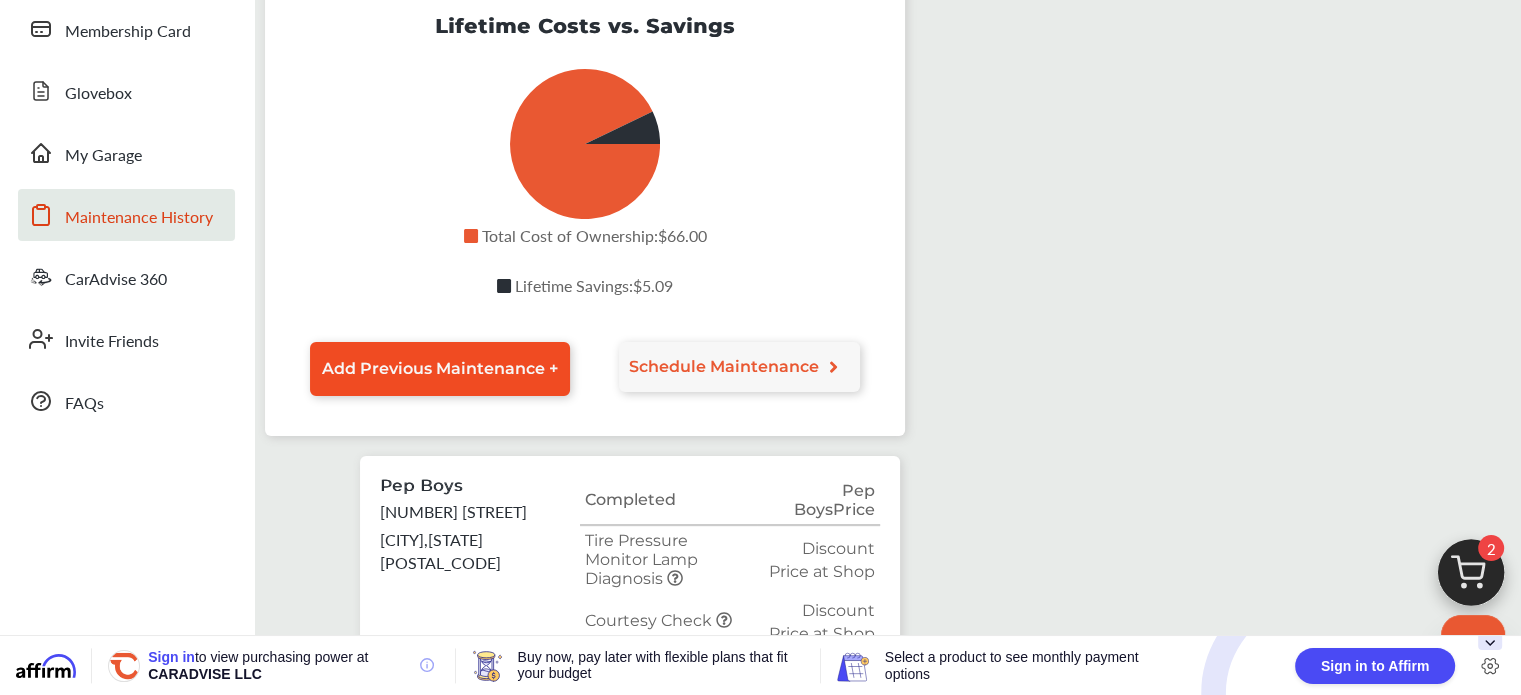 click on "Add Previous Maintenance +" at bounding box center (440, 369) 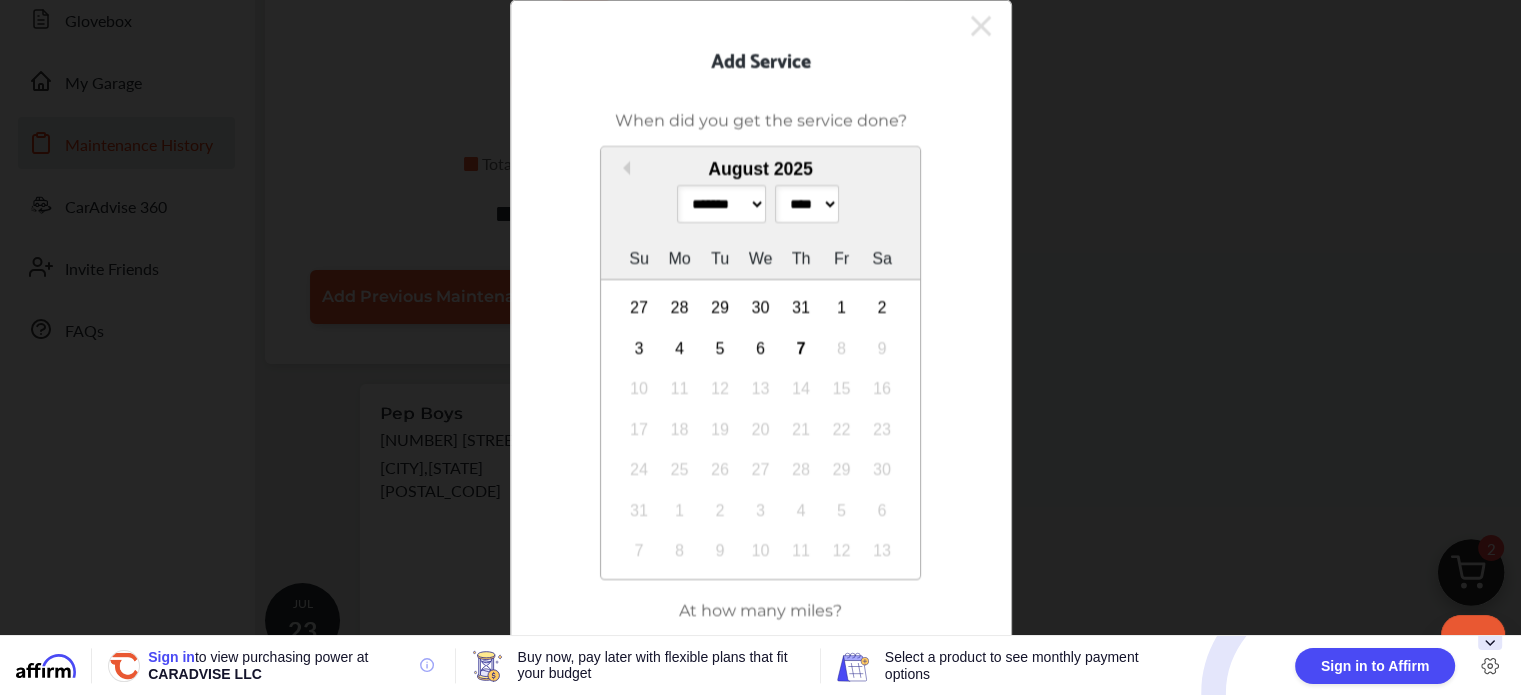 scroll, scrollTop: 156, scrollLeft: 0, axis: vertical 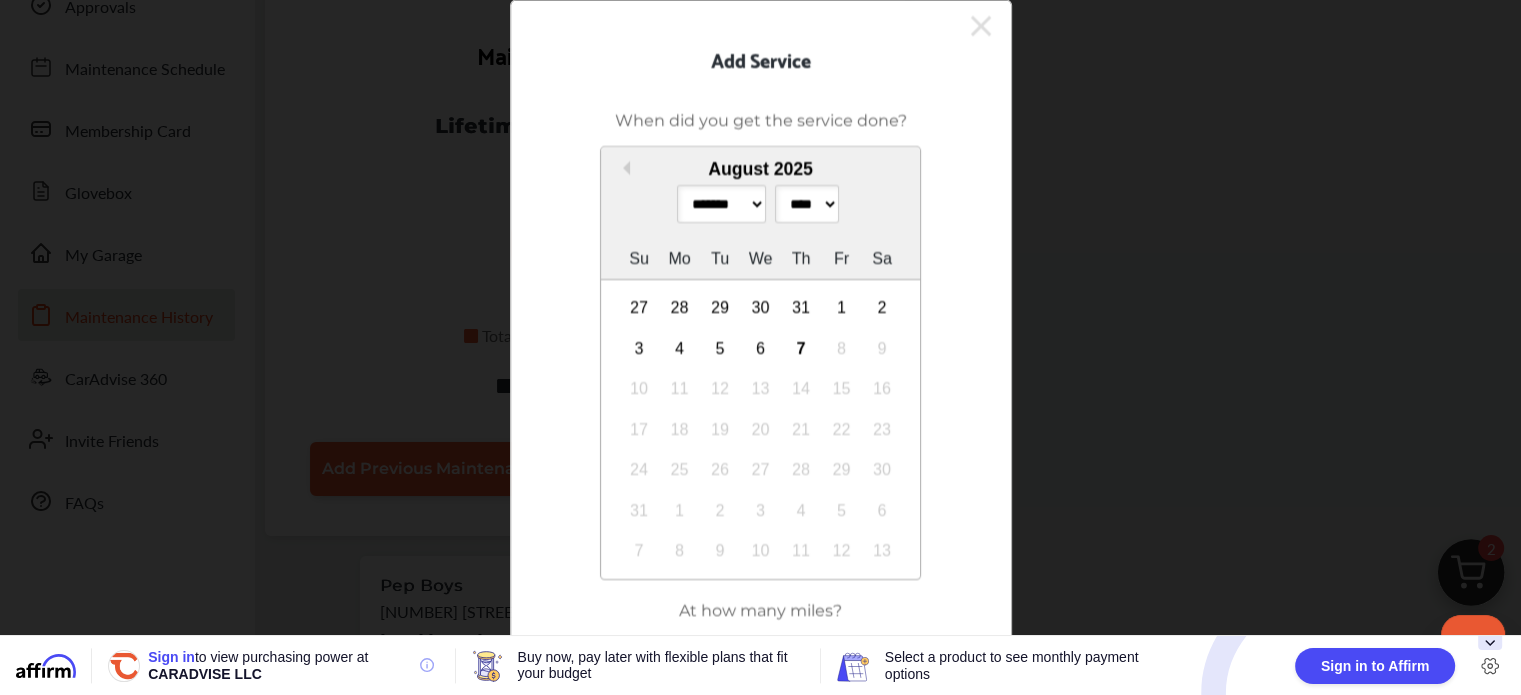 click 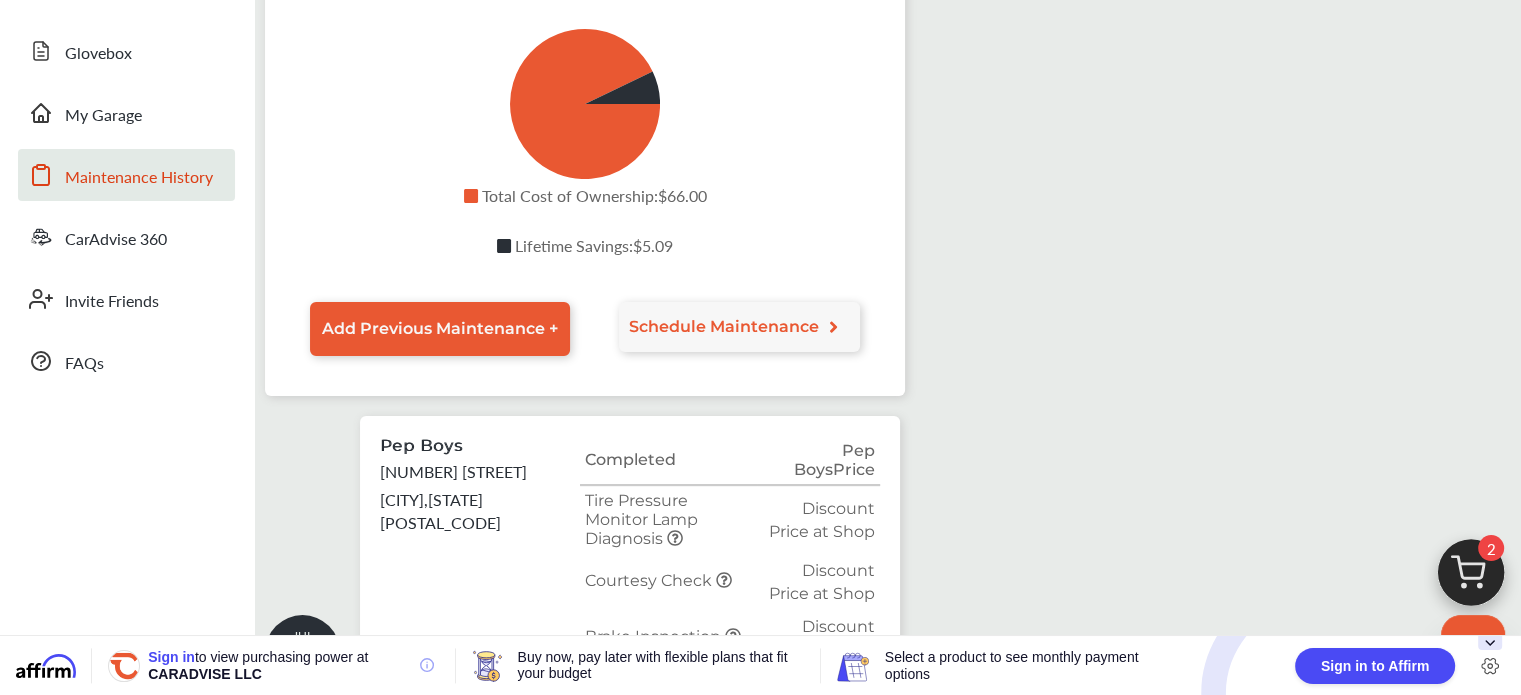 scroll, scrollTop: 156, scrollLeft: 0, axis: vertical 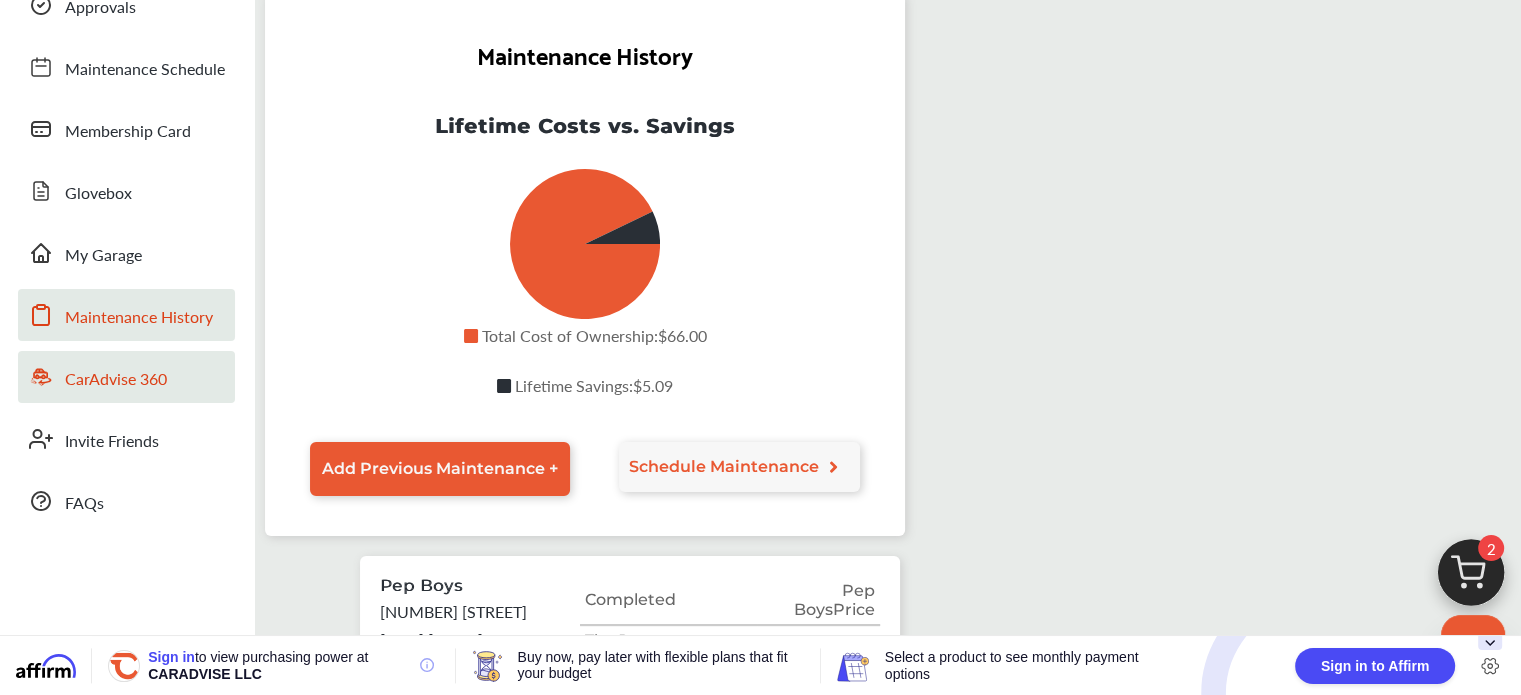 click on "CarAdvise 360" at bounding box center [116, 380] 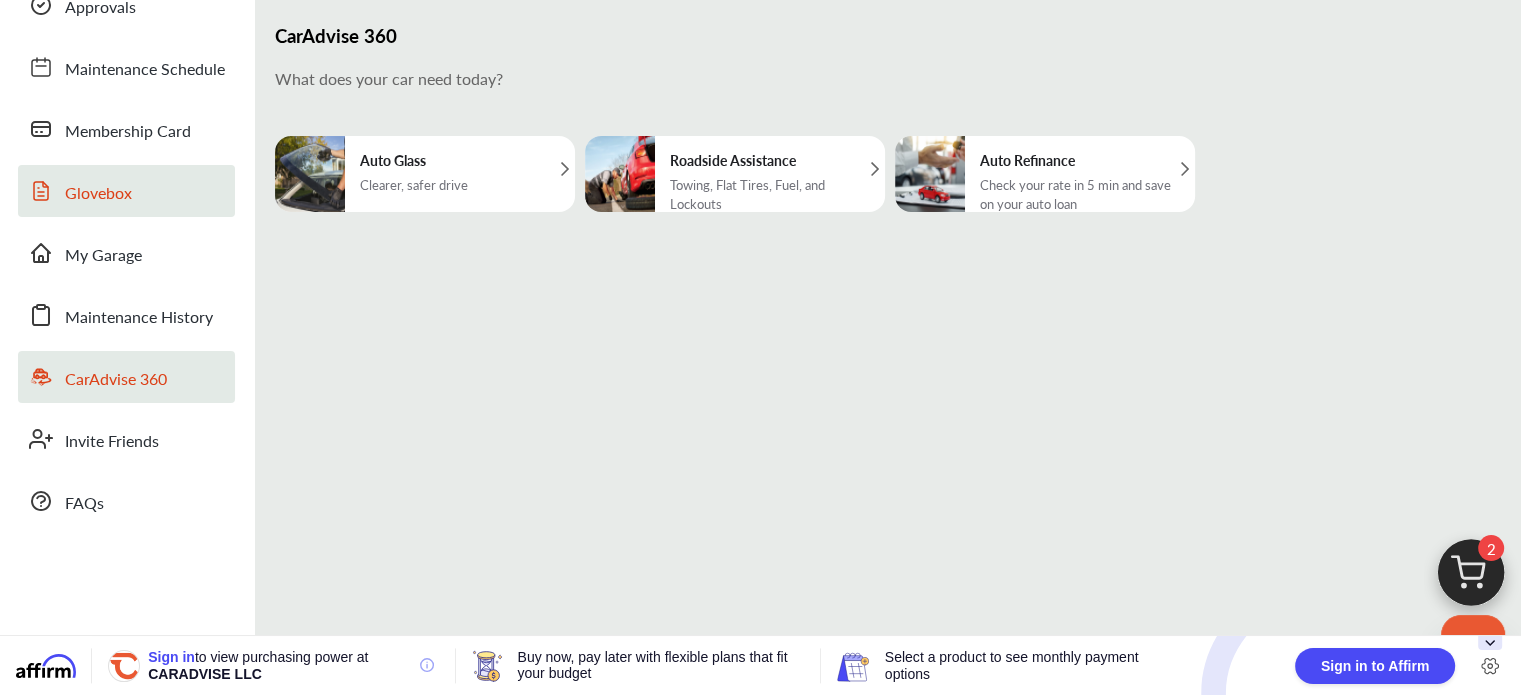 scroll, scrollTop: 0, scrollLeft: 0, axis: both 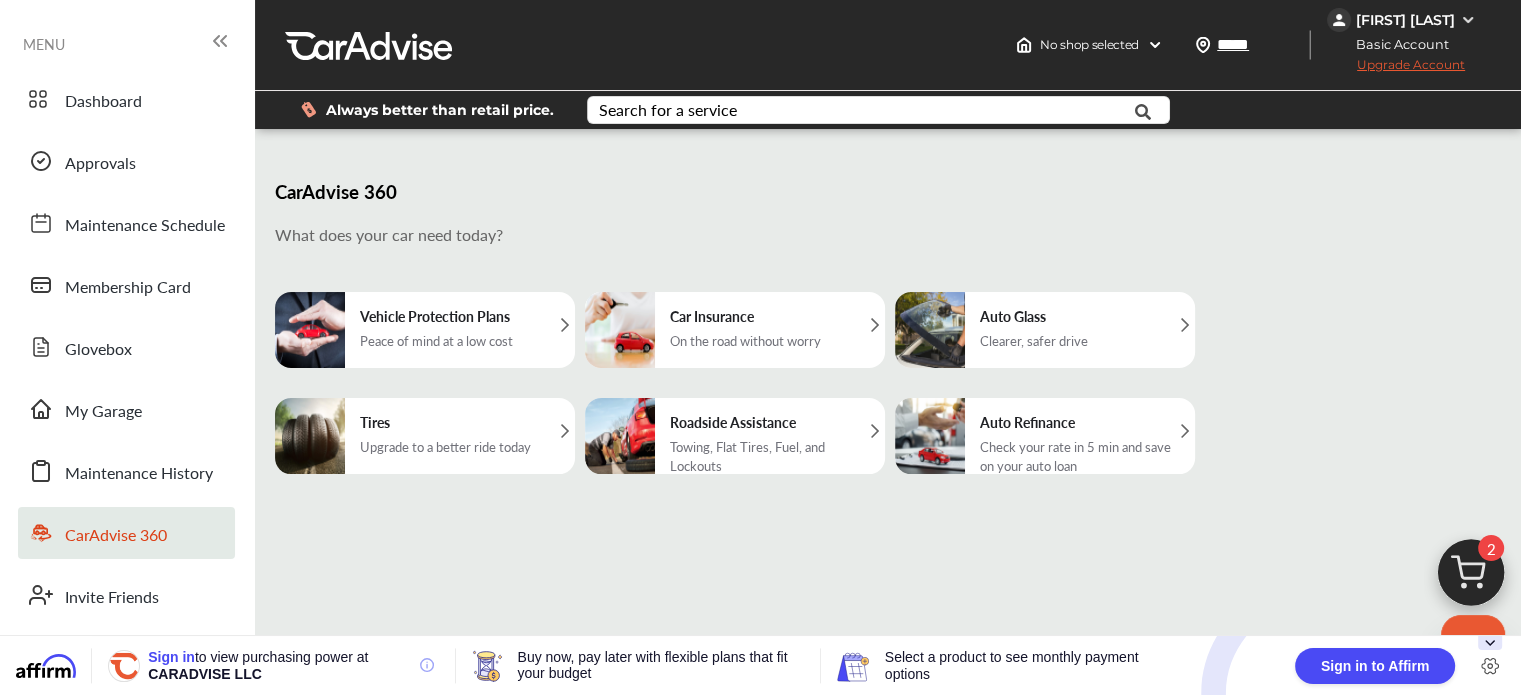 click on "Auto Refinance" at bounding box center [1082, 422] 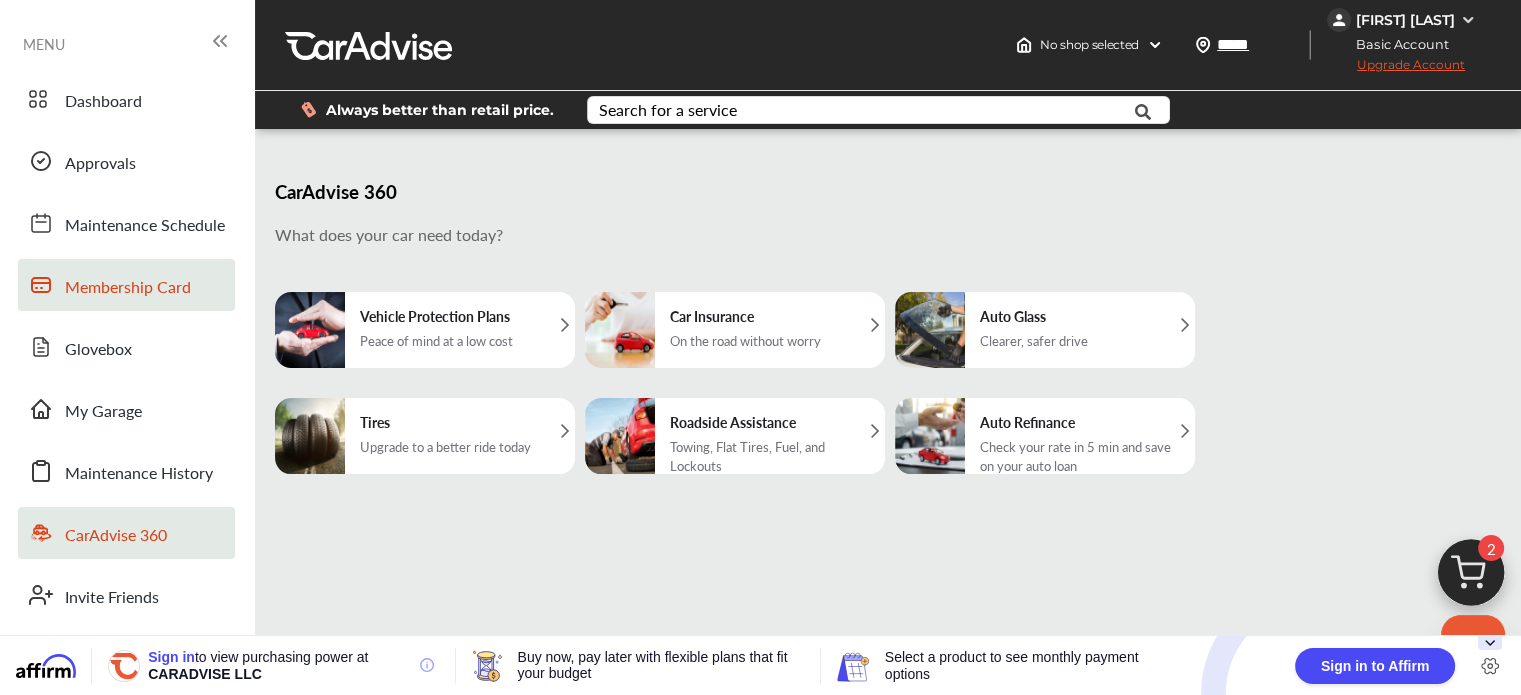 click on "Membership Card" at bounding box center [128, 288] 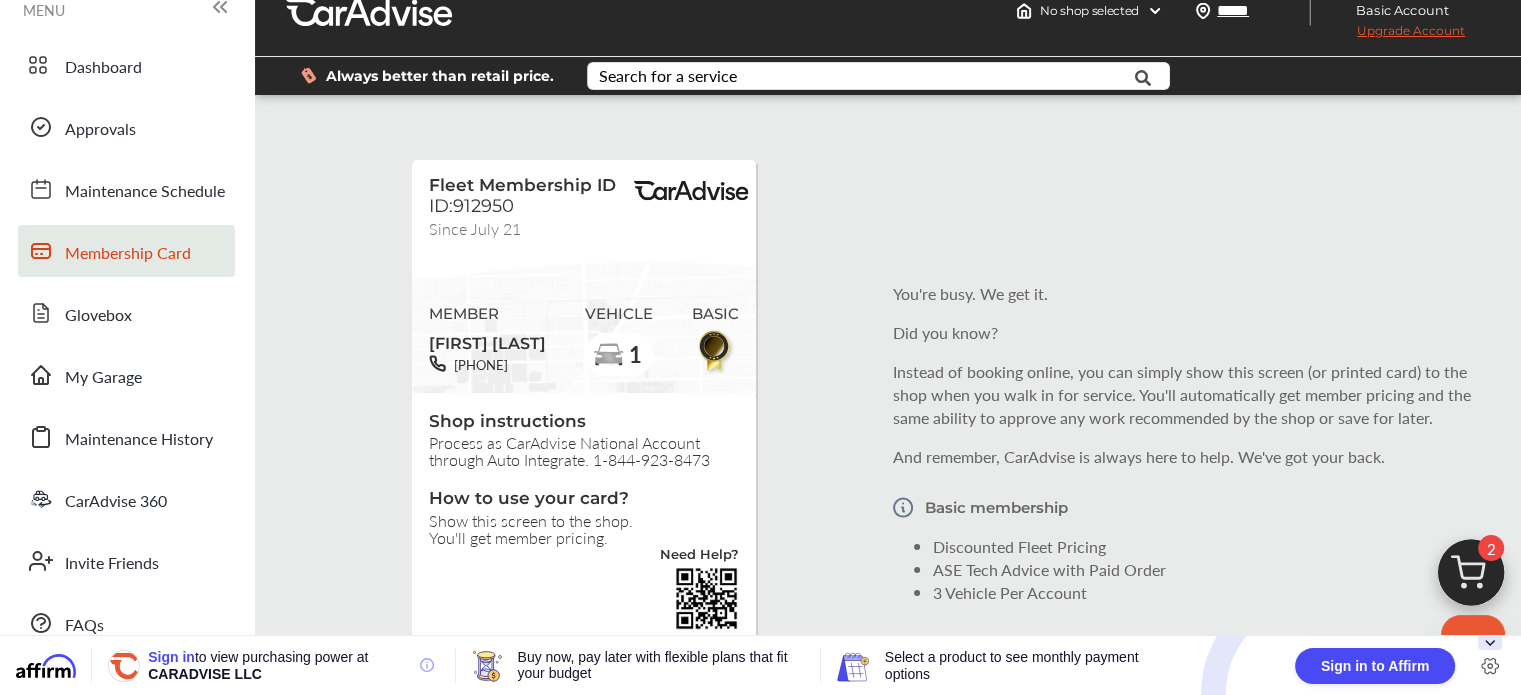 scroll, scrollTop: 0, scrollLeft: 0, axis: both 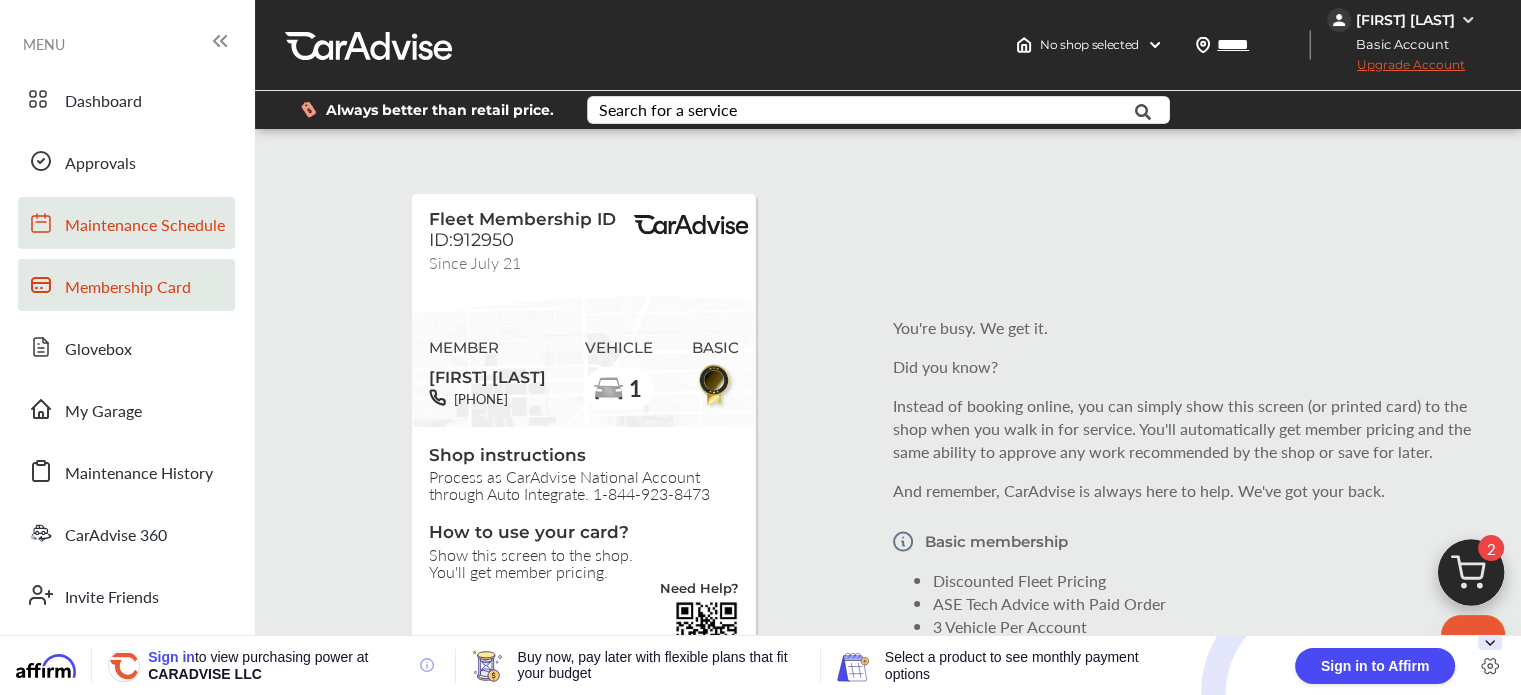 click on "Maintenance Schedule" at bounding box center [145, 226] 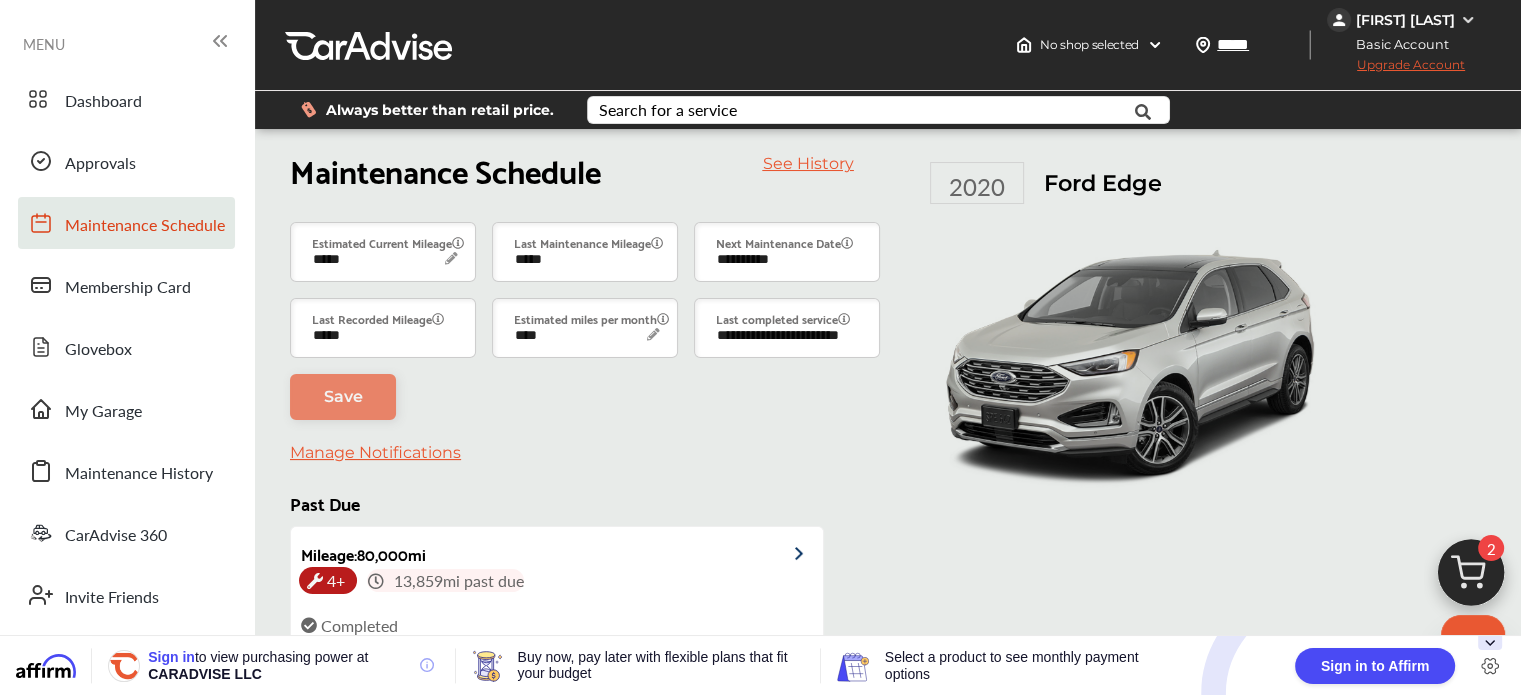 scroll, scrollTop: 277, scrollLeft: 0, axis: vertical 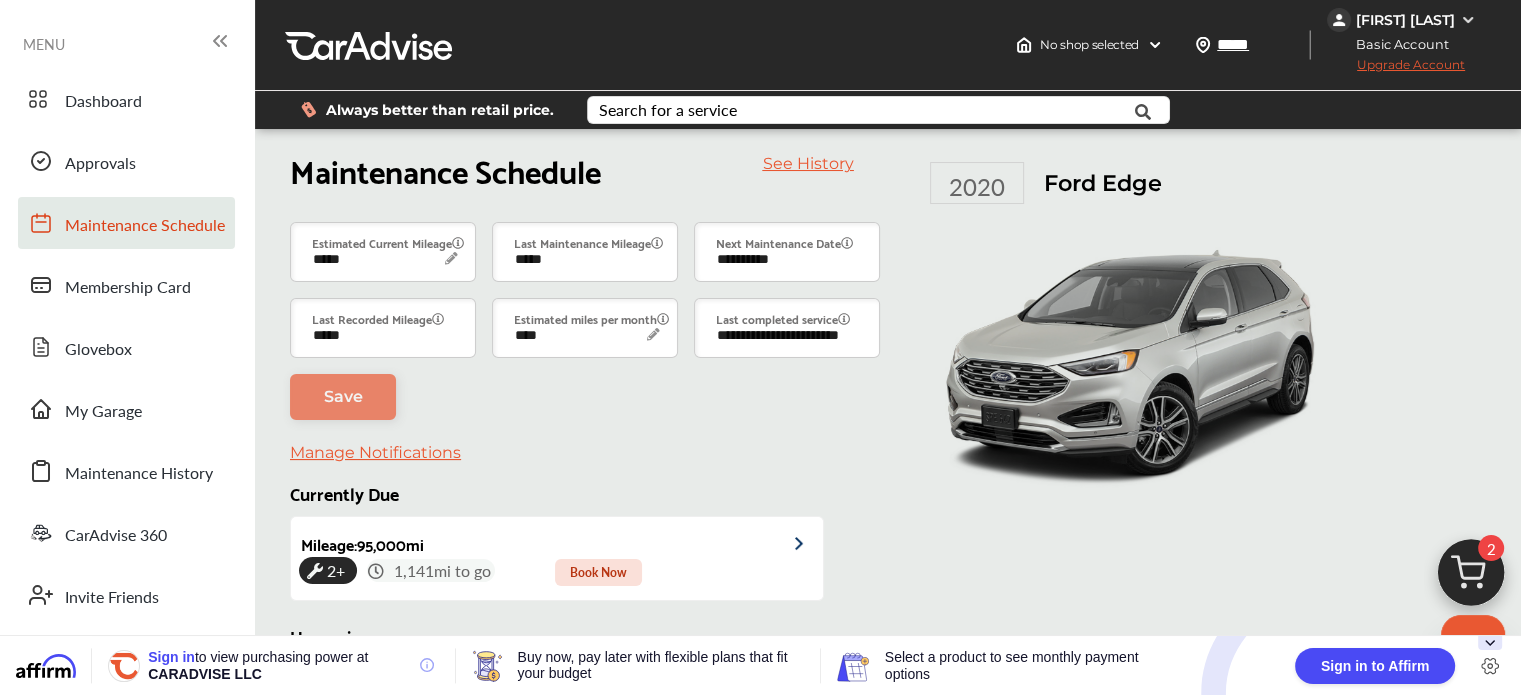 click on "Manage Notifications" at bounding box center [375, 452] 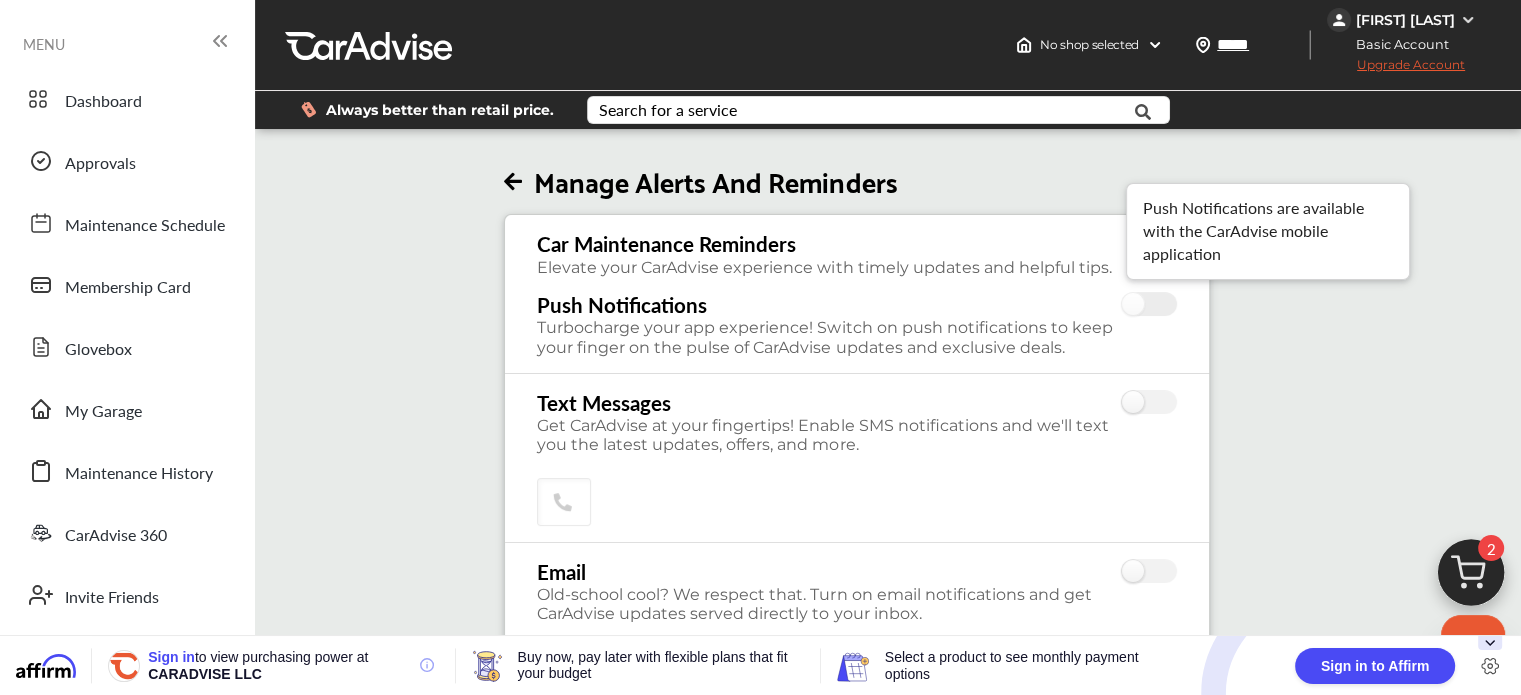 click at bounding box center [1149, 305] 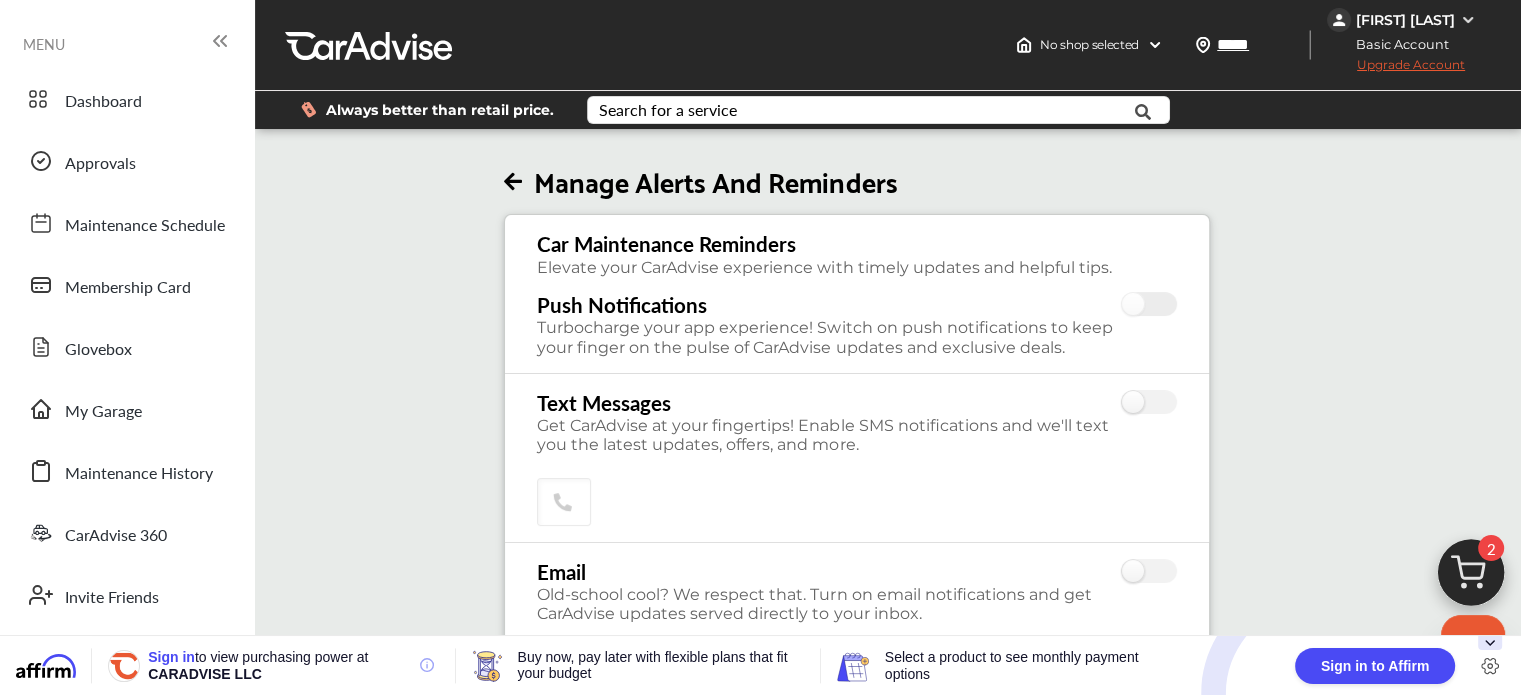 click at bounding box center [1149, 305] 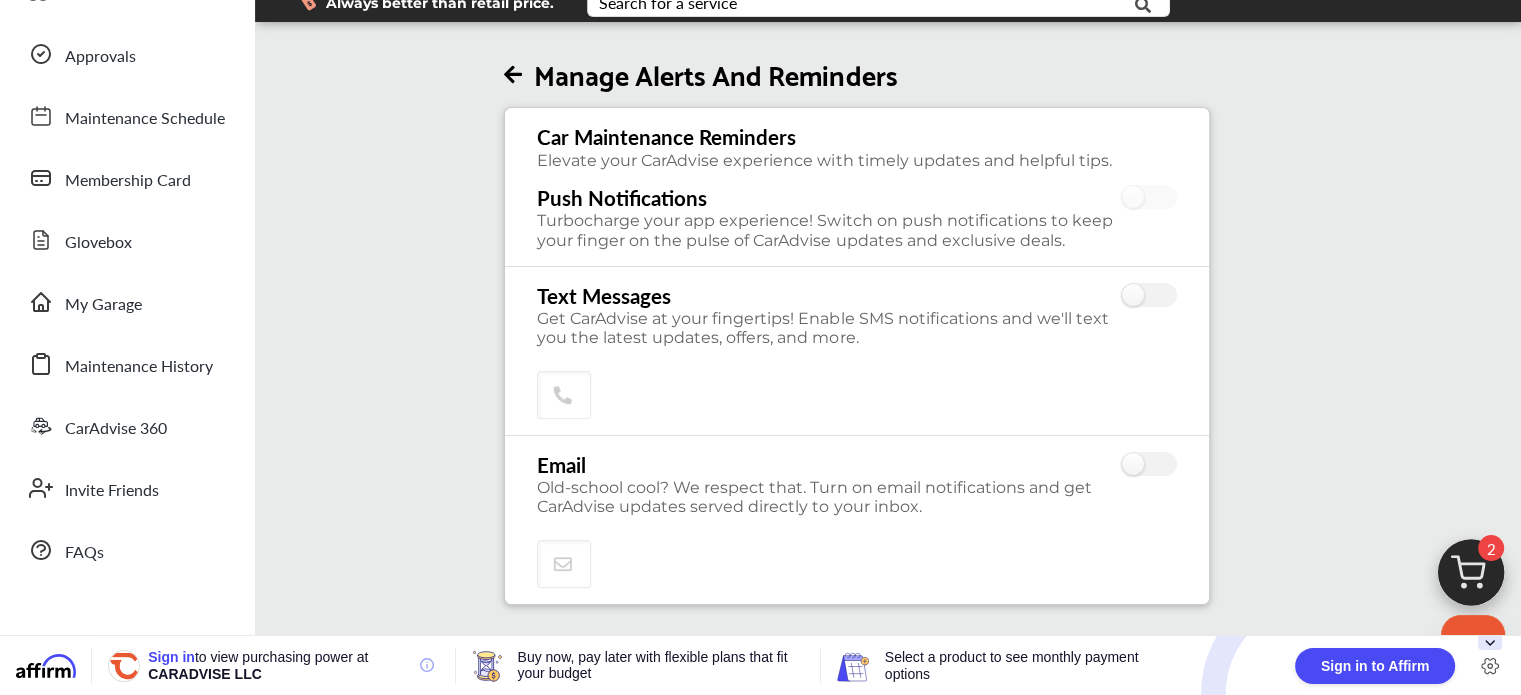 scroll, scrollTop: 0, scrollLeft: 0, axis: both 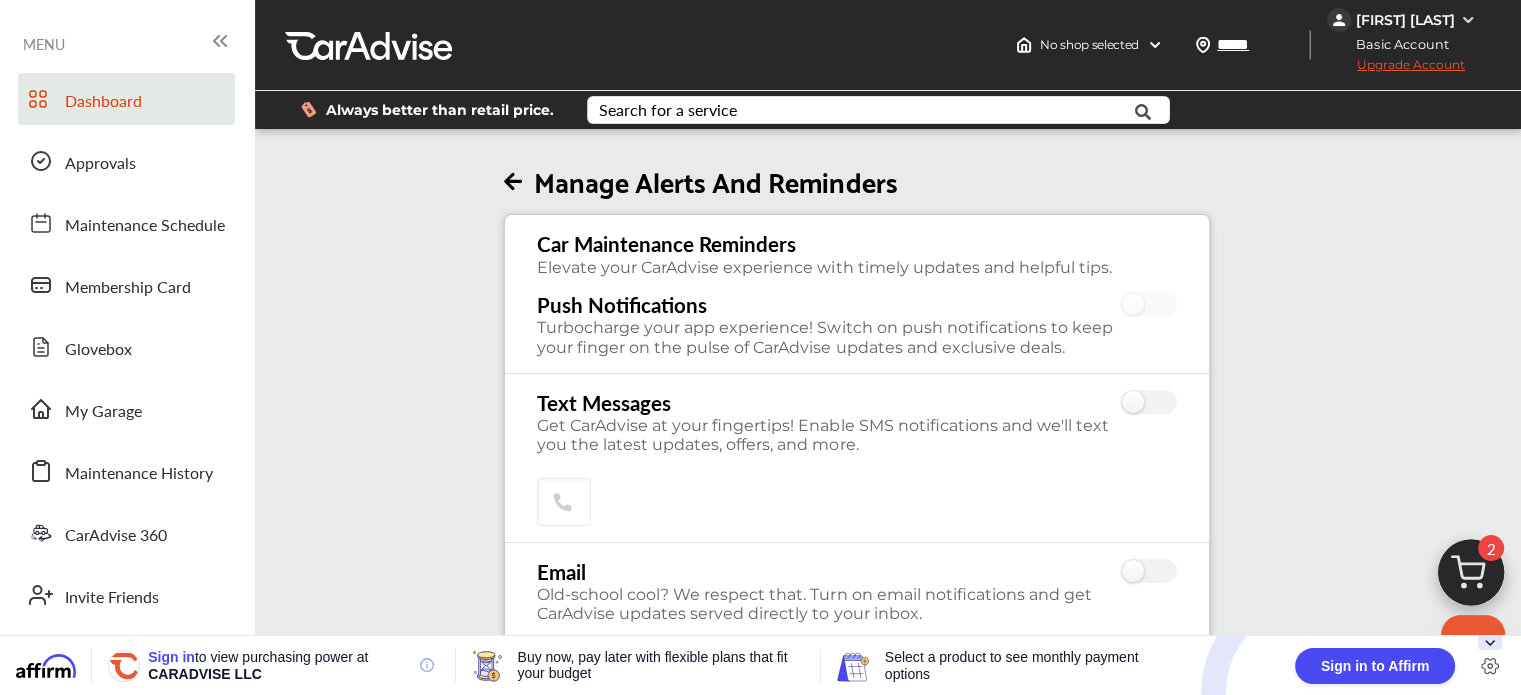 click on "Dashboard" at bounding box center (103, 102) 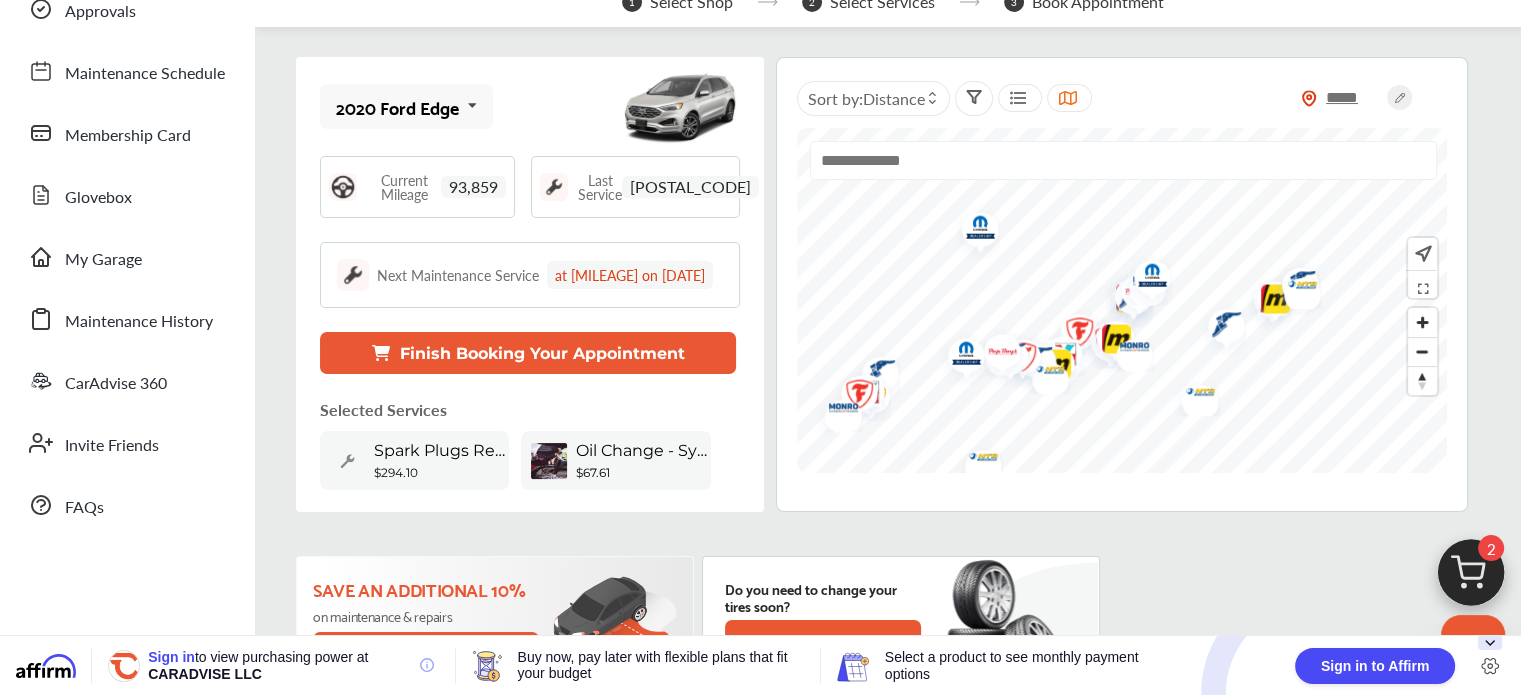 scroll, scrollTop: 200, scrollLeft: 0, axis: vertical 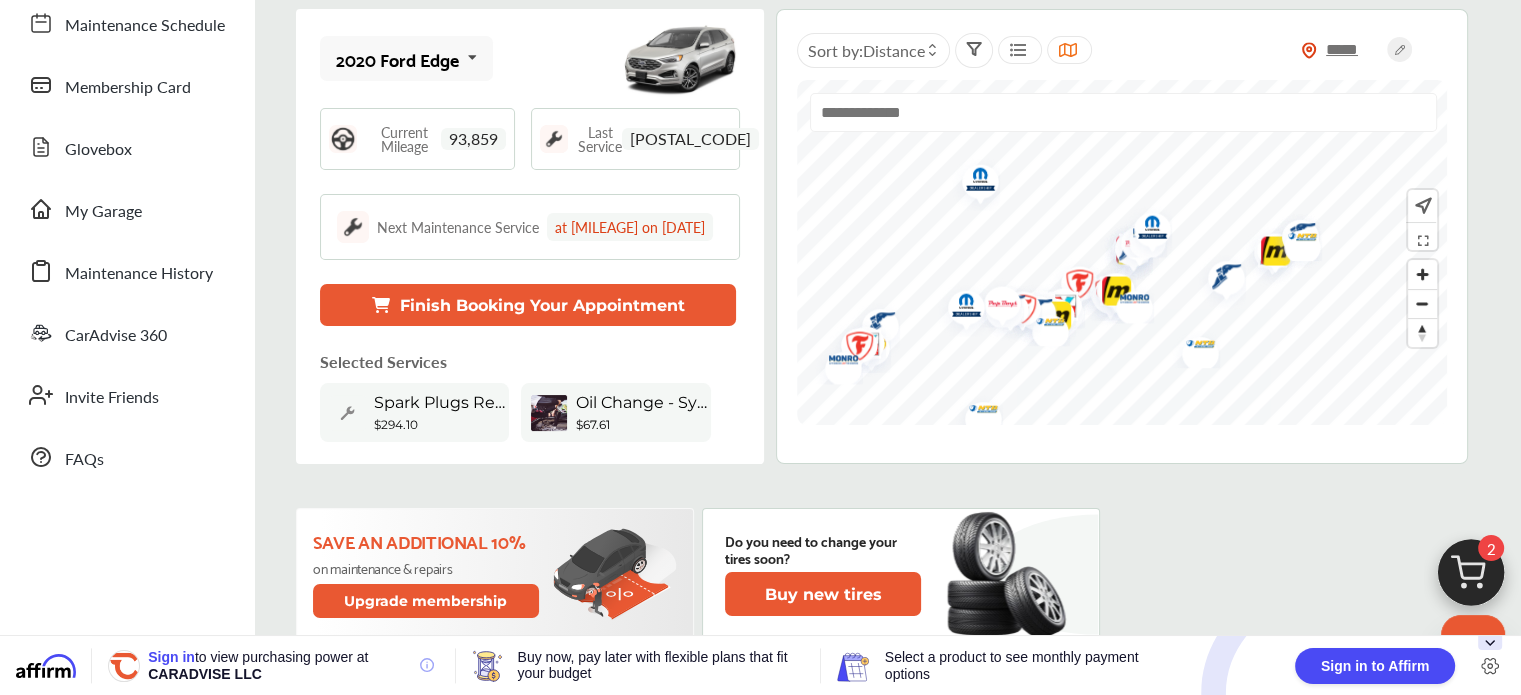 click on "Finish Booking Your Appointment" at bounding box center [528, 305] 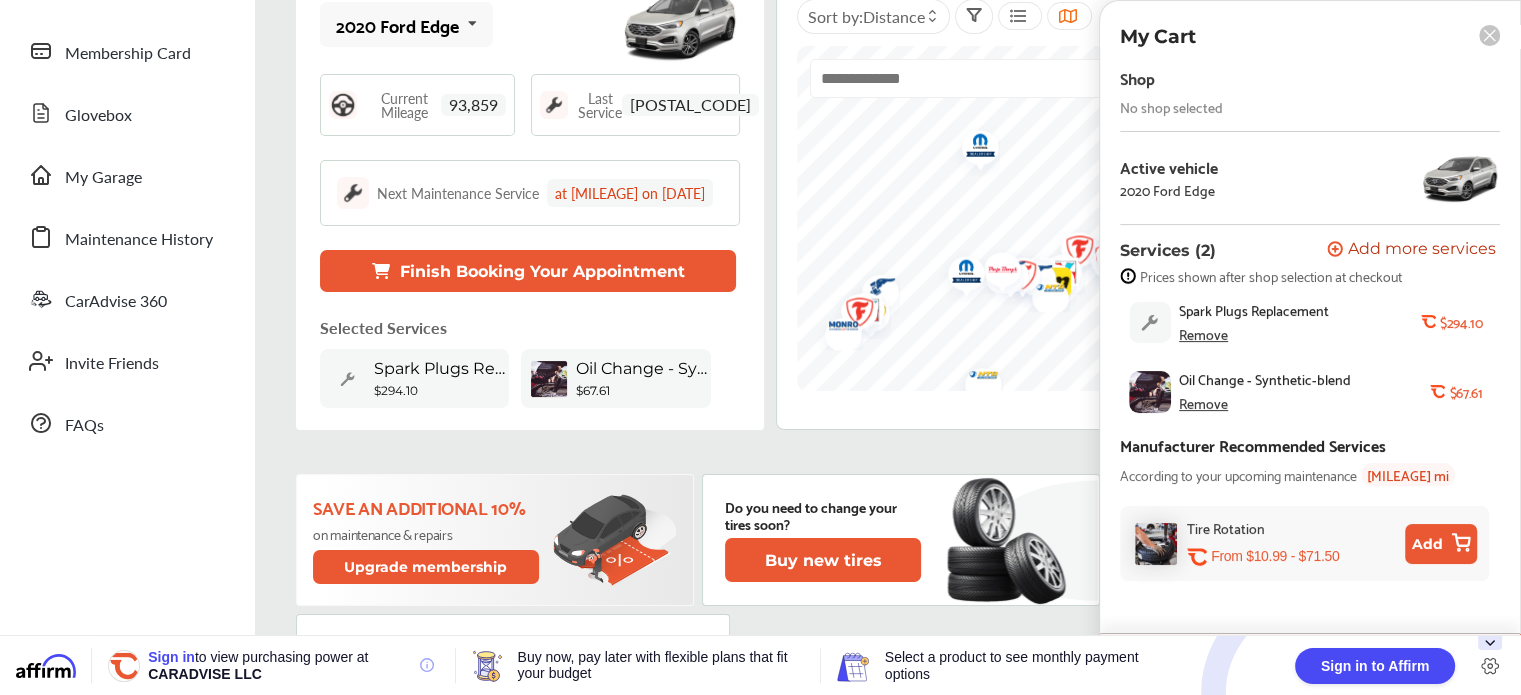 scroll, scrollTop: 200, scrollLeft: 0, axis: vertical 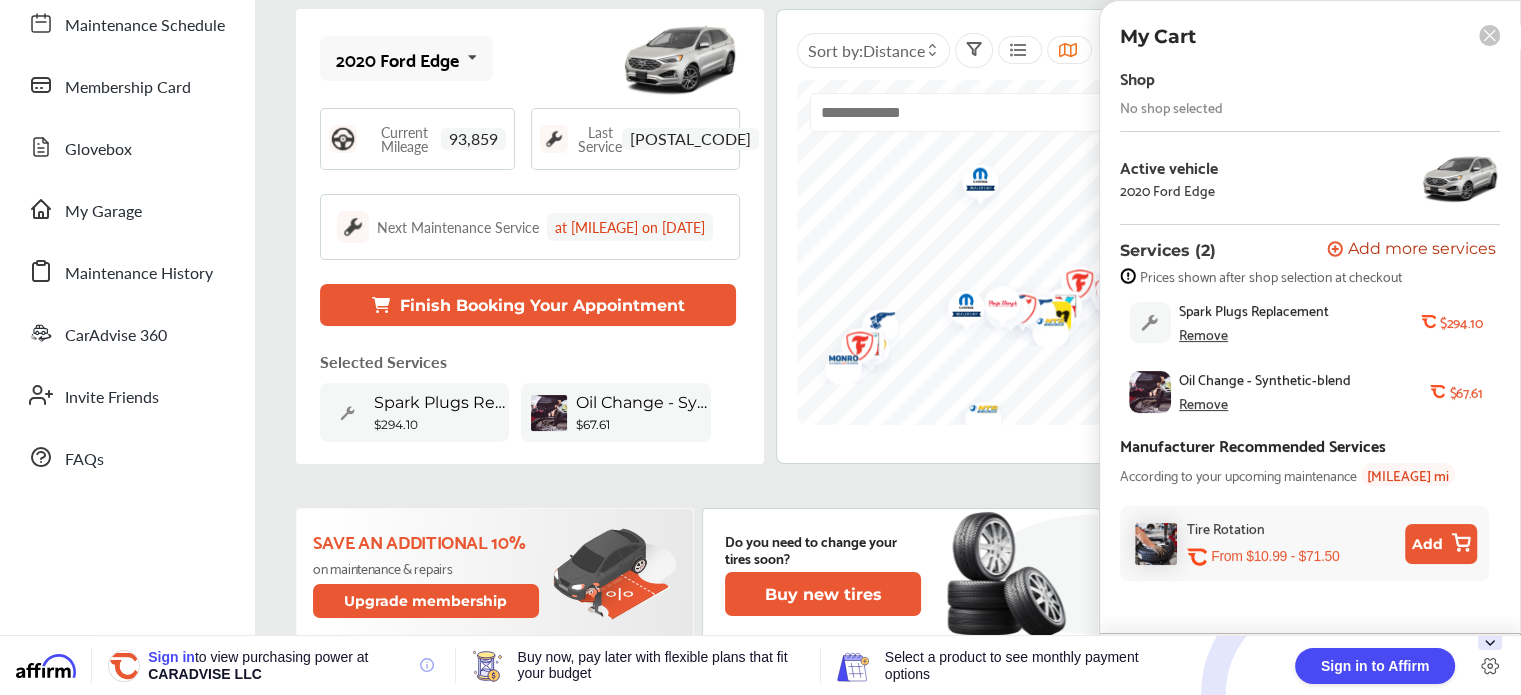click on "No shop selected" at bounding box center (1171, 107) 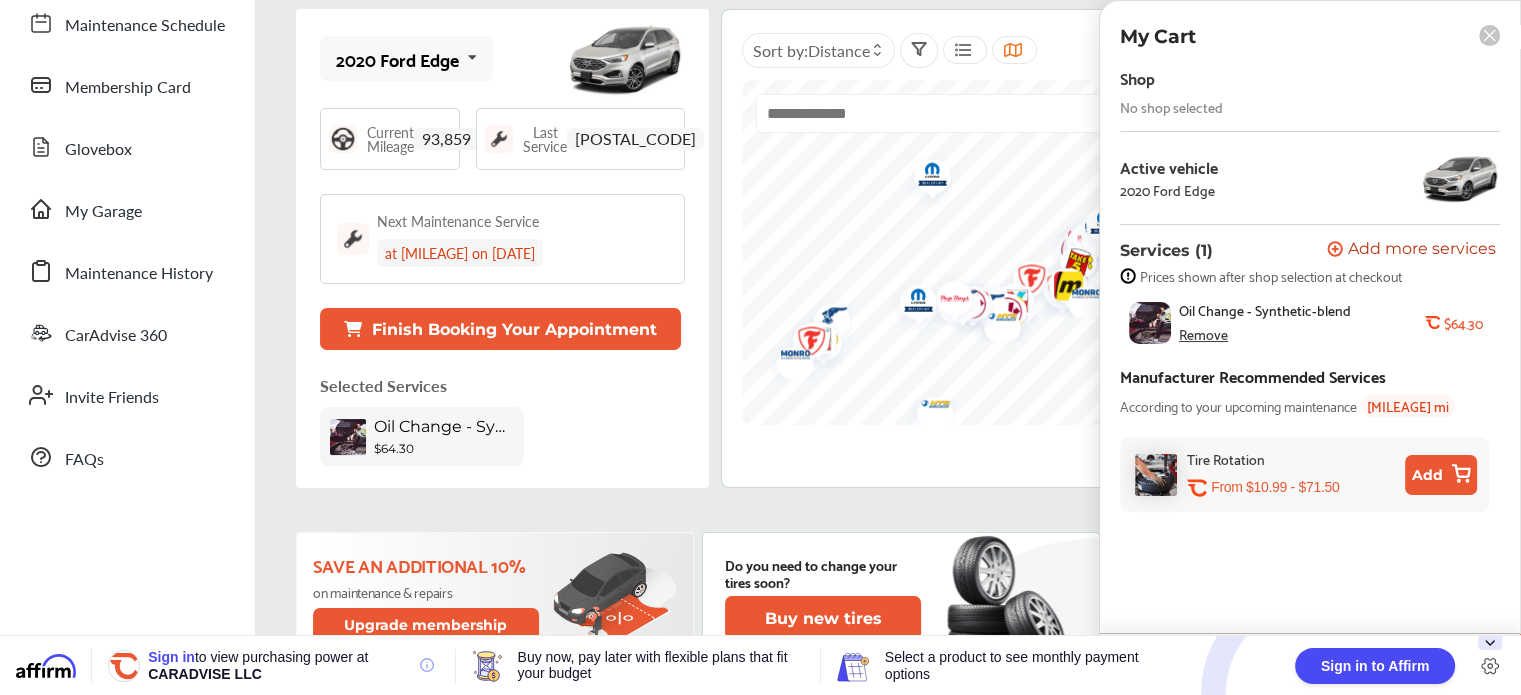click on "Remove" at bounding box center (1203, 334) 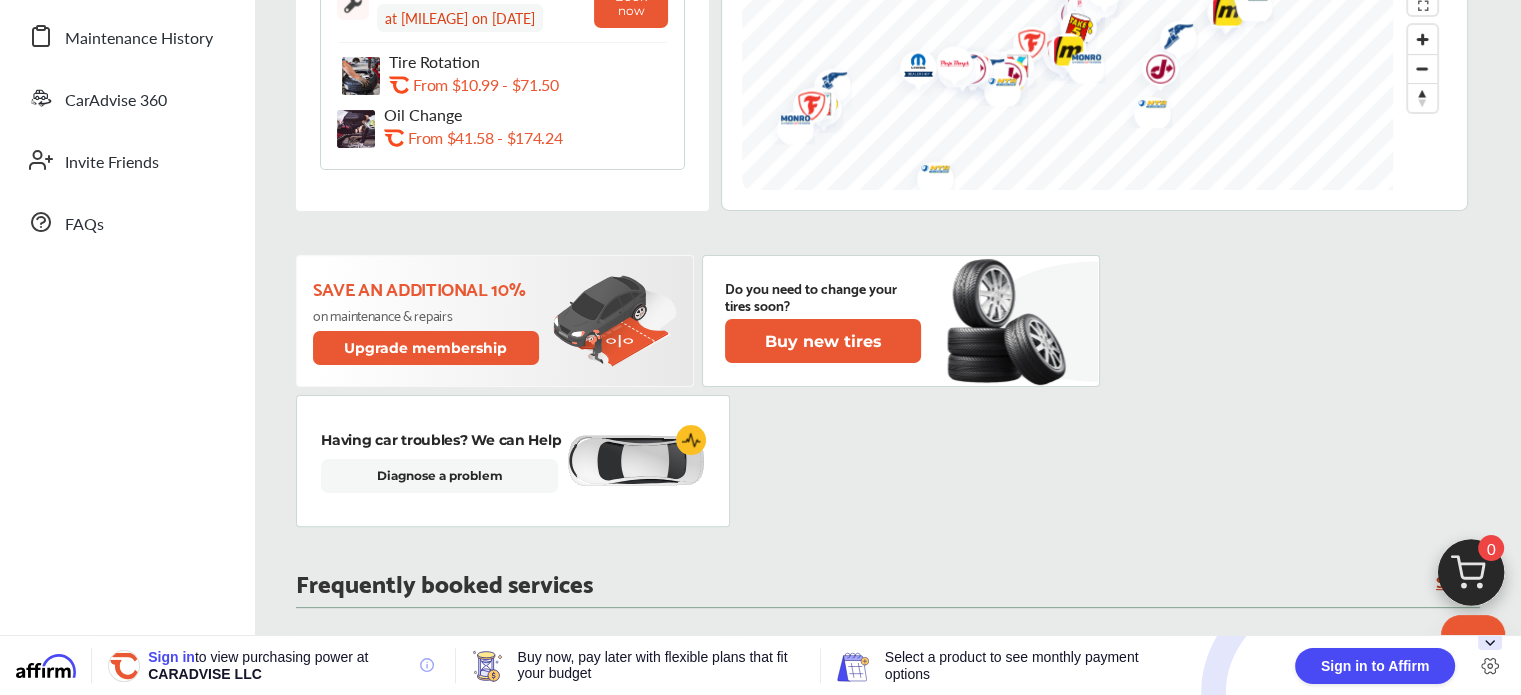 scroll, scrollTop: 300, scrollLeft: 0, axis: vertical 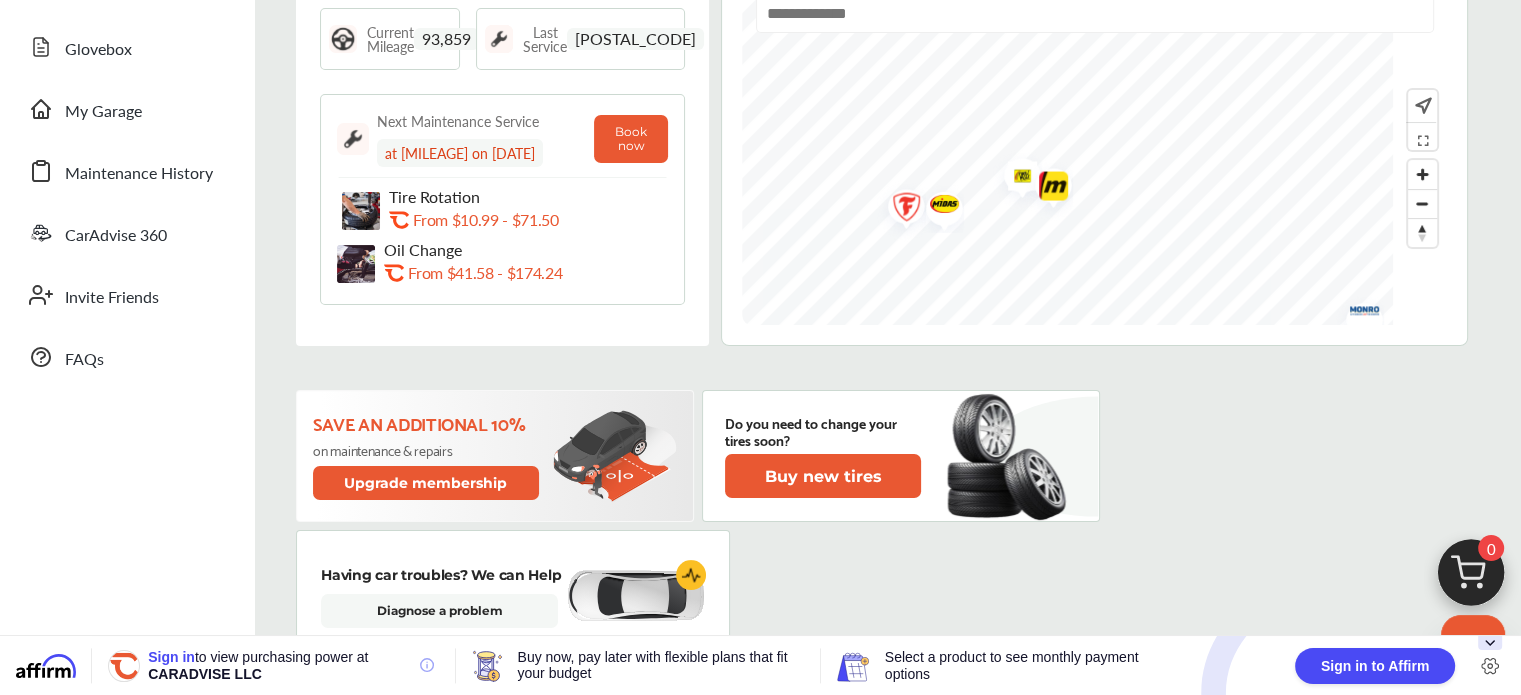 click on "*****
Sort by :  Distance" at bounding box center [1094, 127] 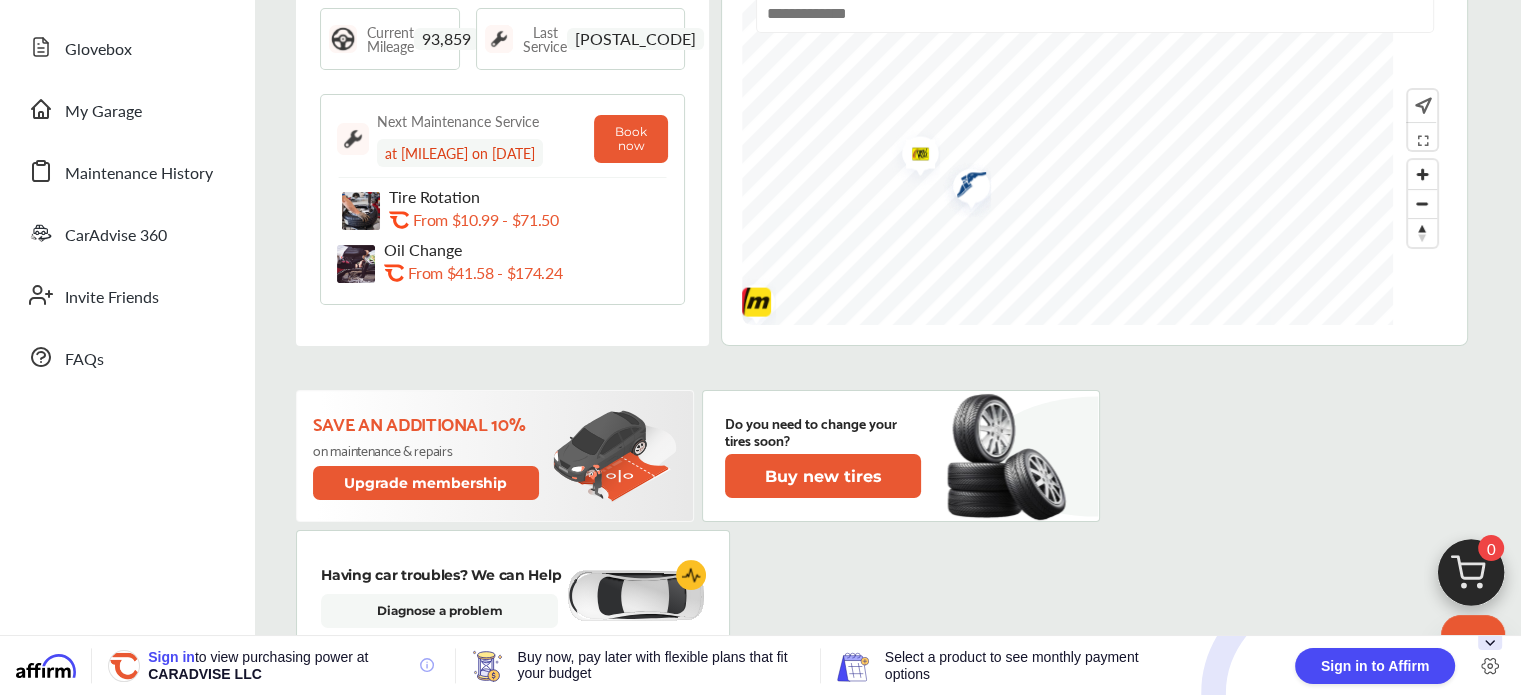 click at bounding box center (913, 157) 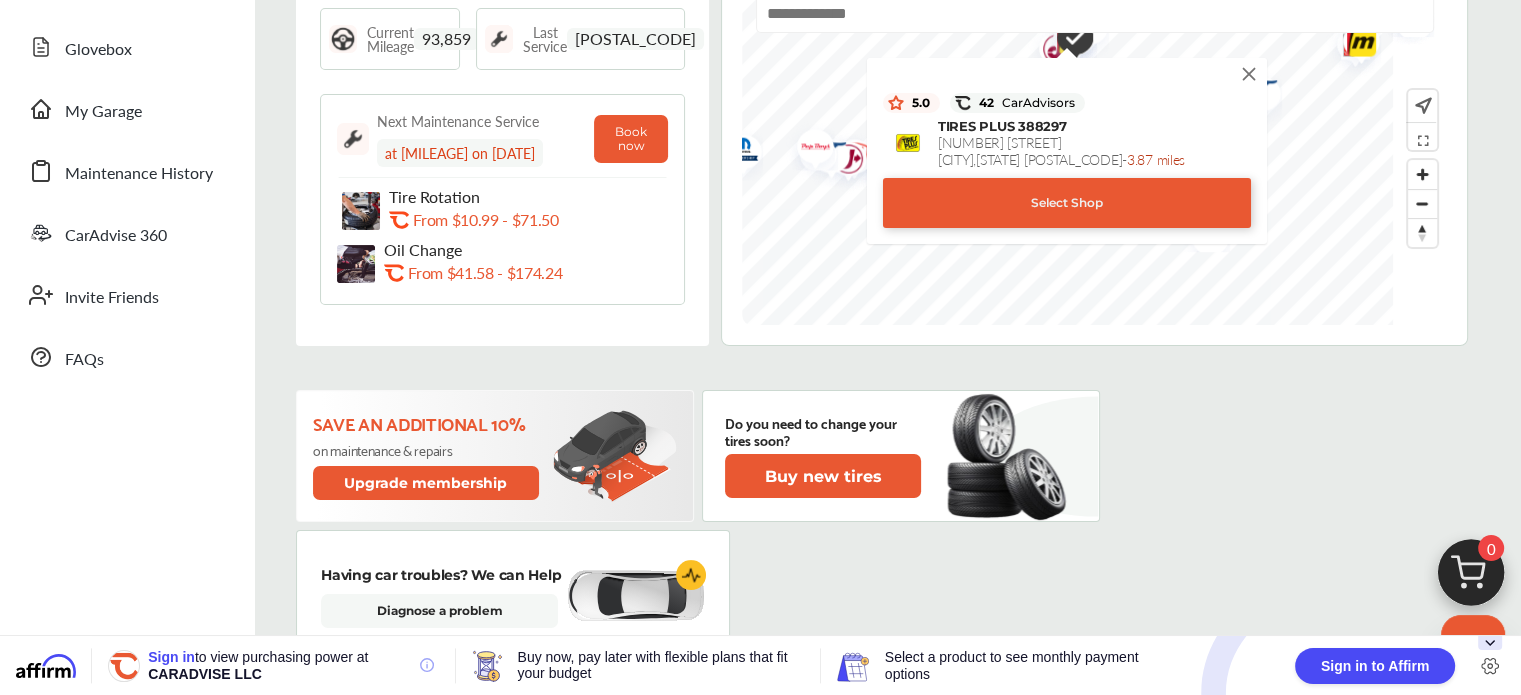 click on "Select Shop" at bounding box center [1067, 203] 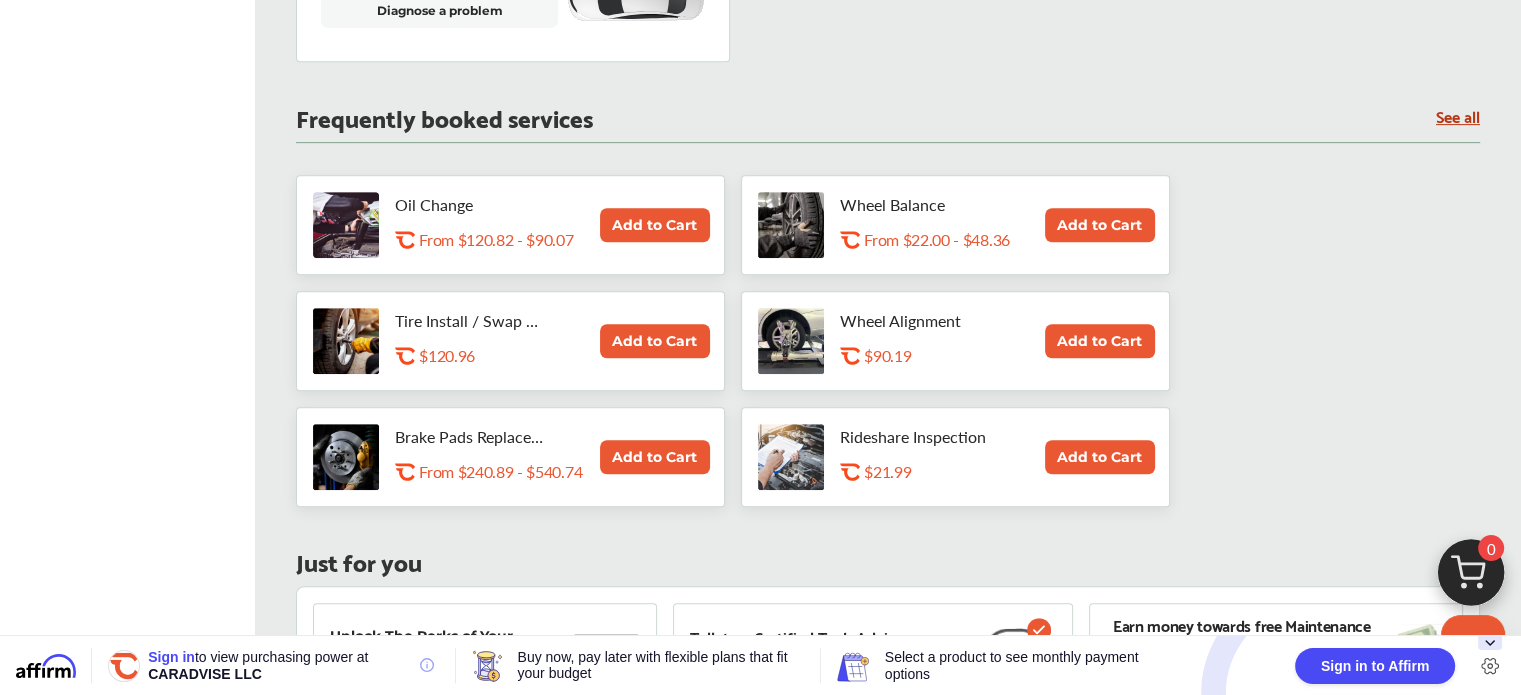 scroll, scrollTop: 800, scrollLeft: 0, axis: vertical 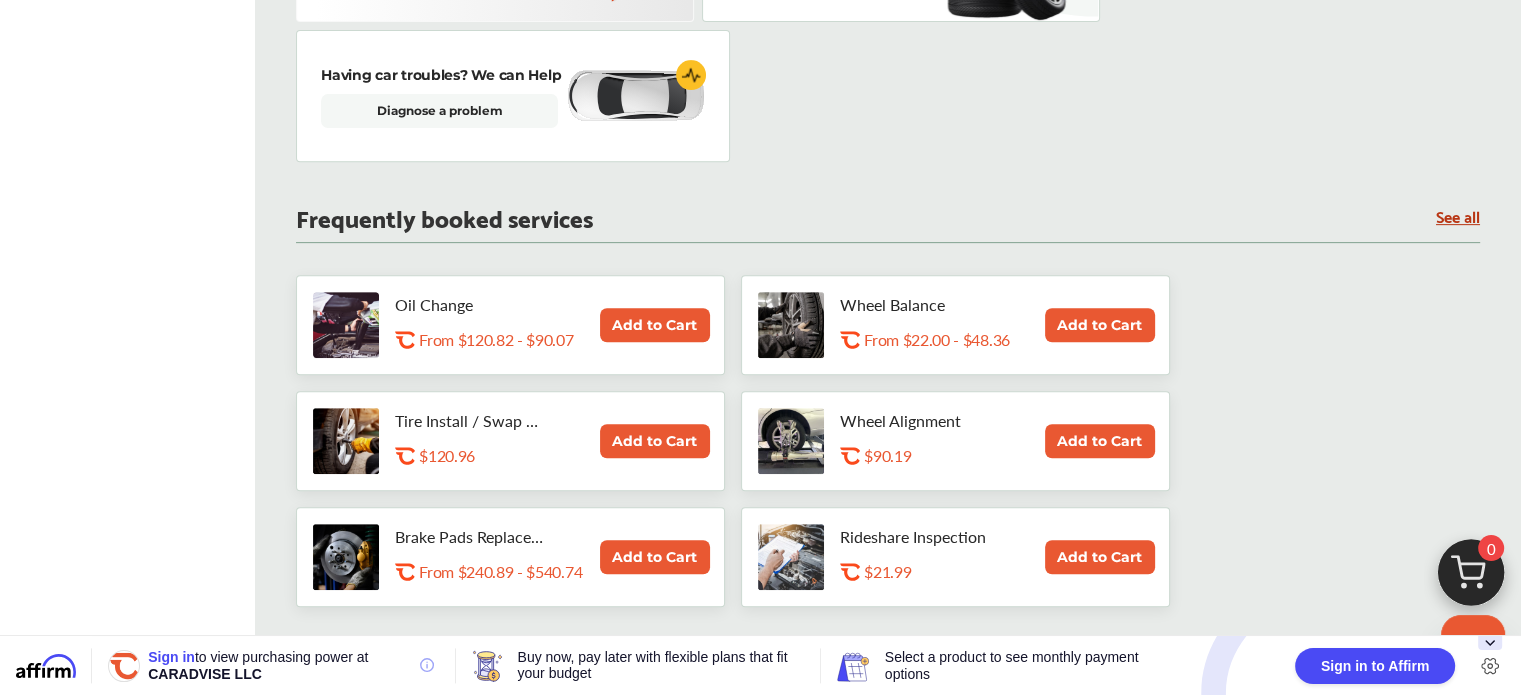 click on "See all" at bounding box center (1458, 215) 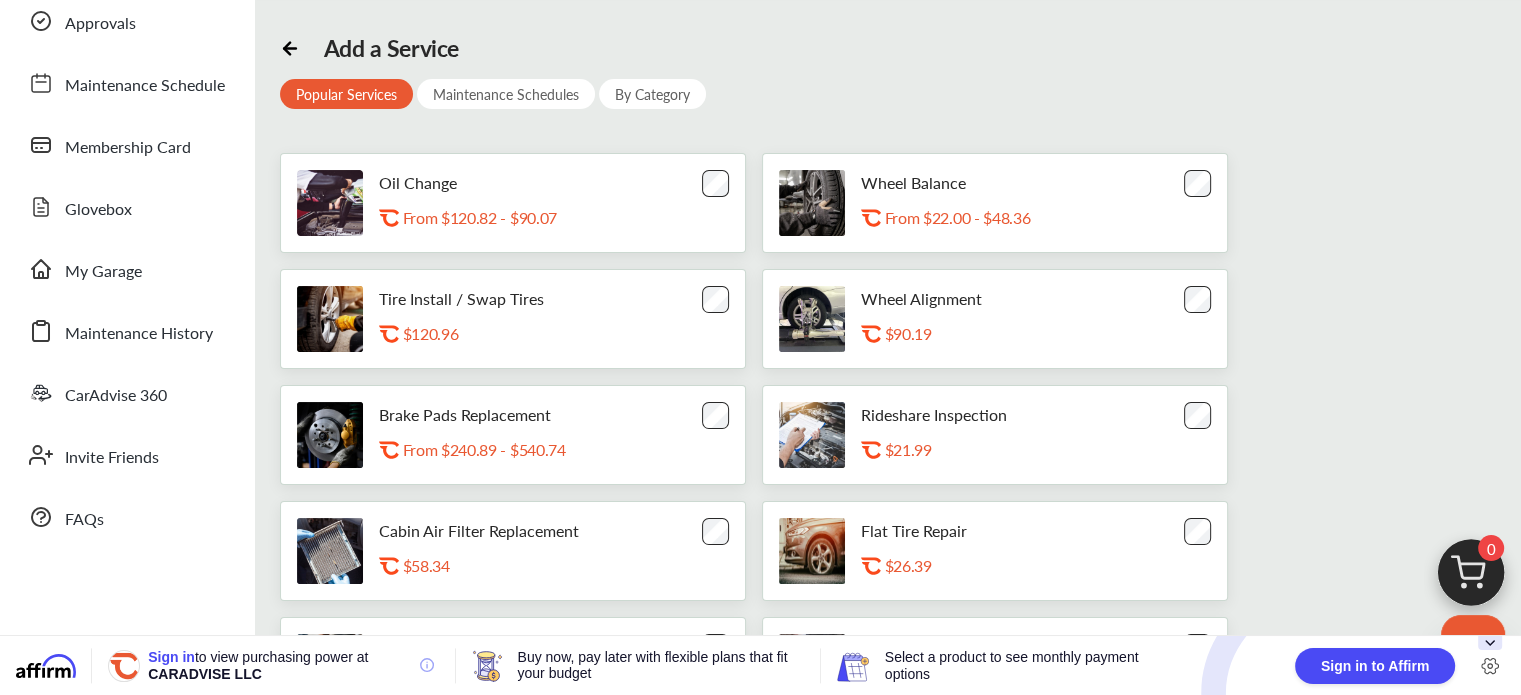 scroll, scrollTop: 105, scrollLeft: 0, axis: vertical 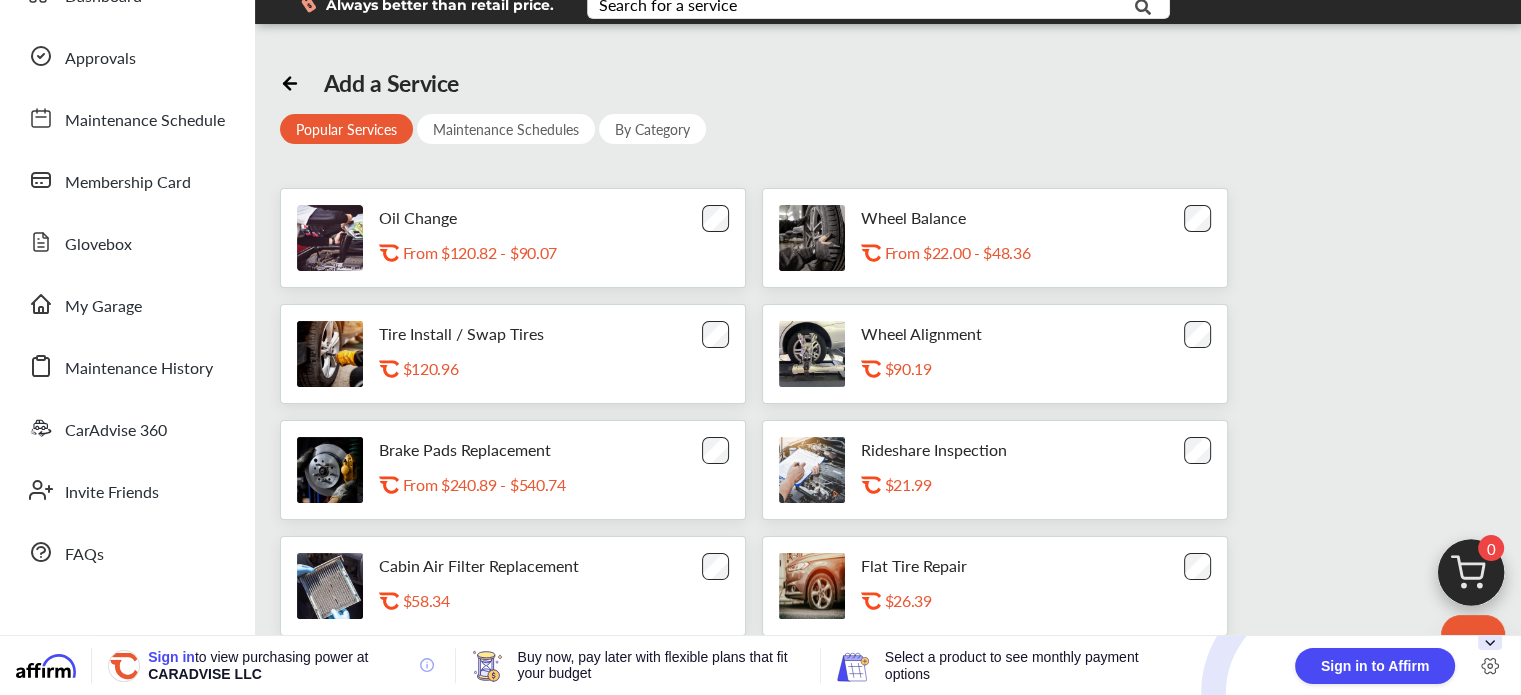 click on "Maintenance Schedules" at bounding box center [506, 129] 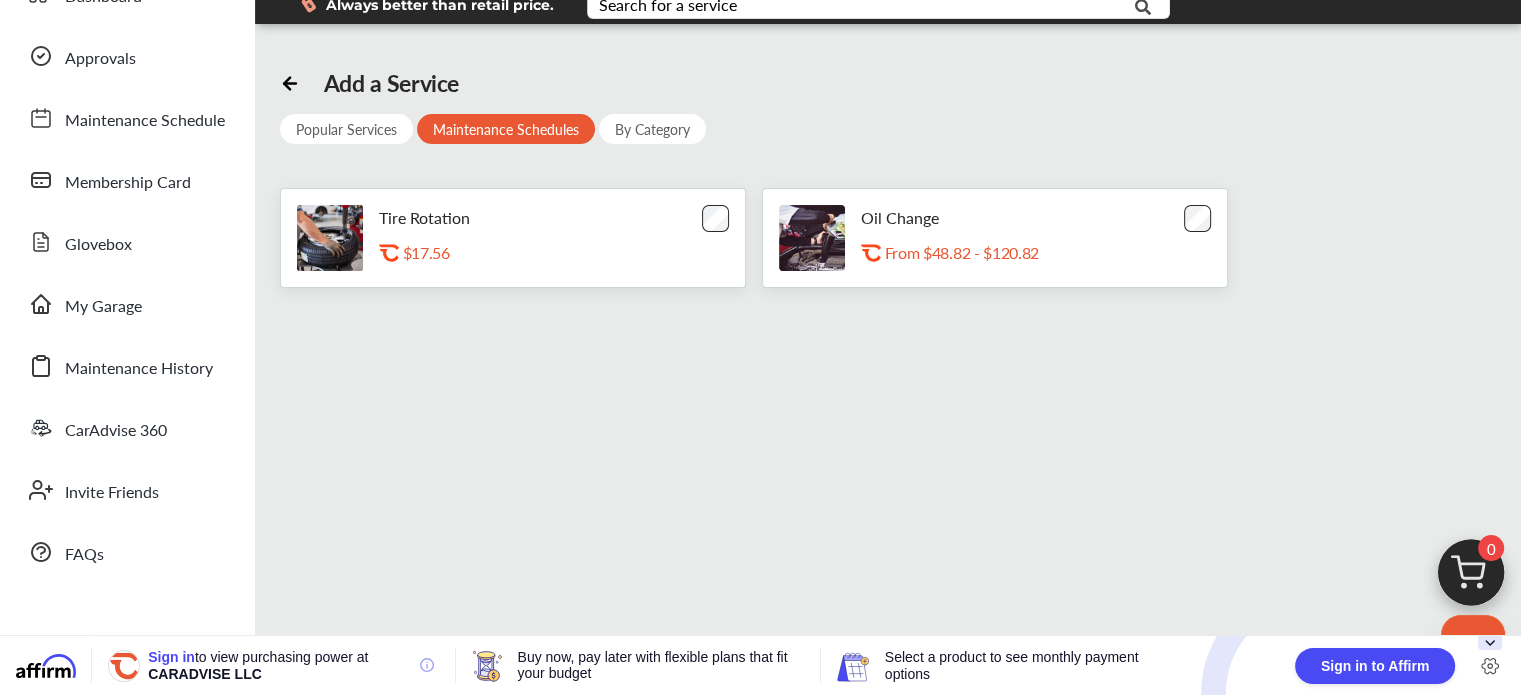 click on "By Category" at bounding box center [652, 129] 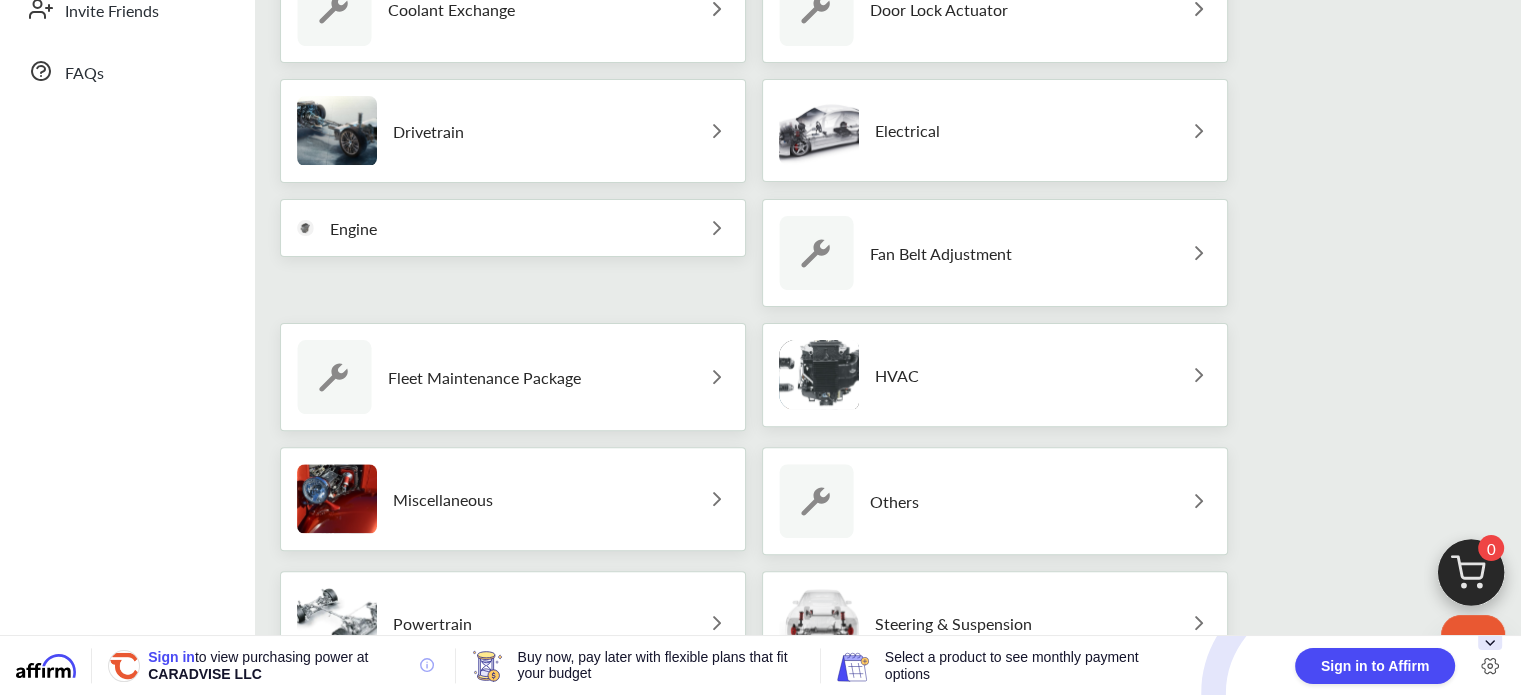 scroll, scrollTop: 541, scrollLeft: 0, axis: vertical 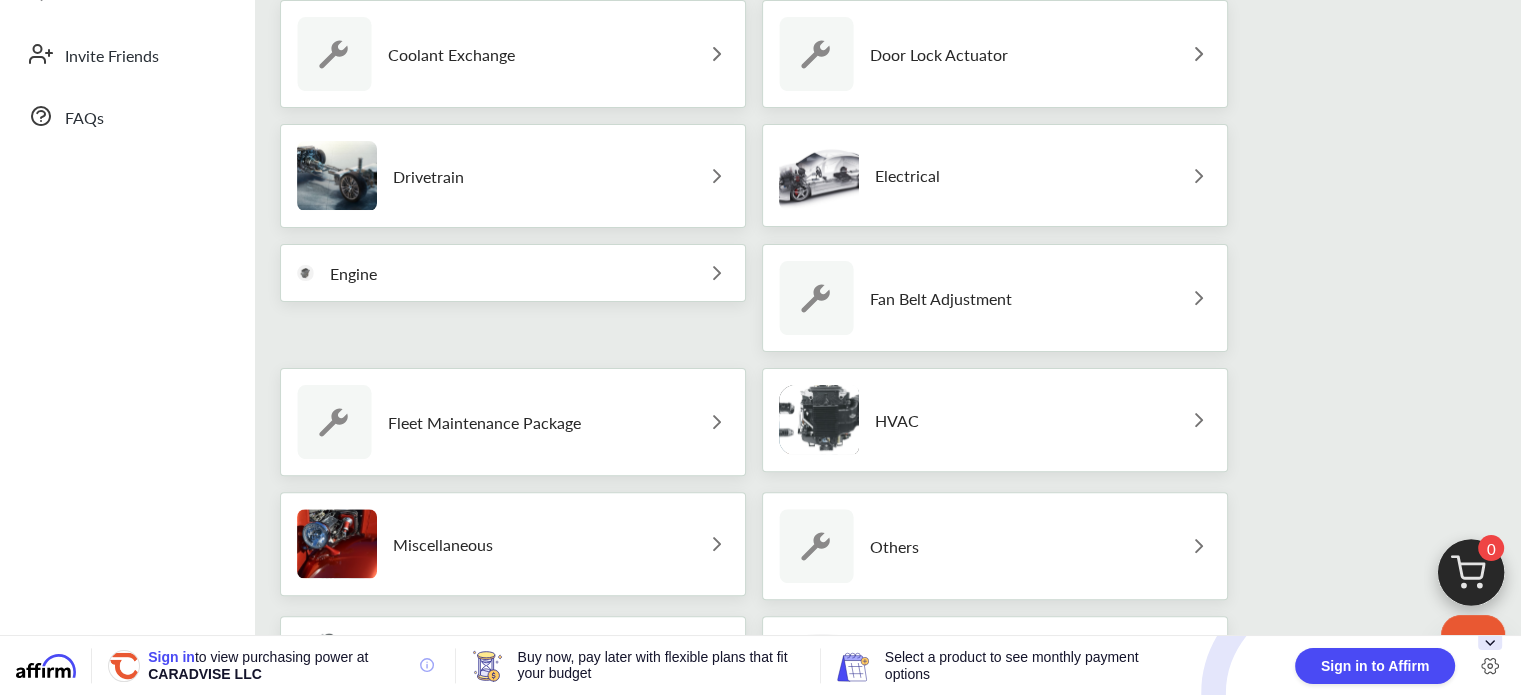click at bounding box center [717, 273] 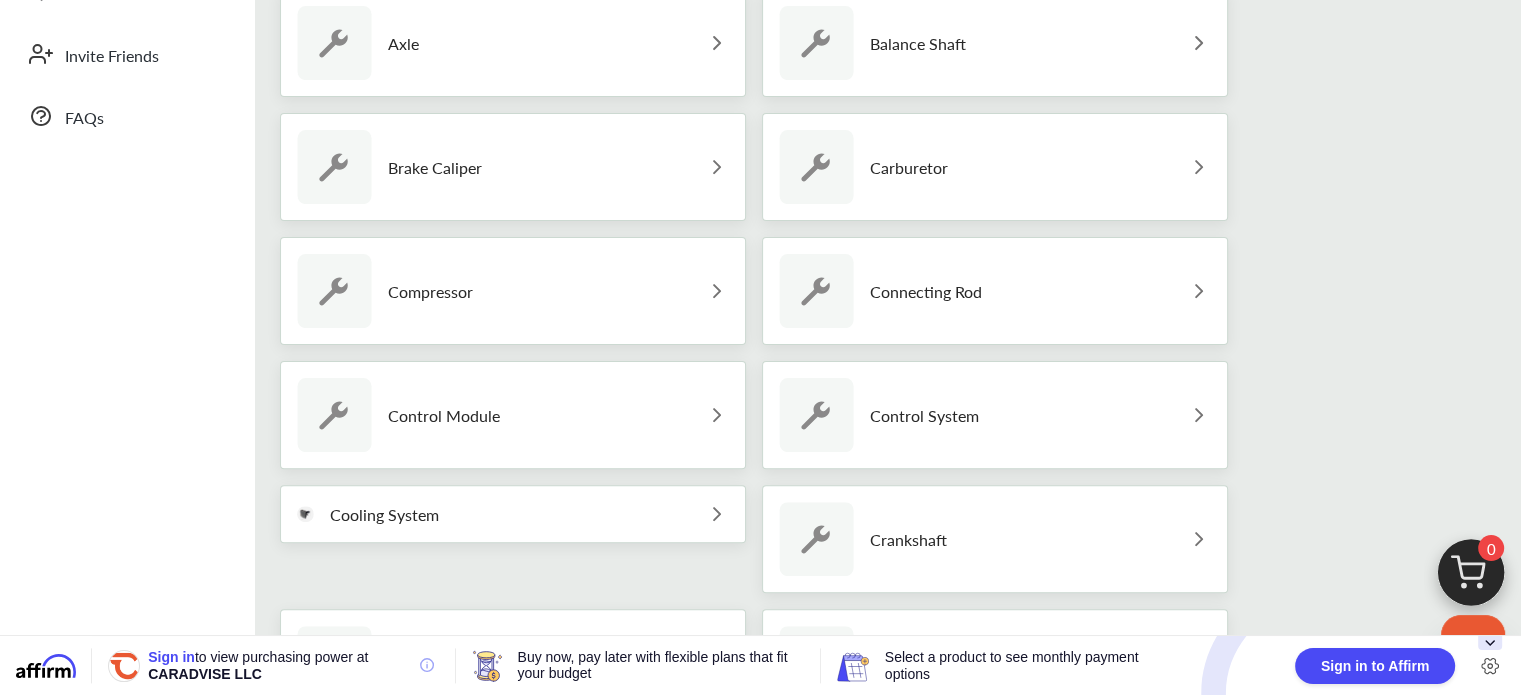scroll, scrollTop: 141, scrollLeft: 0, axis: vertical 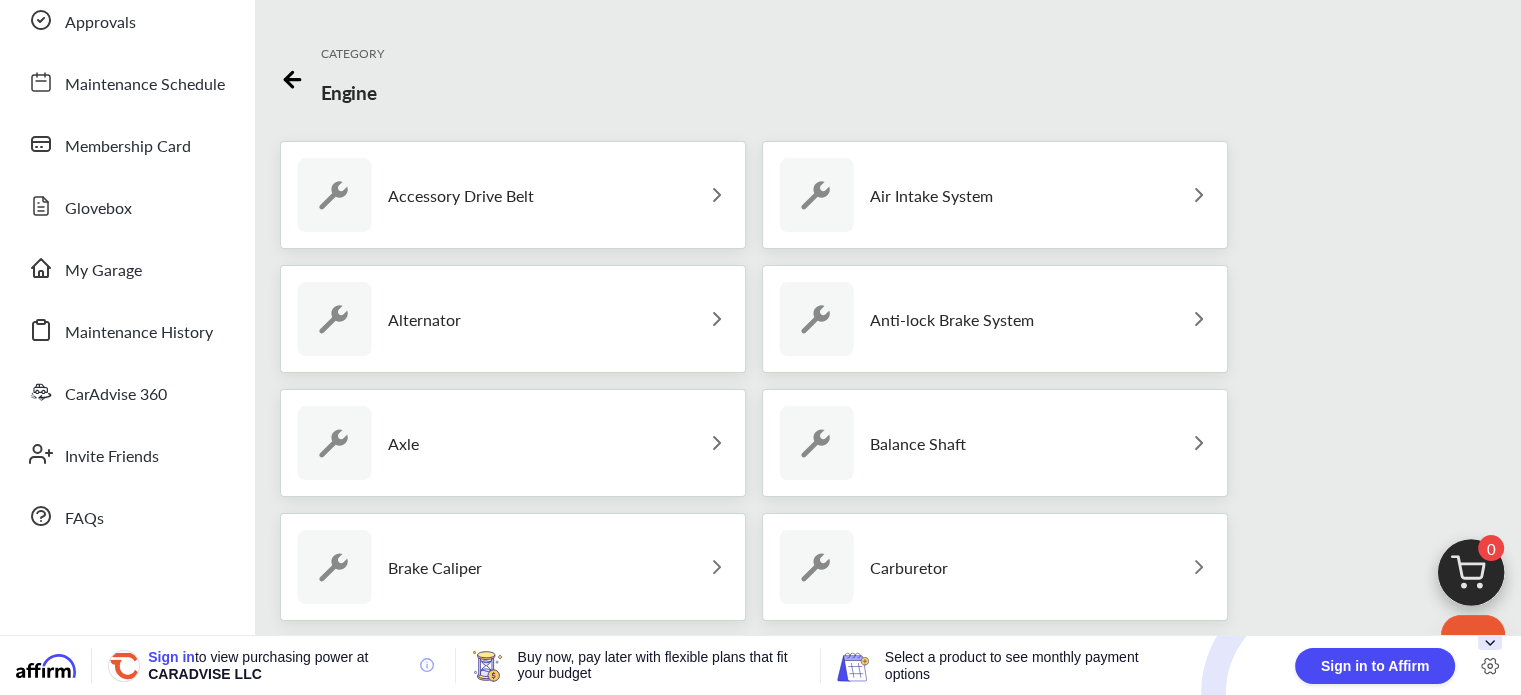 click 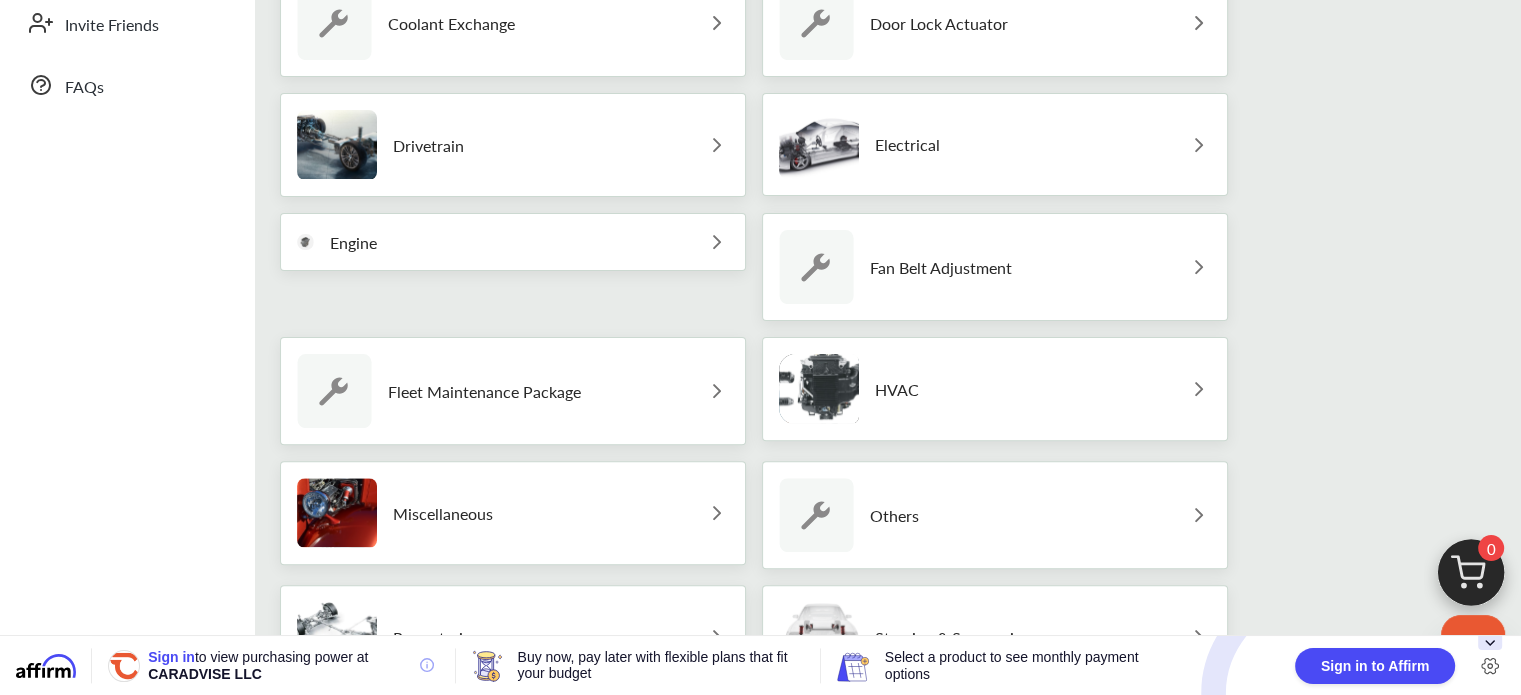 scroll, scrollTop: 541, scrollLeft: 0, axis: vertical 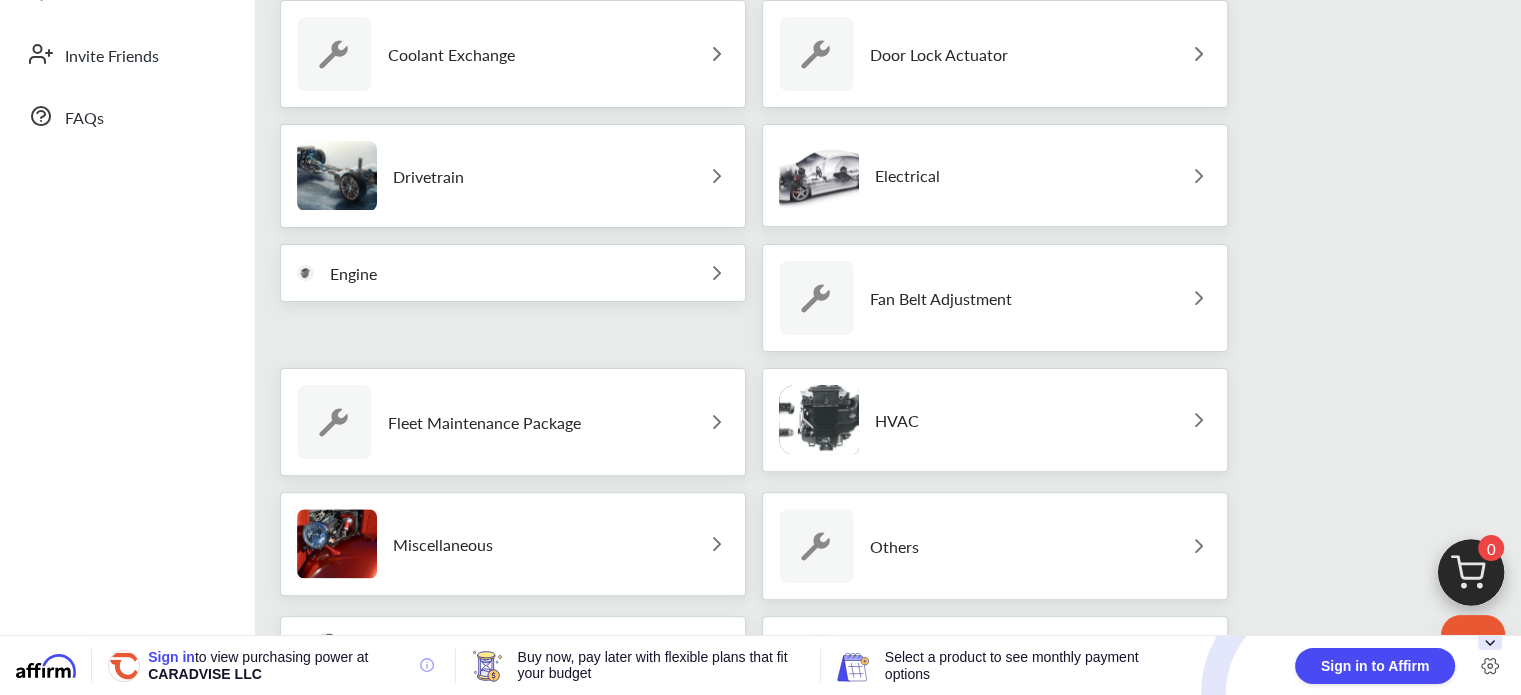 click at bounding box center (717, 544) 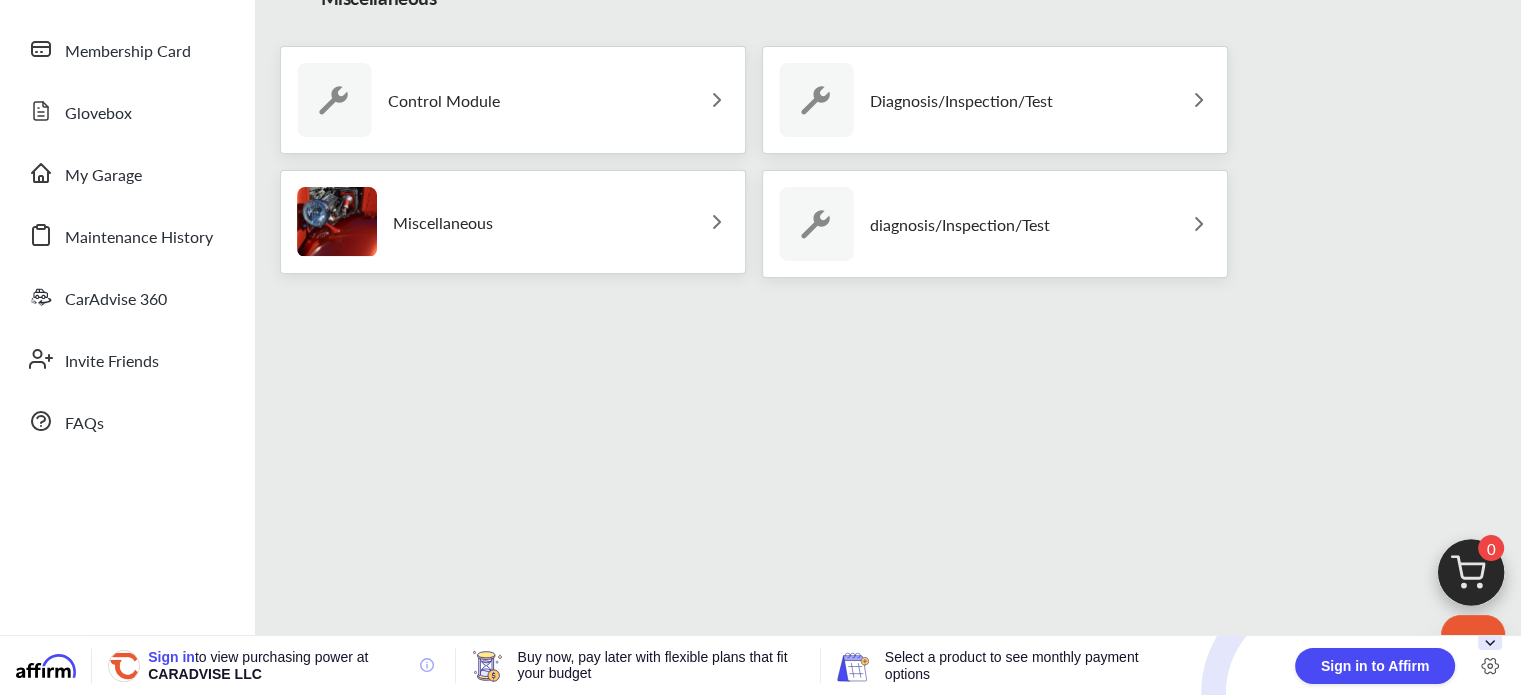 scroll, scrollTop: 205, scrollLeft: 0, axis: vertical 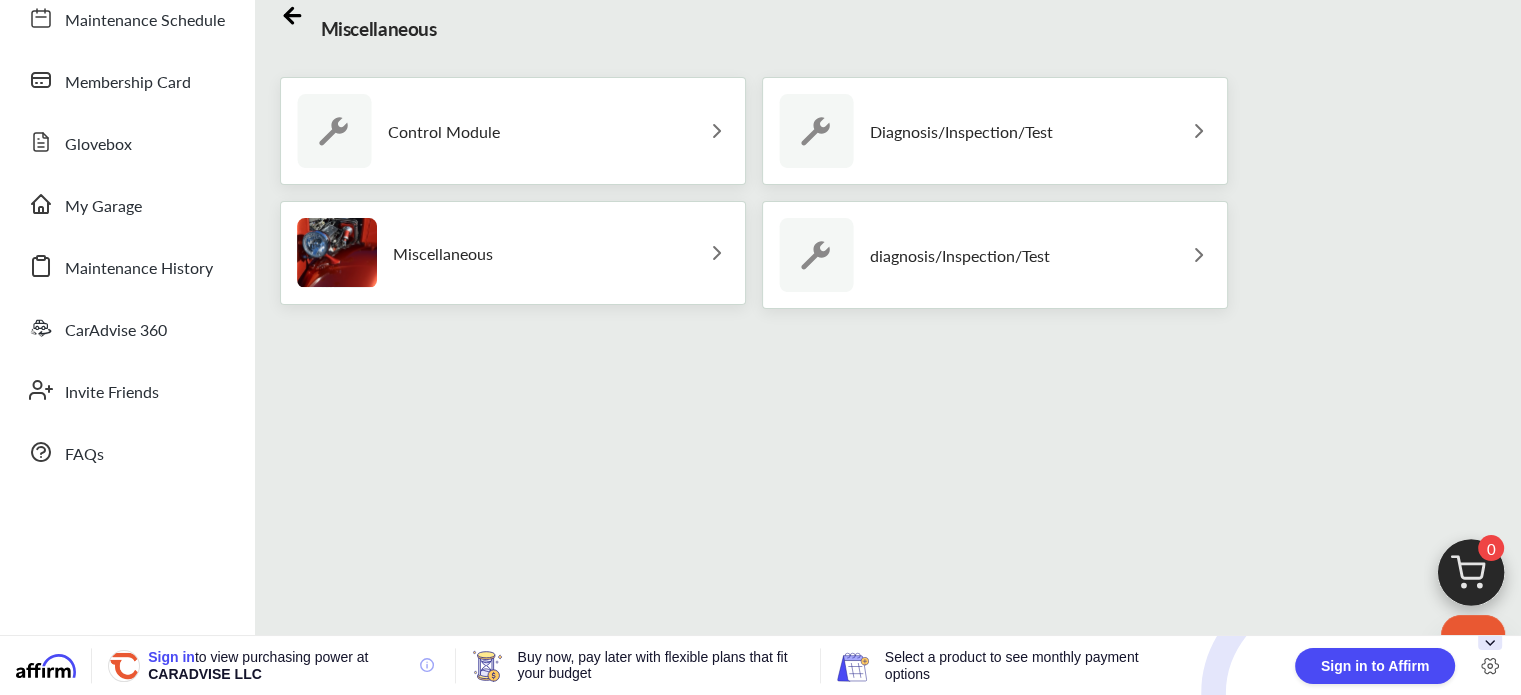 click 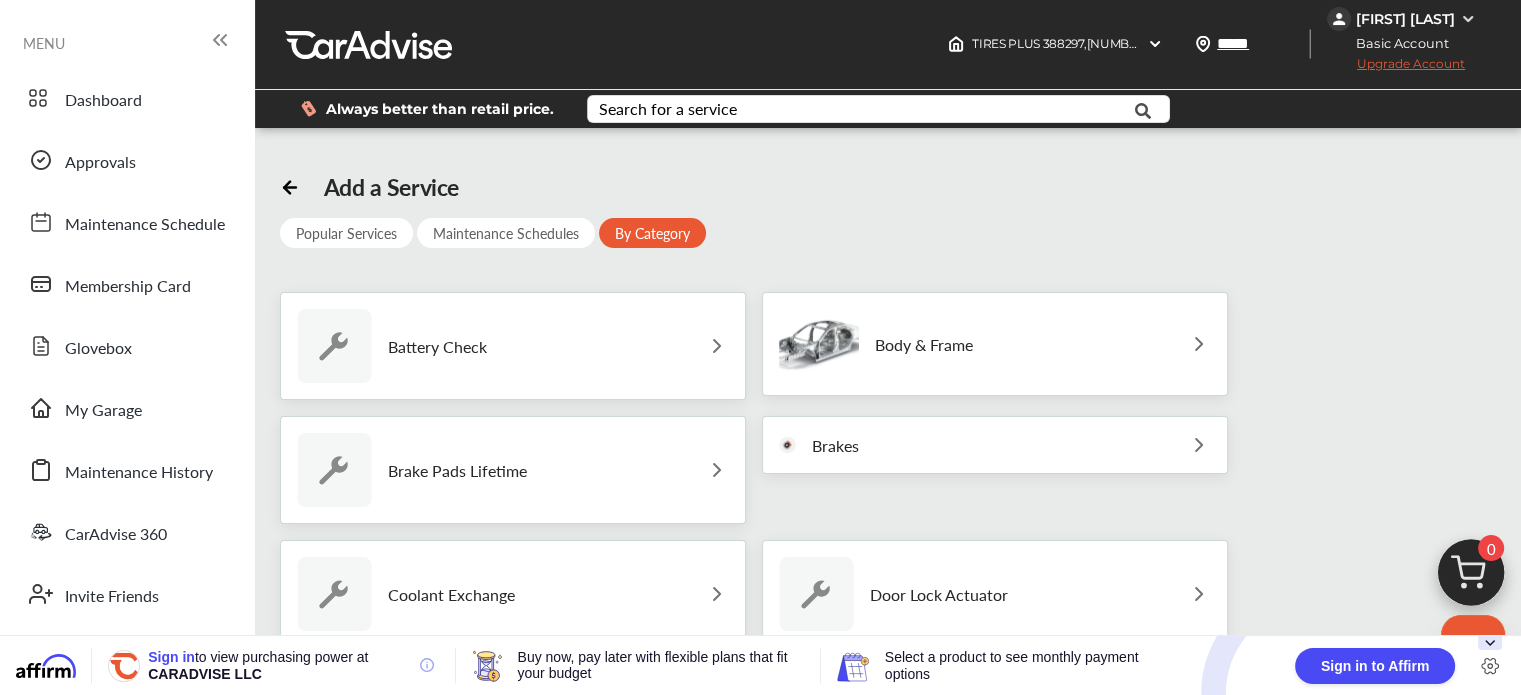 scroll, scrollTop: 0, scrollLeft: 0, axis: both 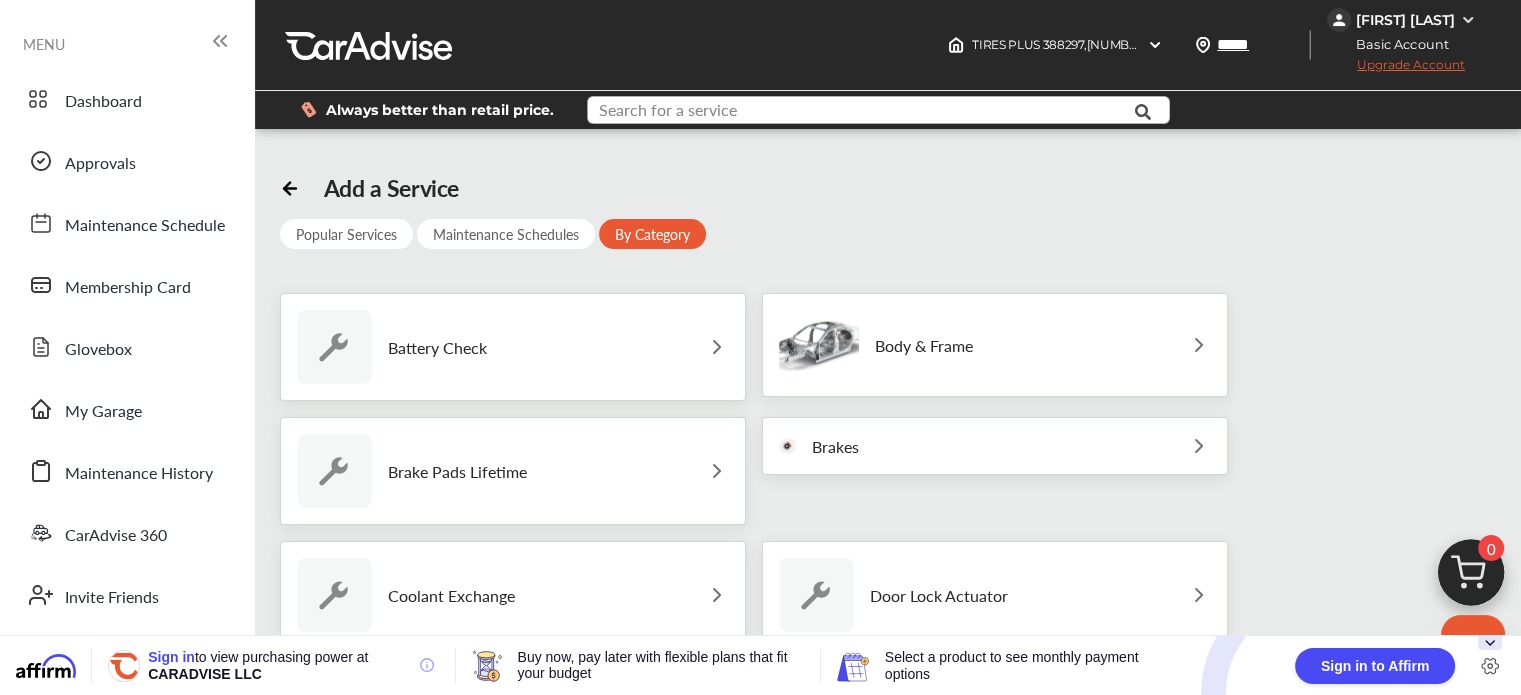 click at bounding box center (860, 112) 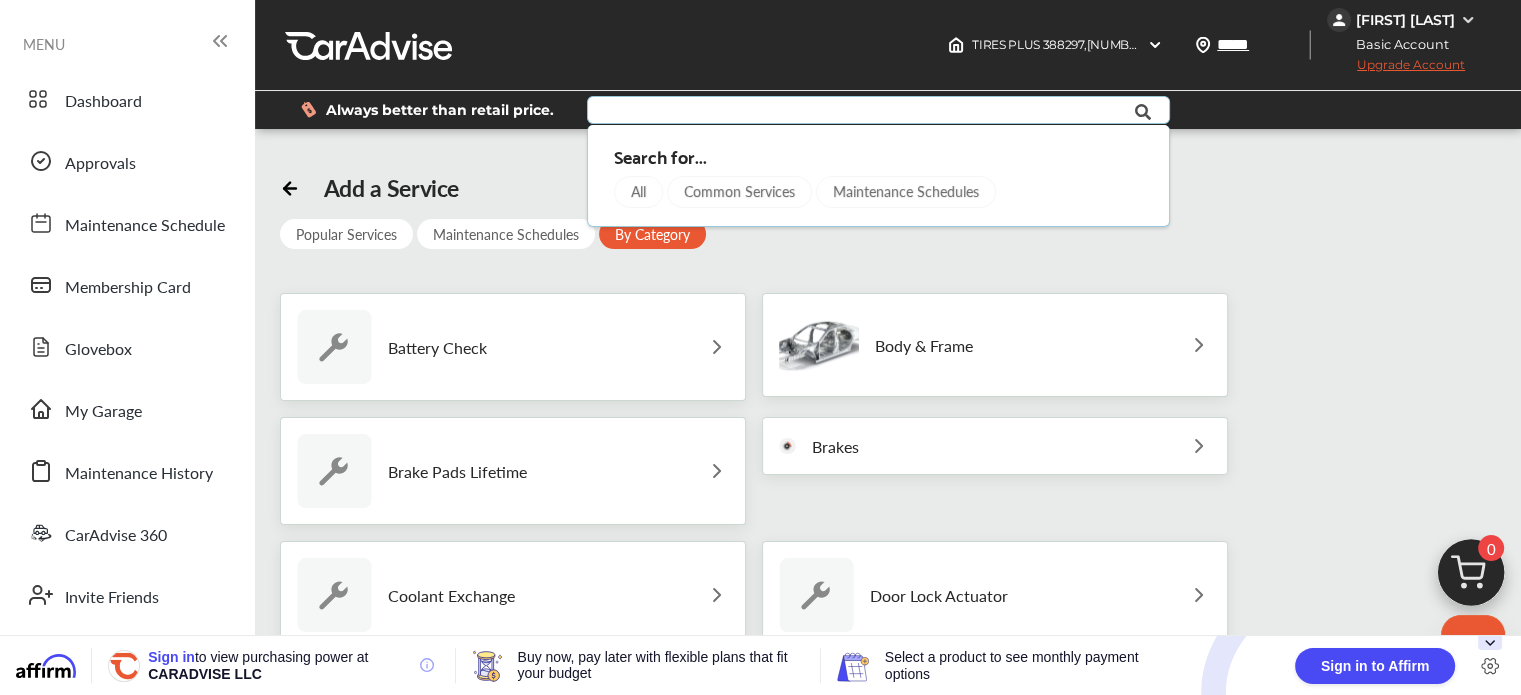 type on "*****" 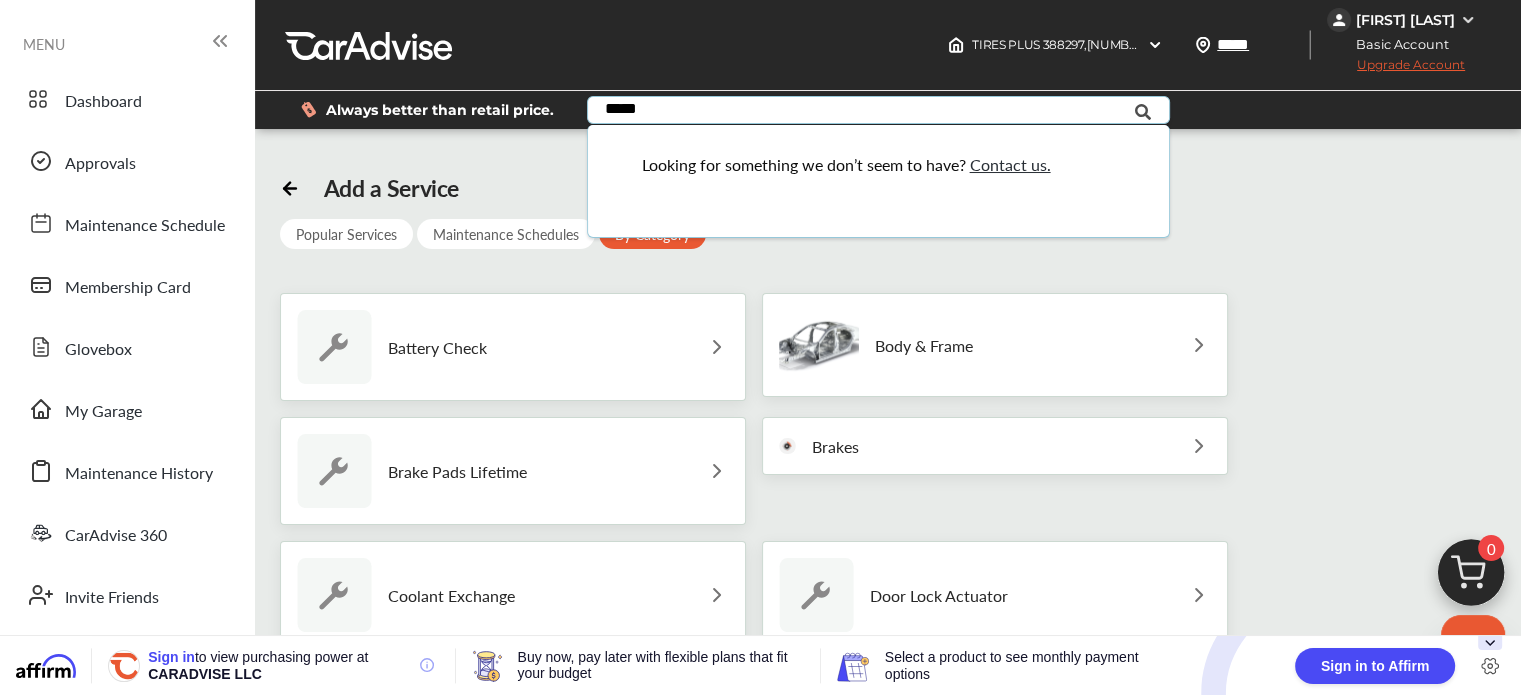 type 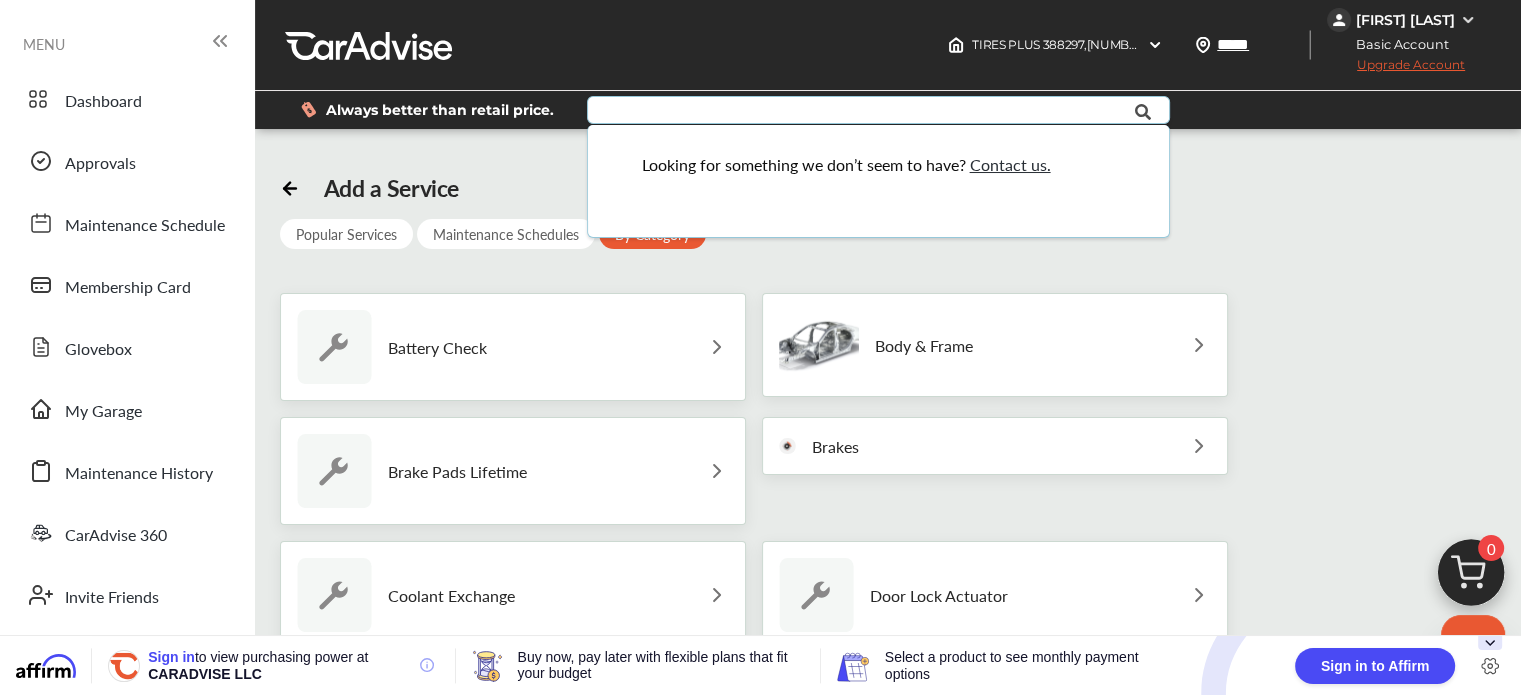 click on "Add a Service Popular Services Maintenance Schedules By Category Battery Check Body & Frame Brake Pads Lifetime Brakes Coolant Exchange Door Lock Actuator Drivetrain Electrical Engine Fan Belt Adjustment Fleet Maintenance Package HVAC Miscellaneous Others Powertrain Steering & Suspension Sway Bar Link Tires Transmission Fluid" at bounding box center (888, 841) 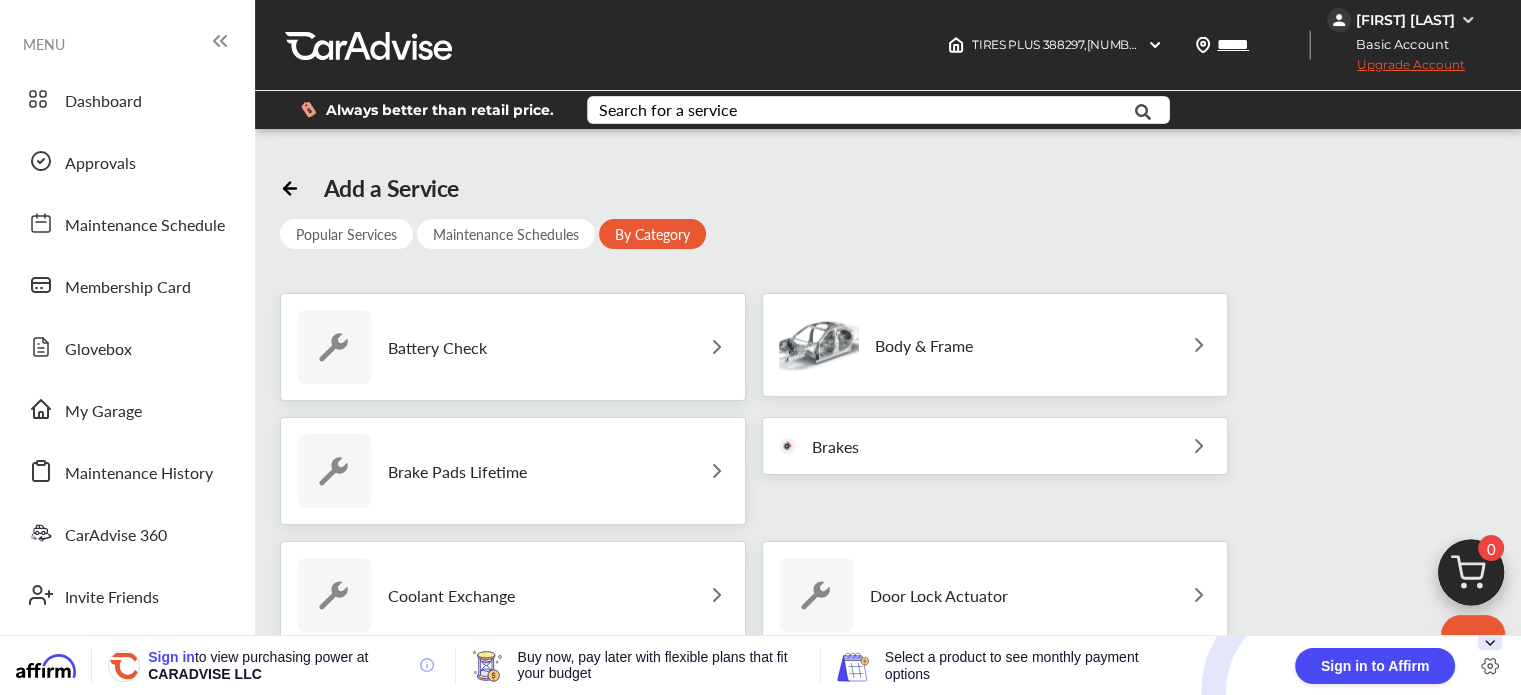 click 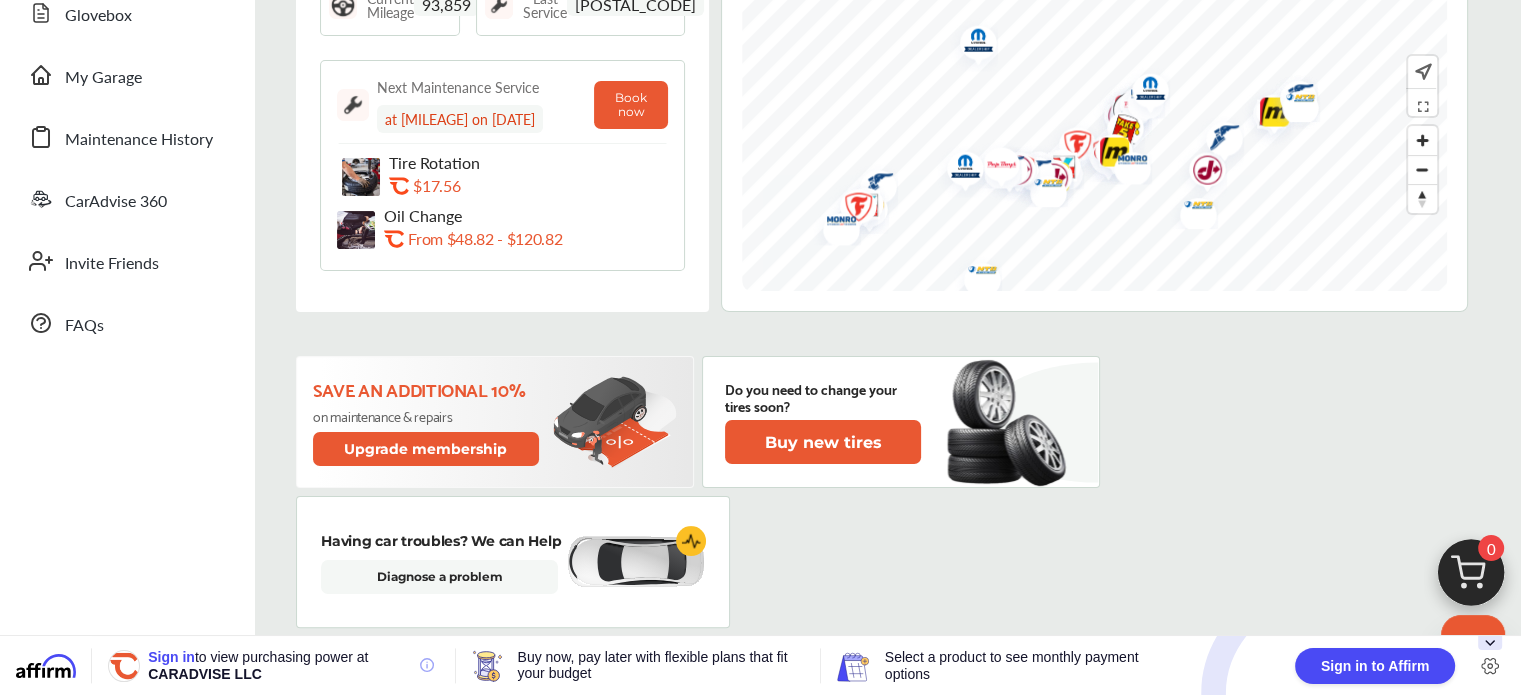 scroll, scrollTop: 300, scrollLeft: 0, axis: vertical 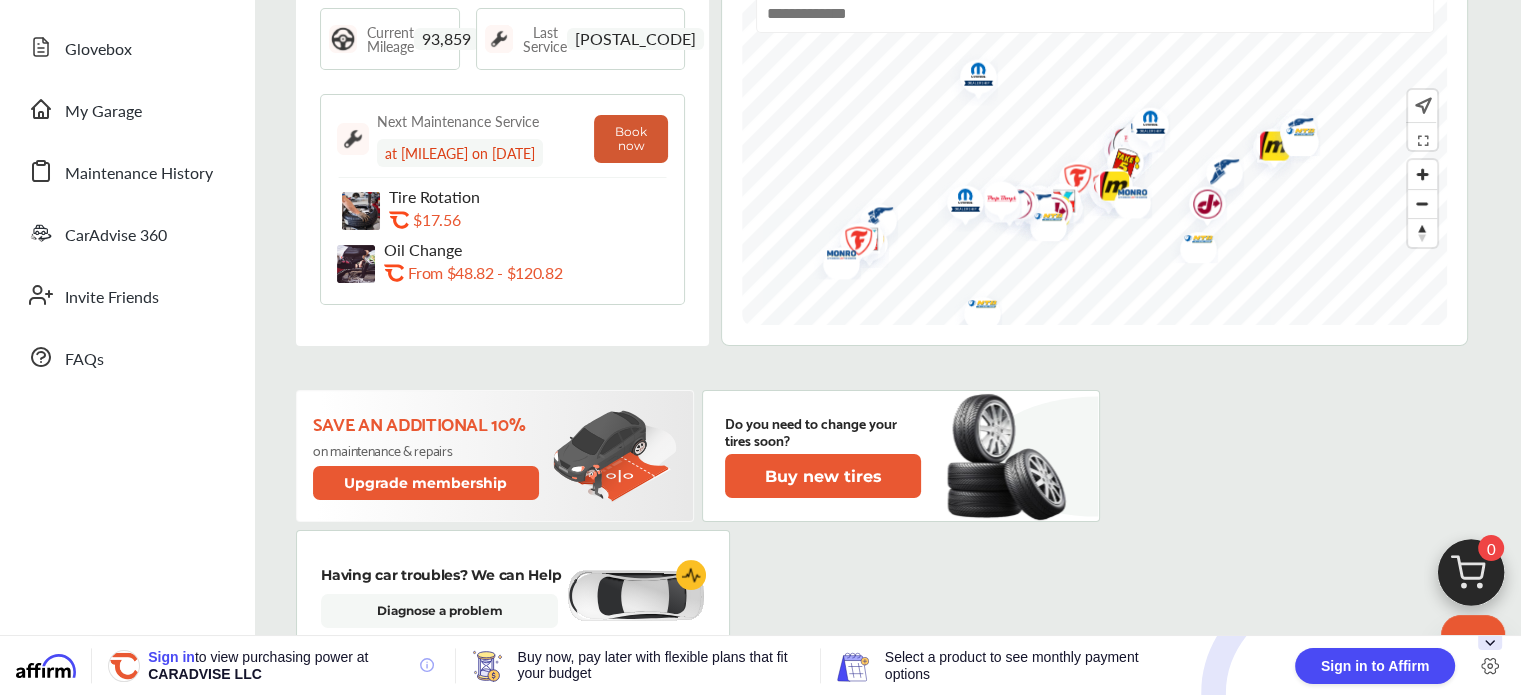click on "Book now" at bounding box center (631, 139) 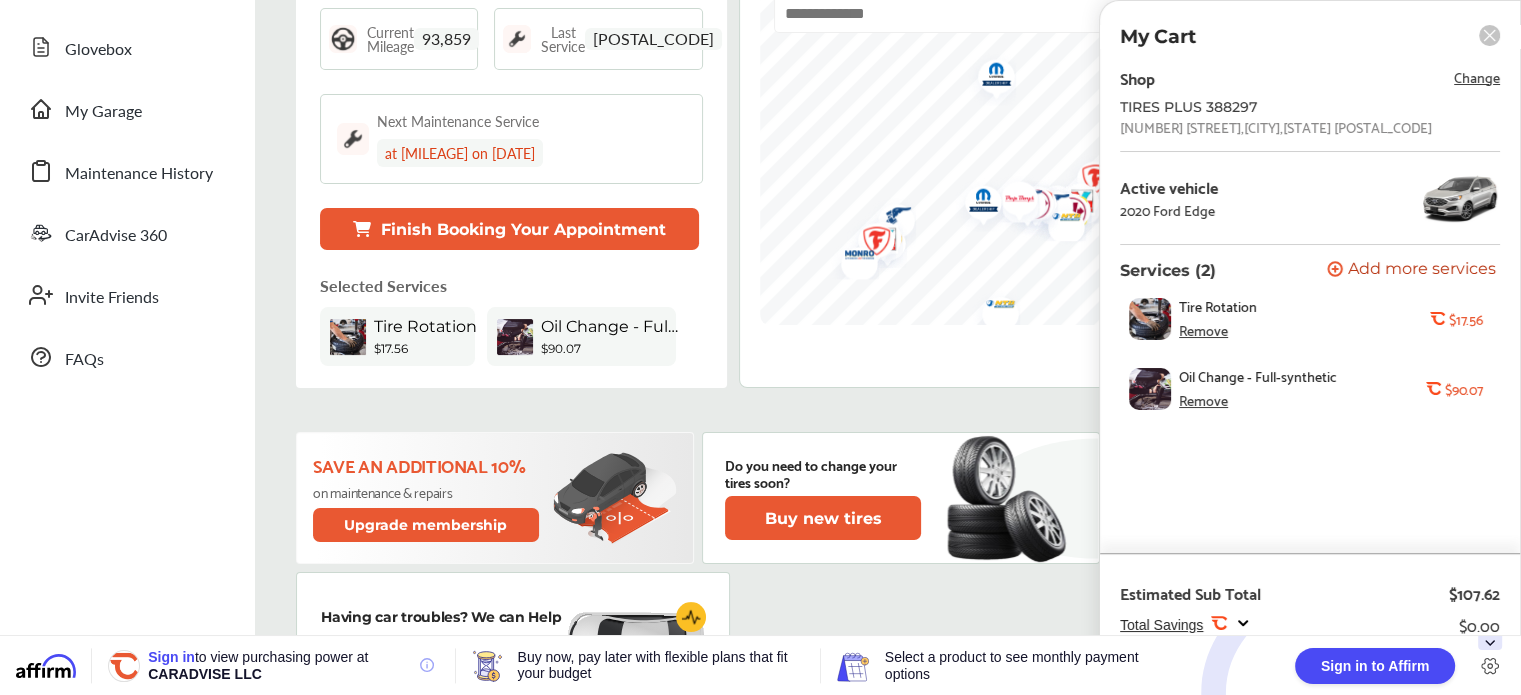 click on "Remove" at bounding box center (1203, 330) 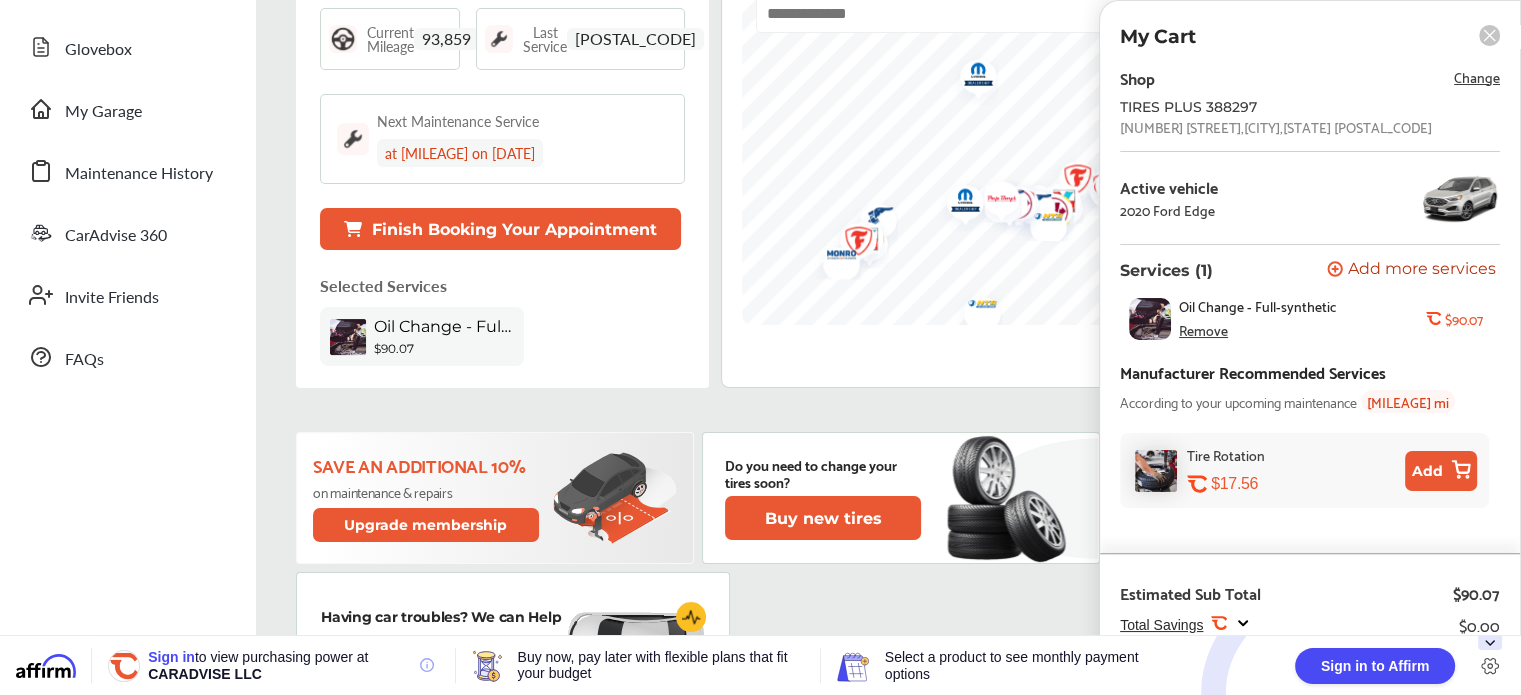 scroll, scrollTop: 300, scrollLeft: 0, axis: vertical 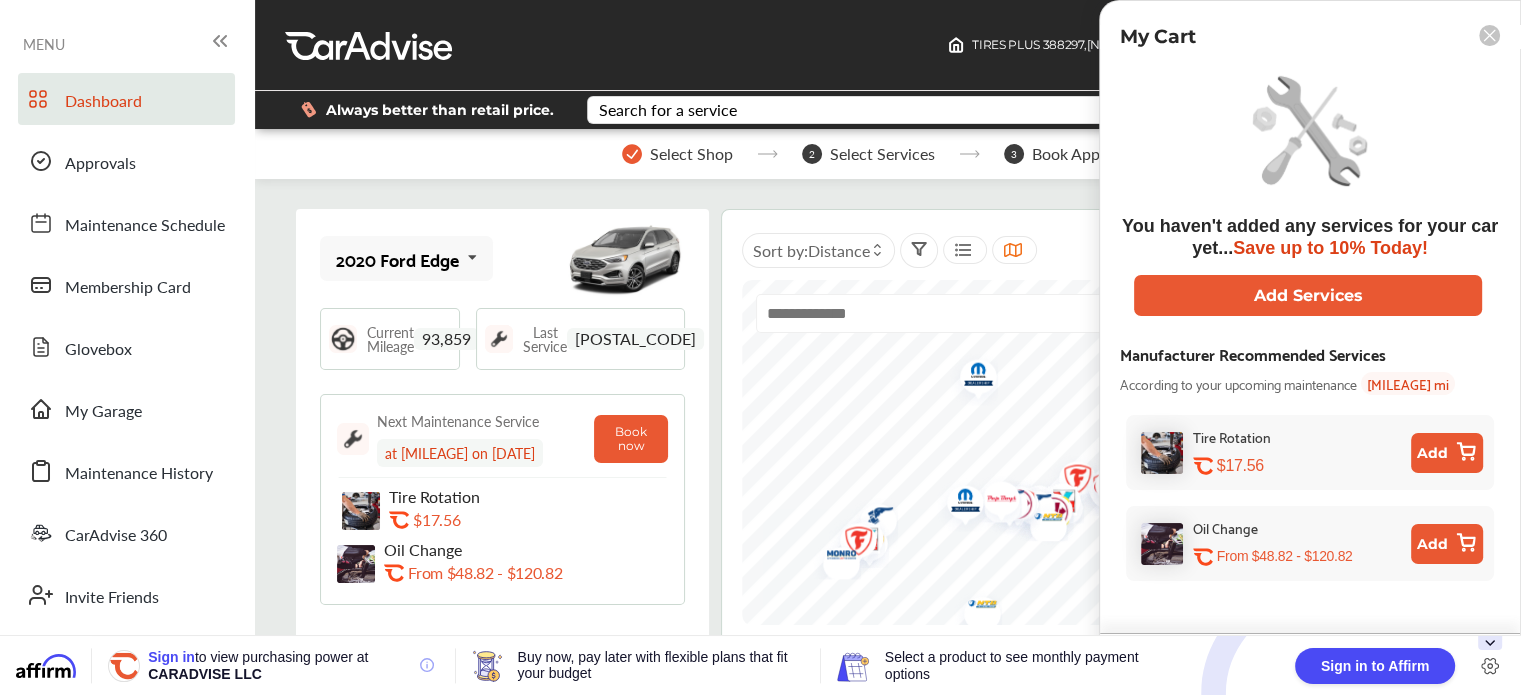 click 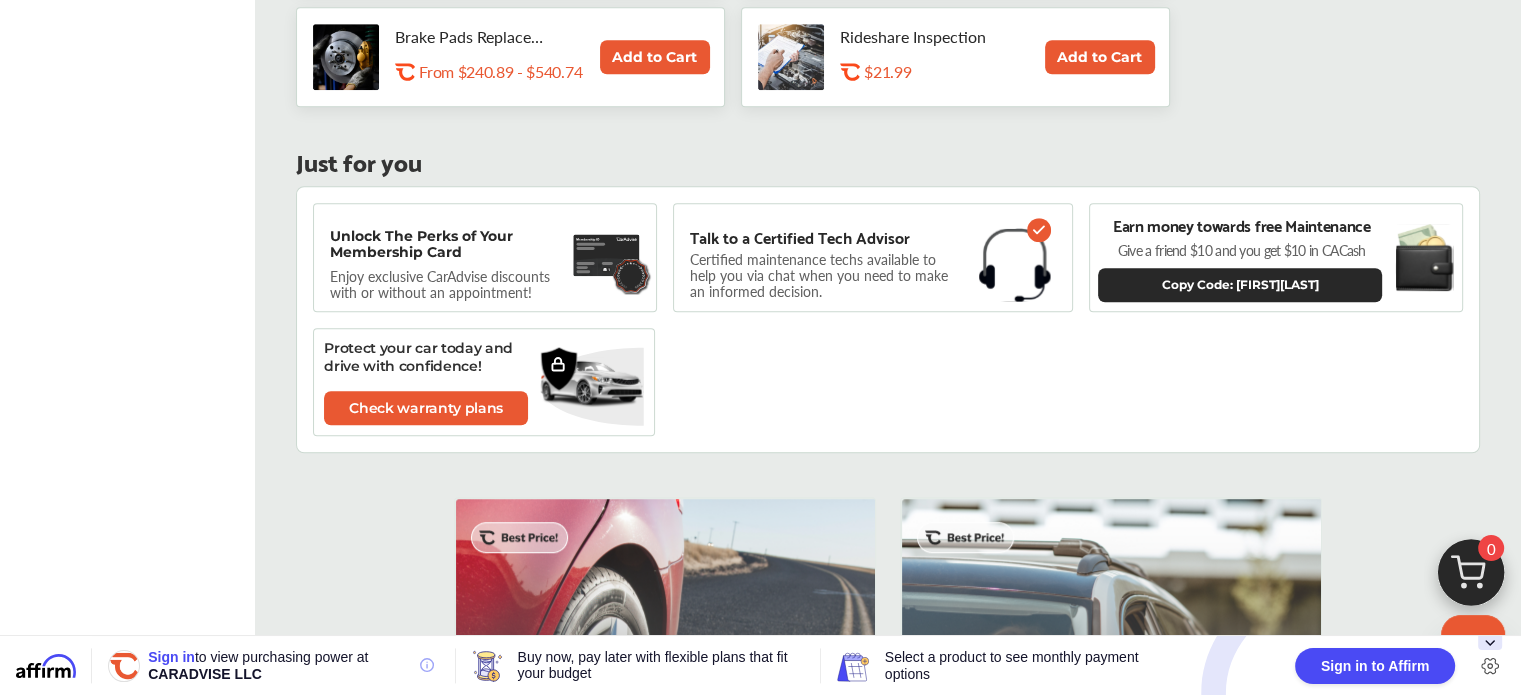 scroll, scrollTop: 1500, scrollLeft: 0, axis: vertical 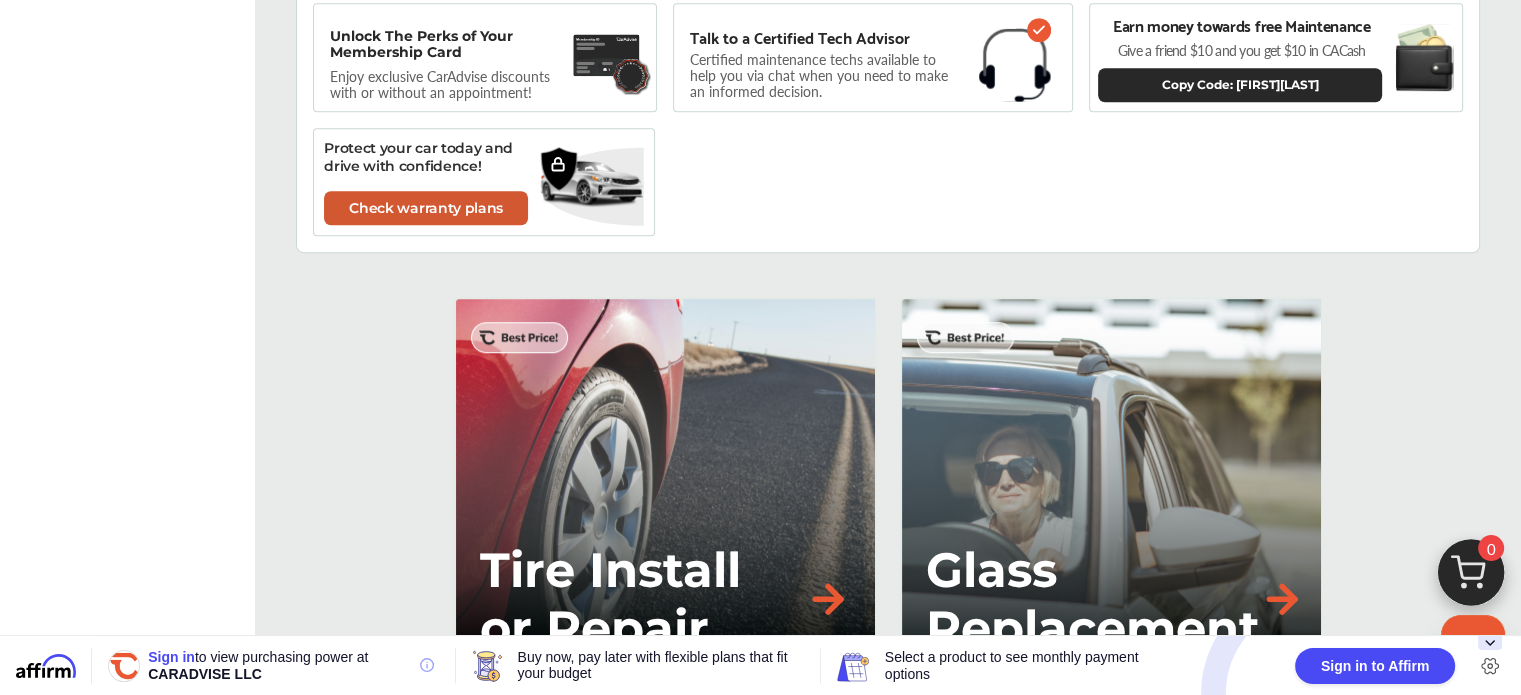click on "Check warranty plans" at bounding box center (426, 208) 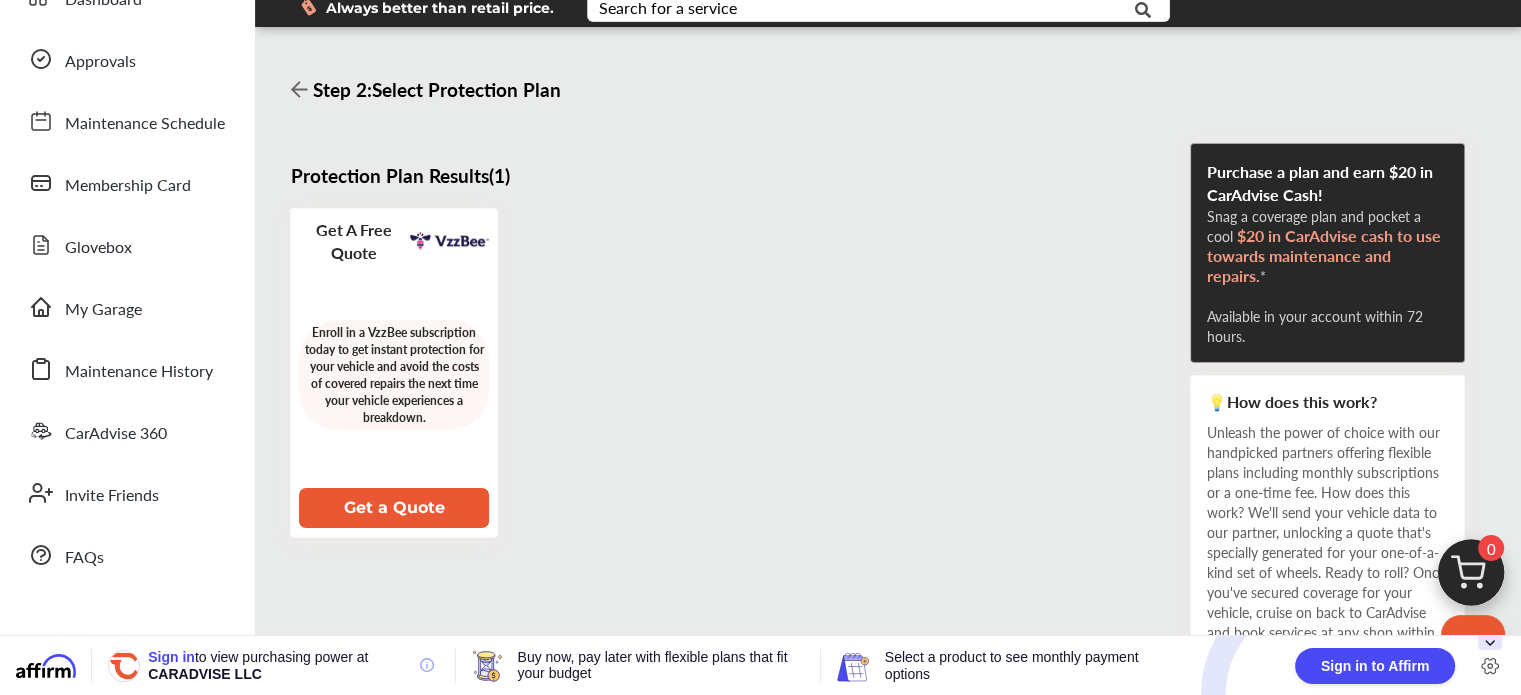 scroll, scrollTop: 64, scrollLeft: 0, axis: vertical 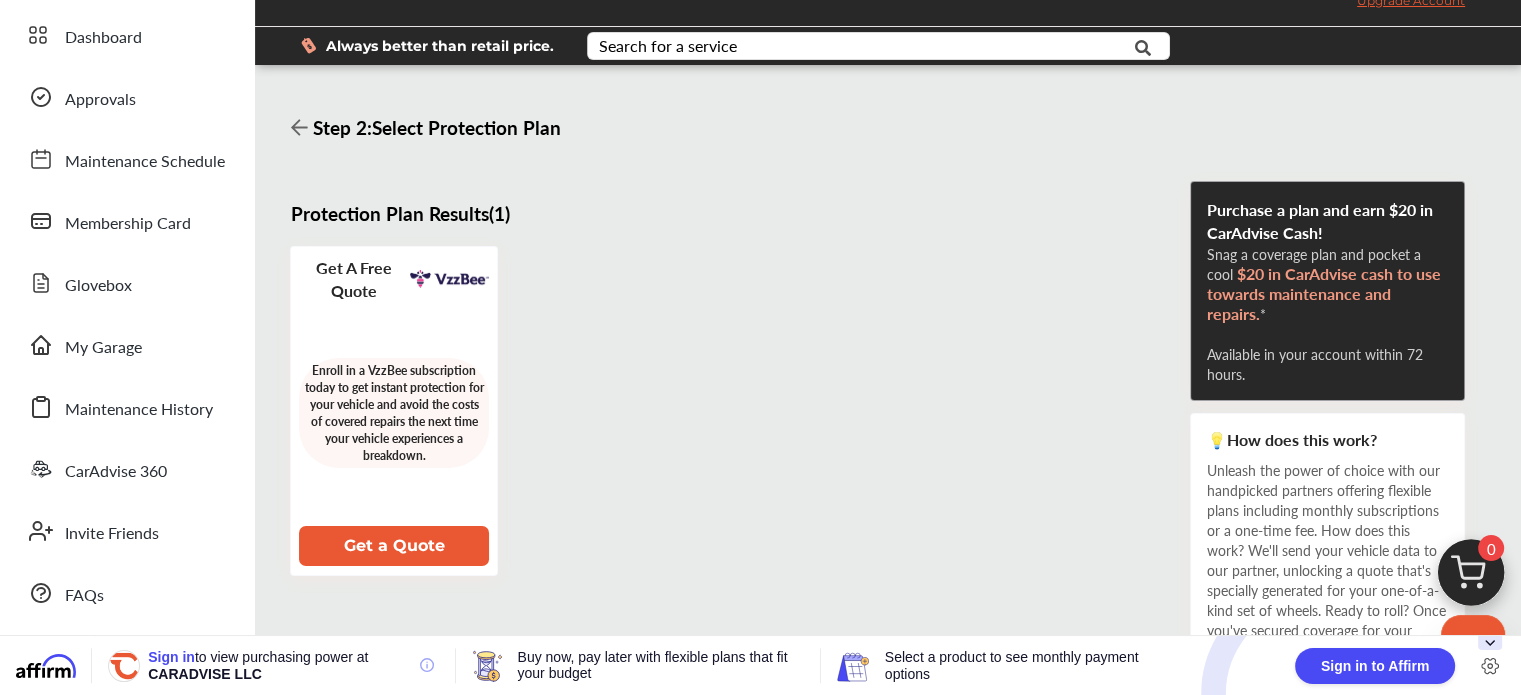 click on "Get a Quote" at bounding box center [394, 546] 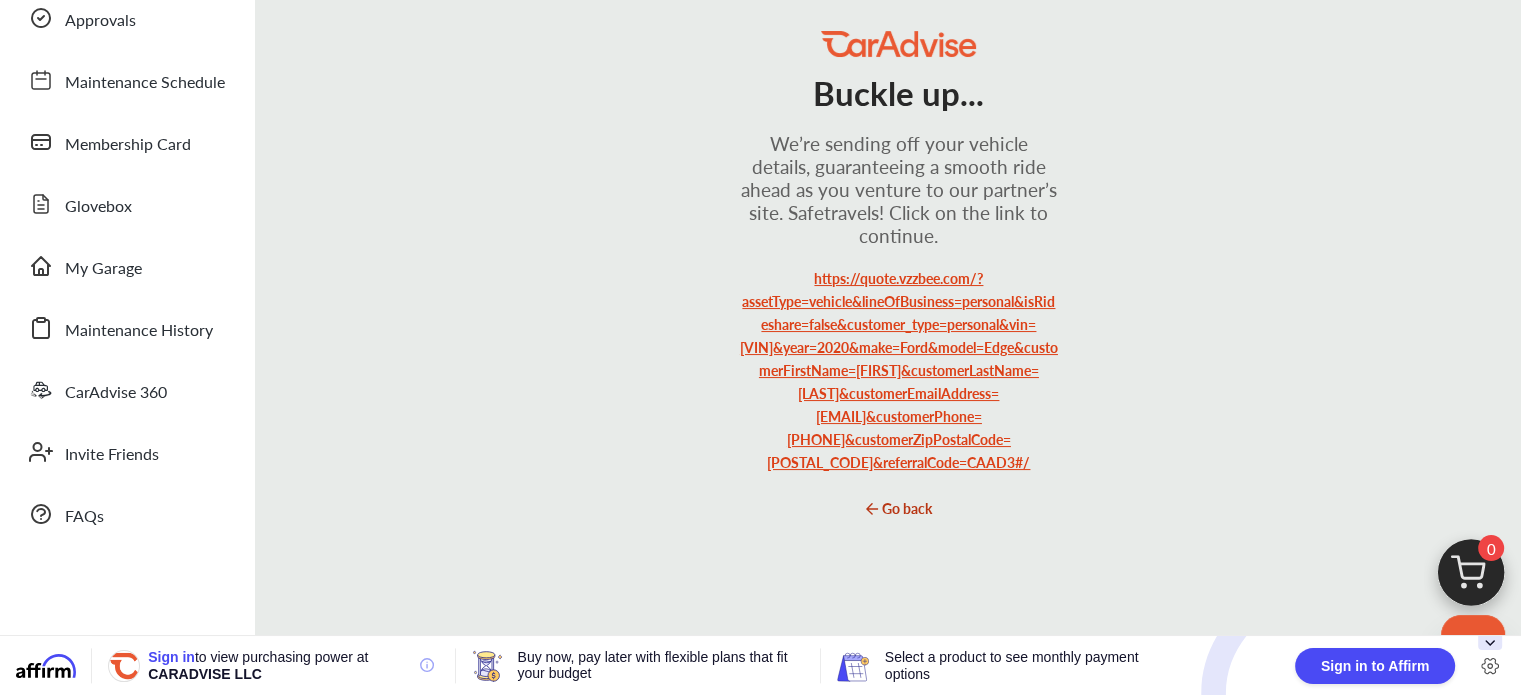 scroll, scrollTop: 200, scrollLeft: 0, axis: vertical 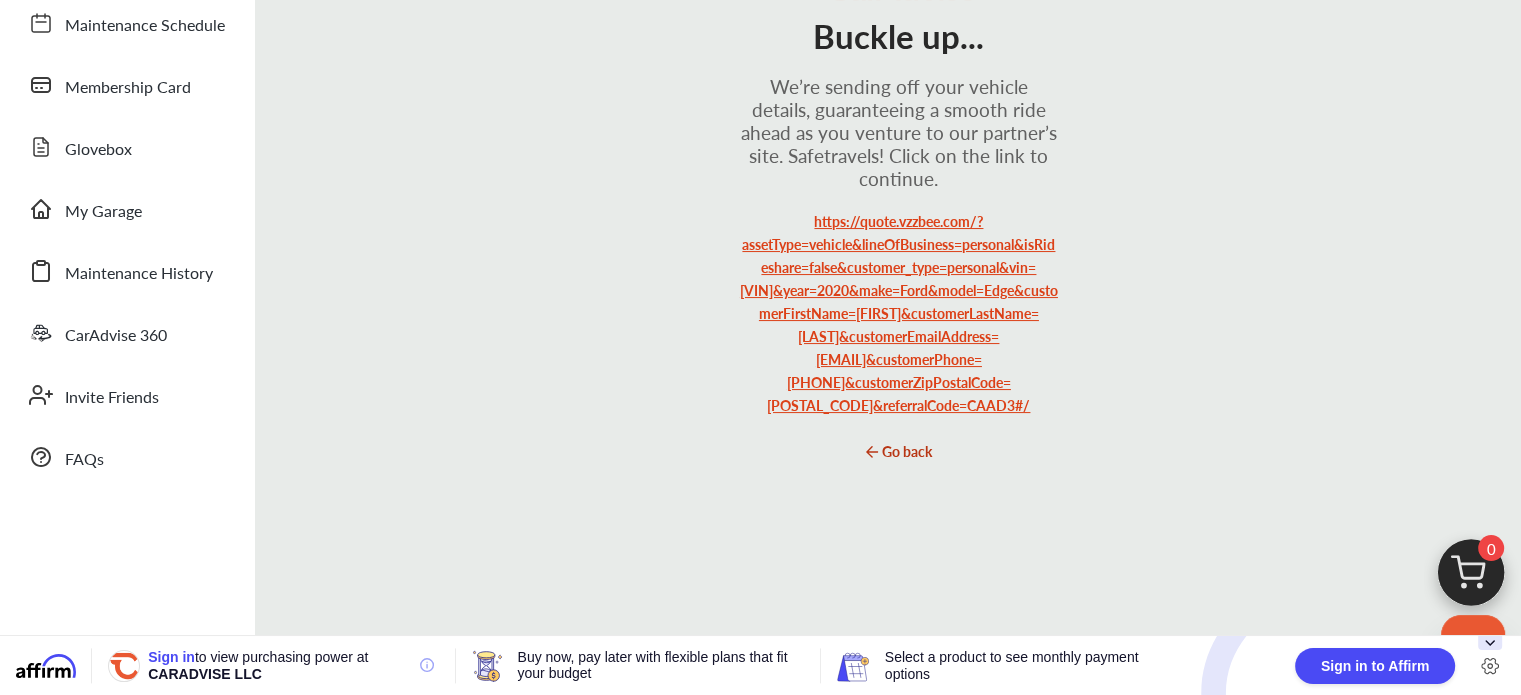 click on "Go back" at bounding box center [898, 451] 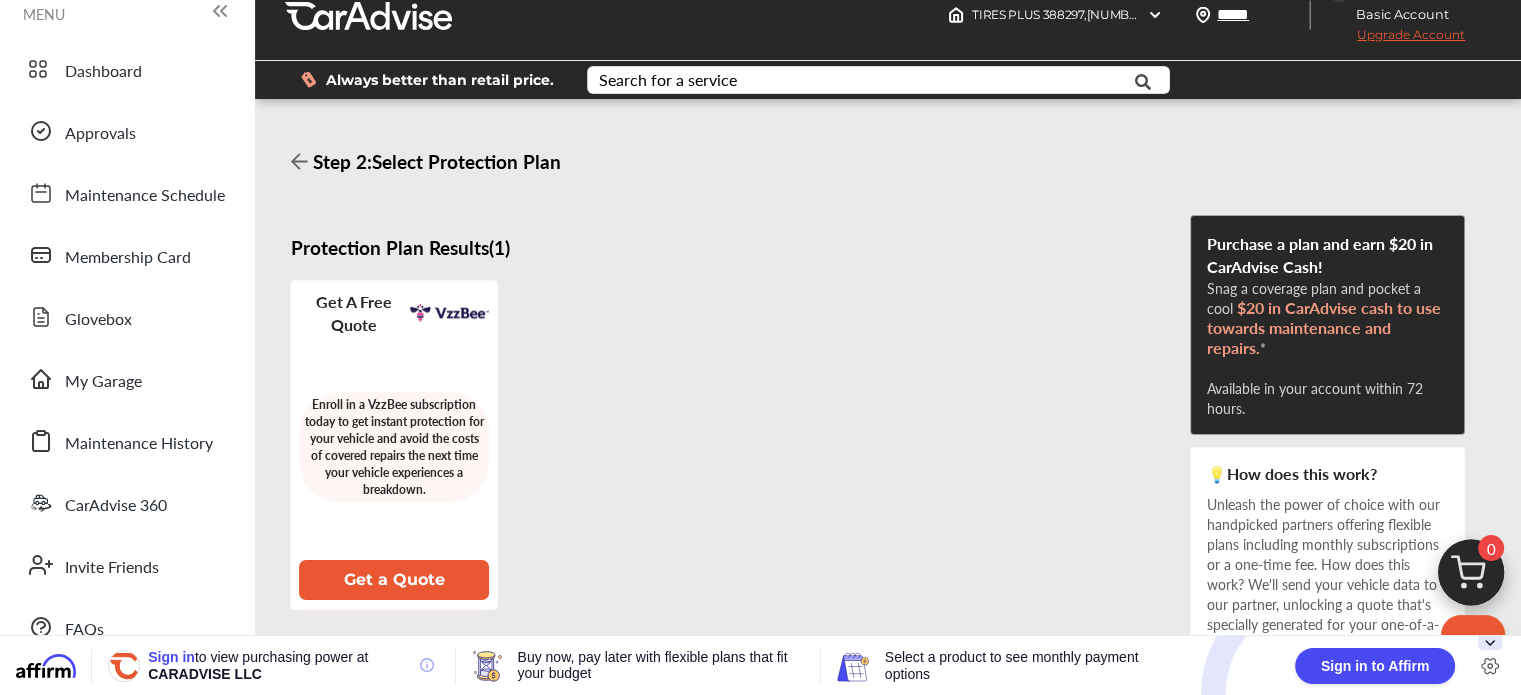 scroll, scrollTop: 0, scrollLeft: 0, axis: both 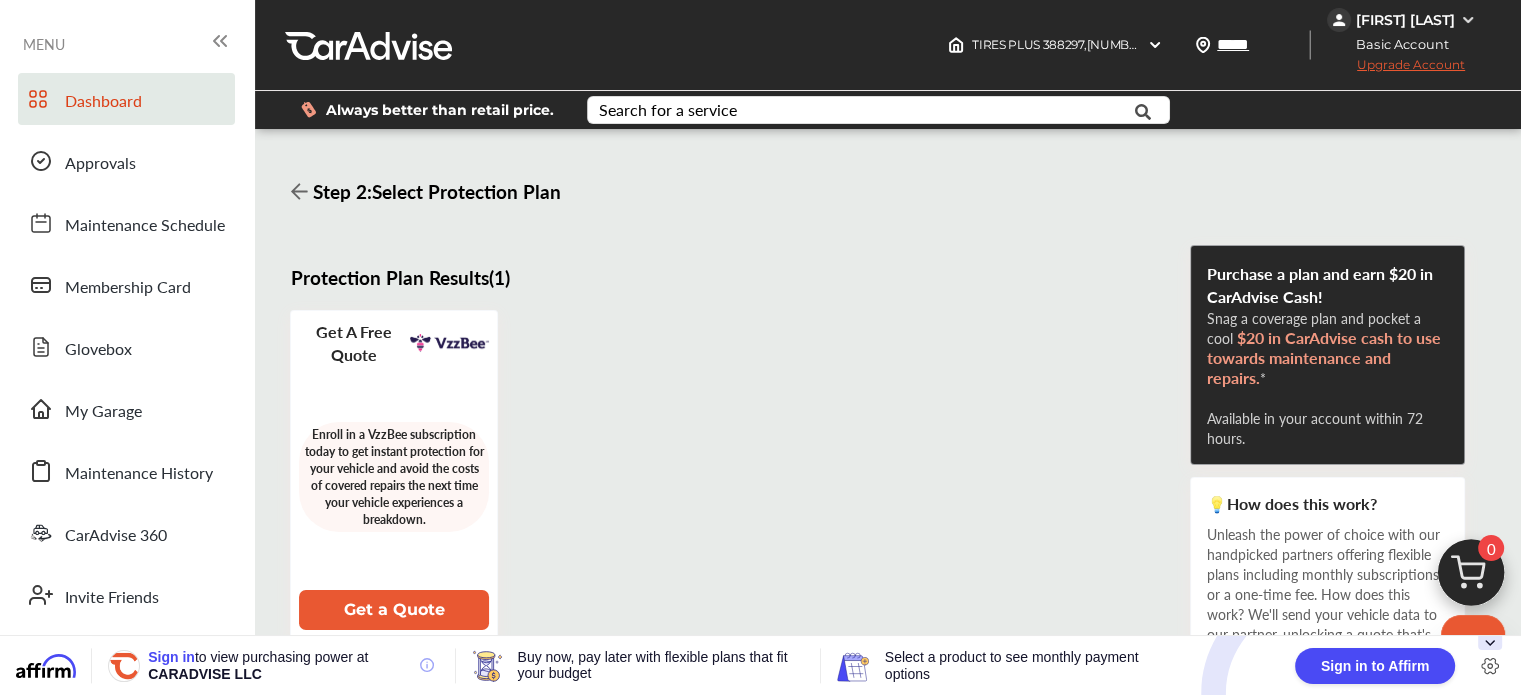 click on "Dashboard" at bounding box center [103, 102] 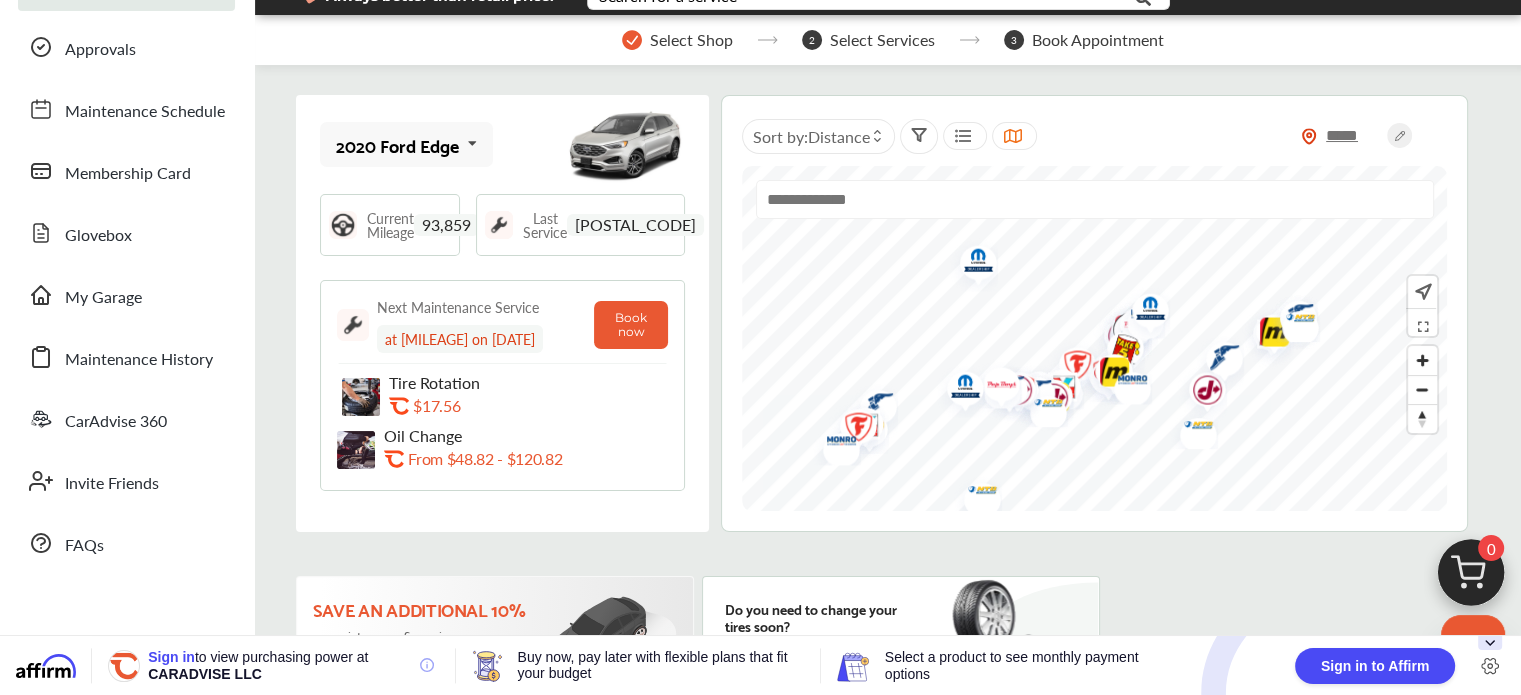 scroll, scrollTop: 0, scrollLeft: 0, axis: both 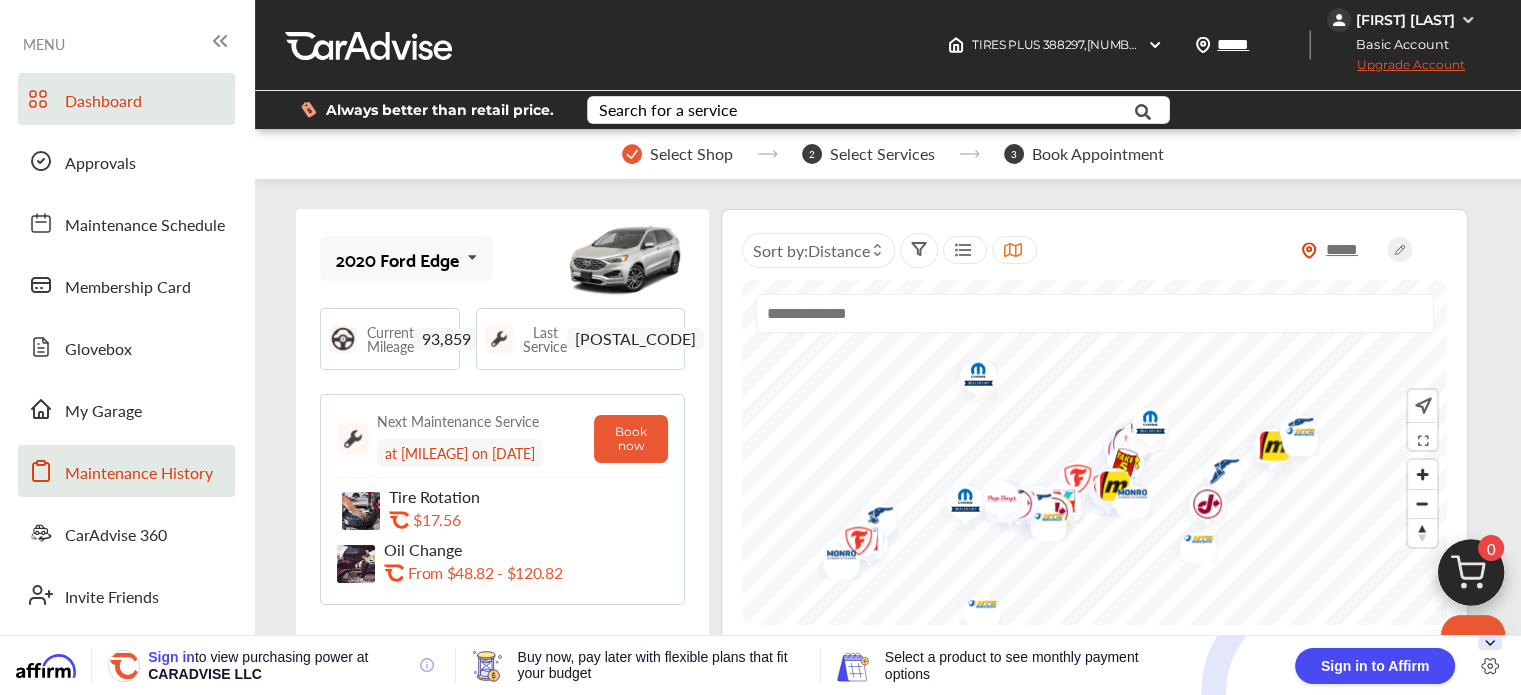 click on "Maintenance History" at bounding box center (139, 474) 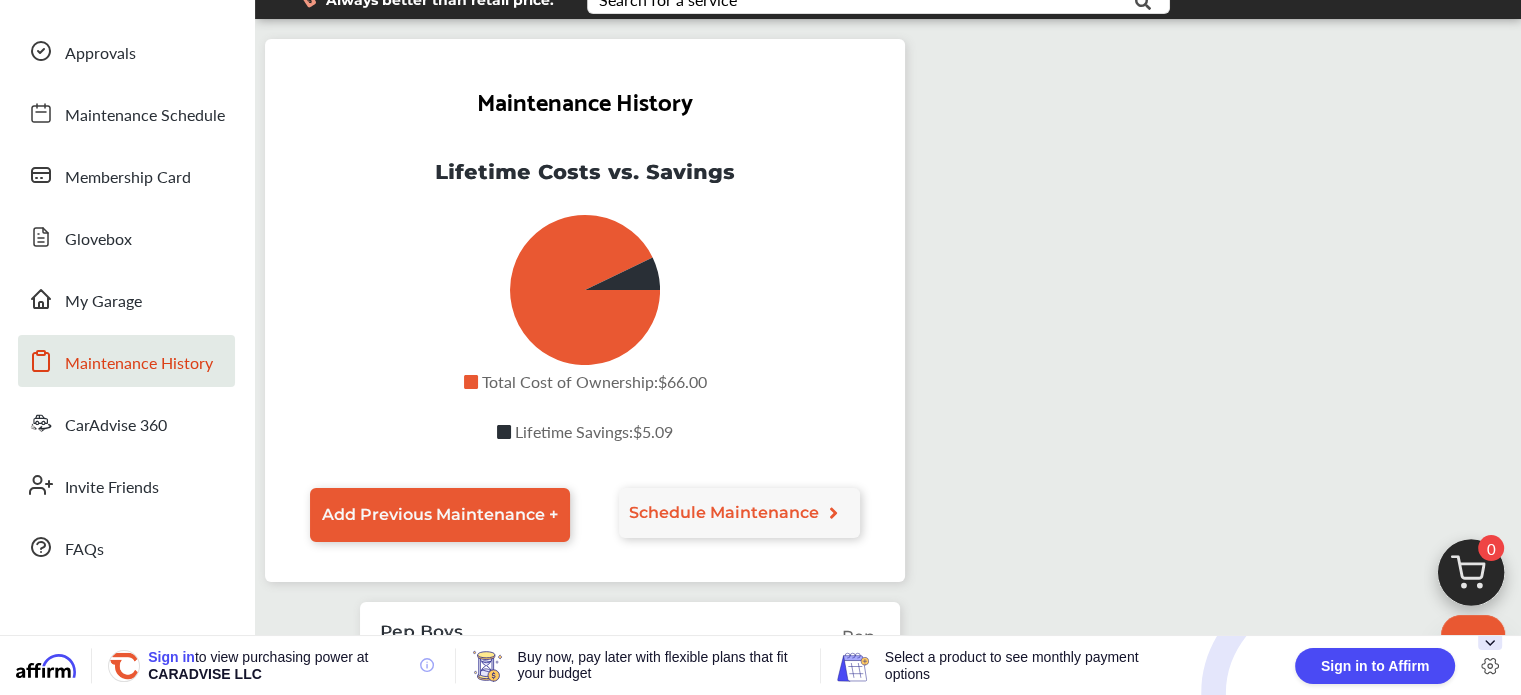 scroll, scrollTop: 0, scrollLeft: 0, axis: both 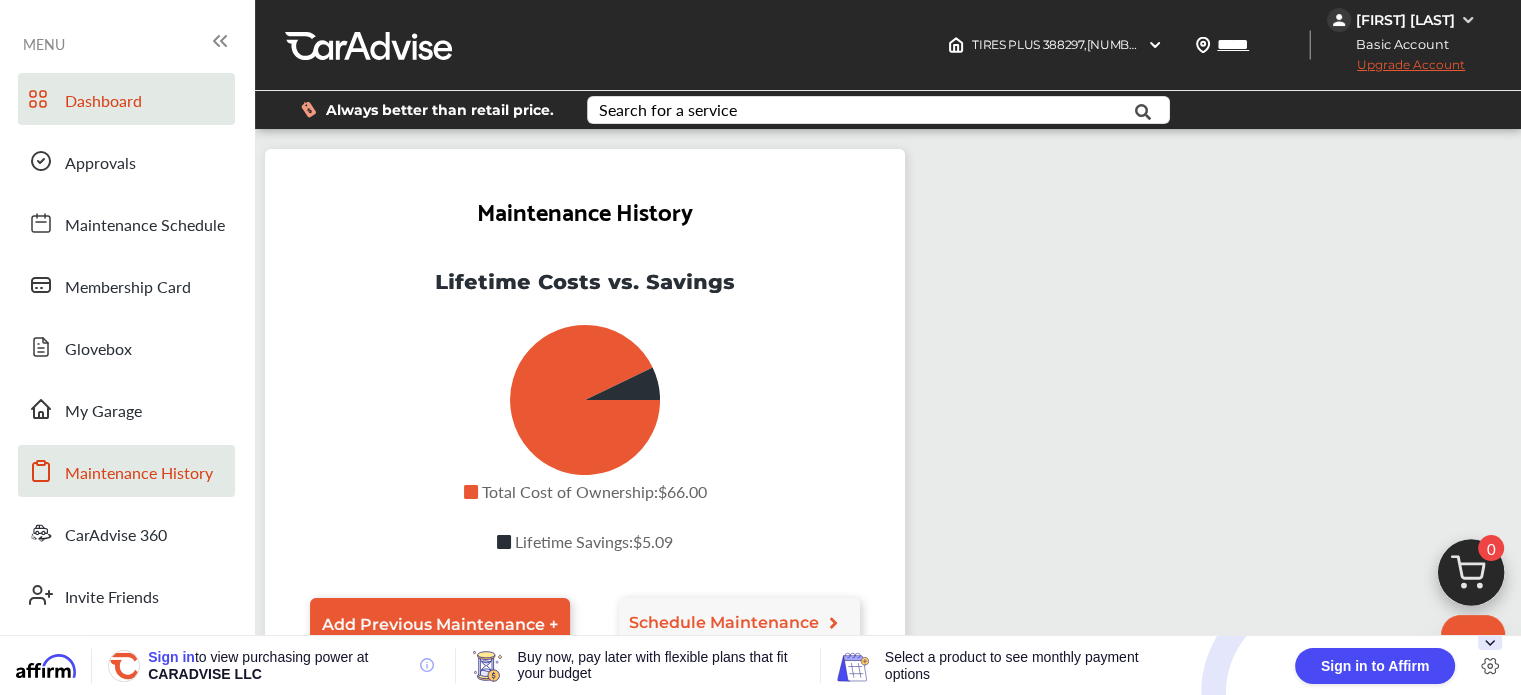 click on "Dashboard" at bounding box center [103, 102] 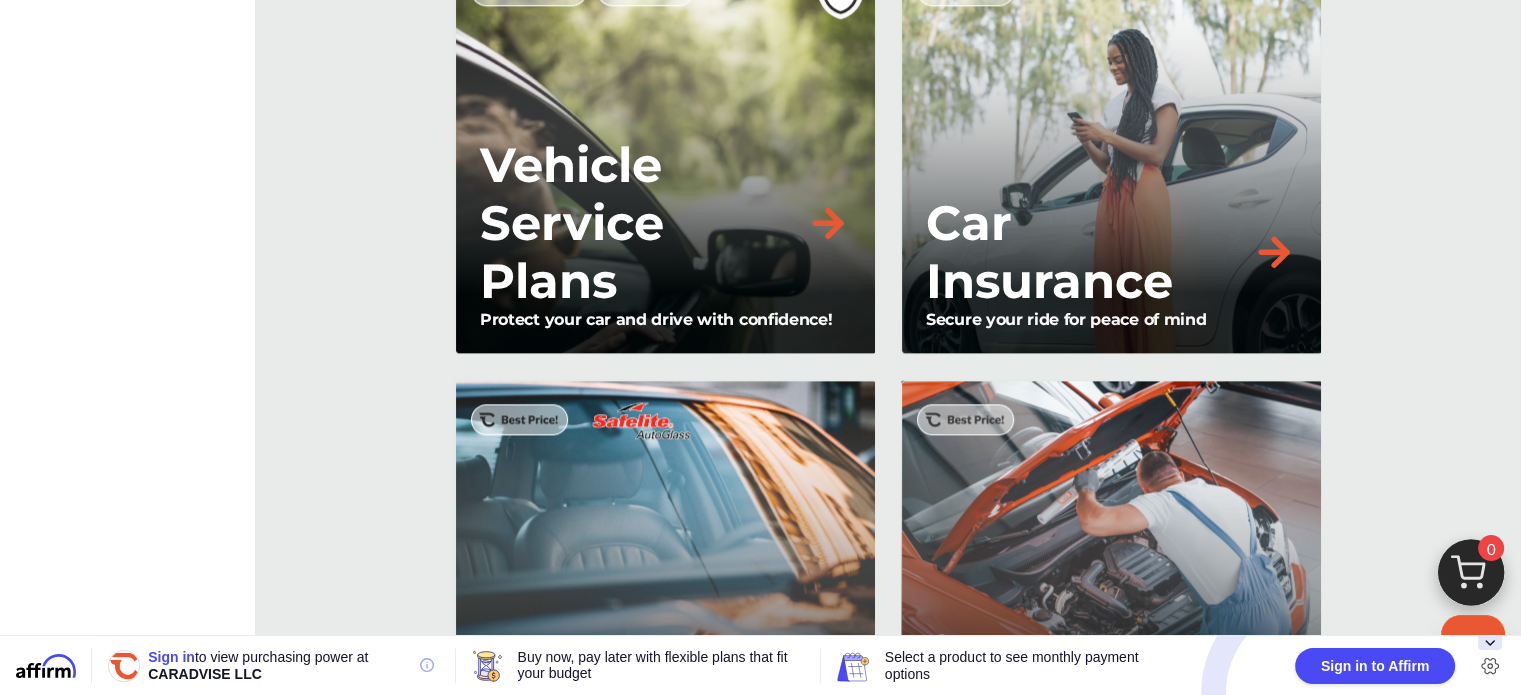 scroll, scrollTop: 2242, scrollLeft: 0, axis: vertical 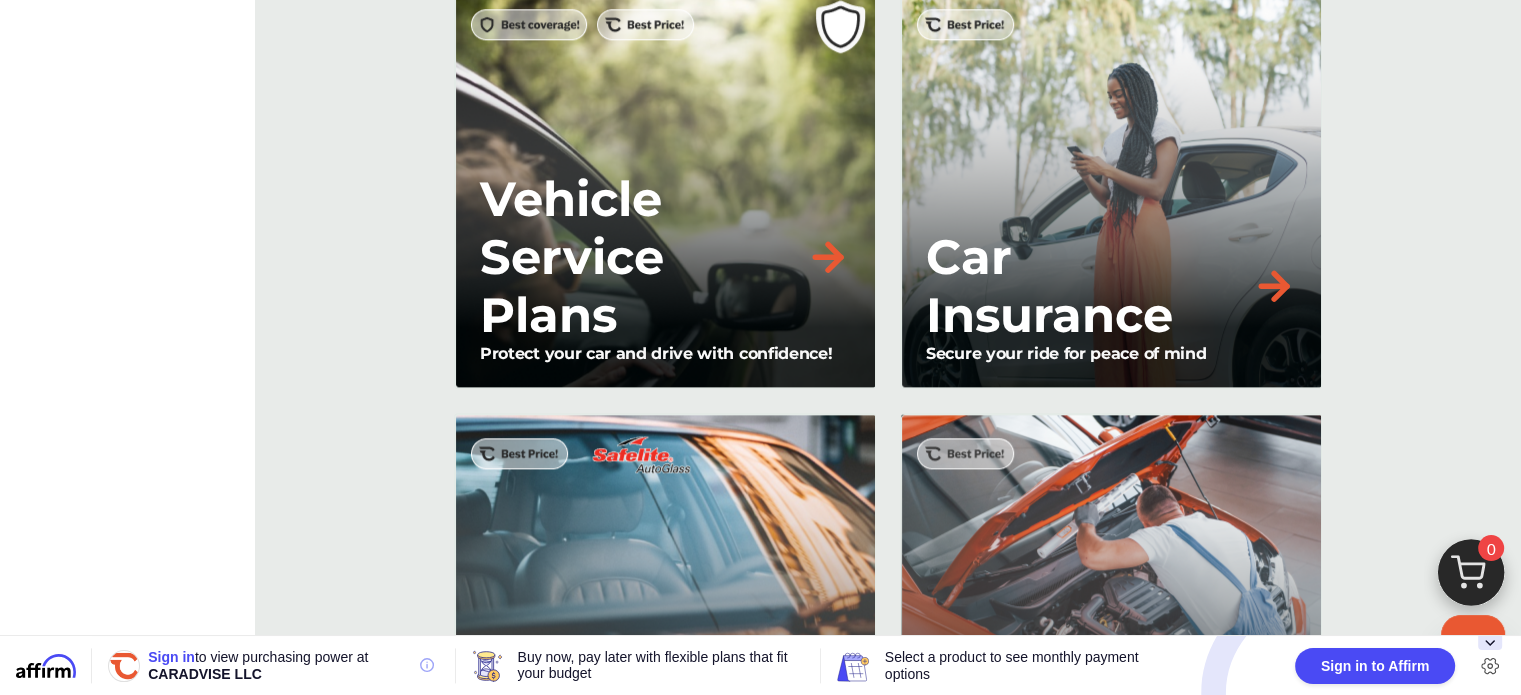 click on "Car Insurance" at bounding box center (1089, 286) 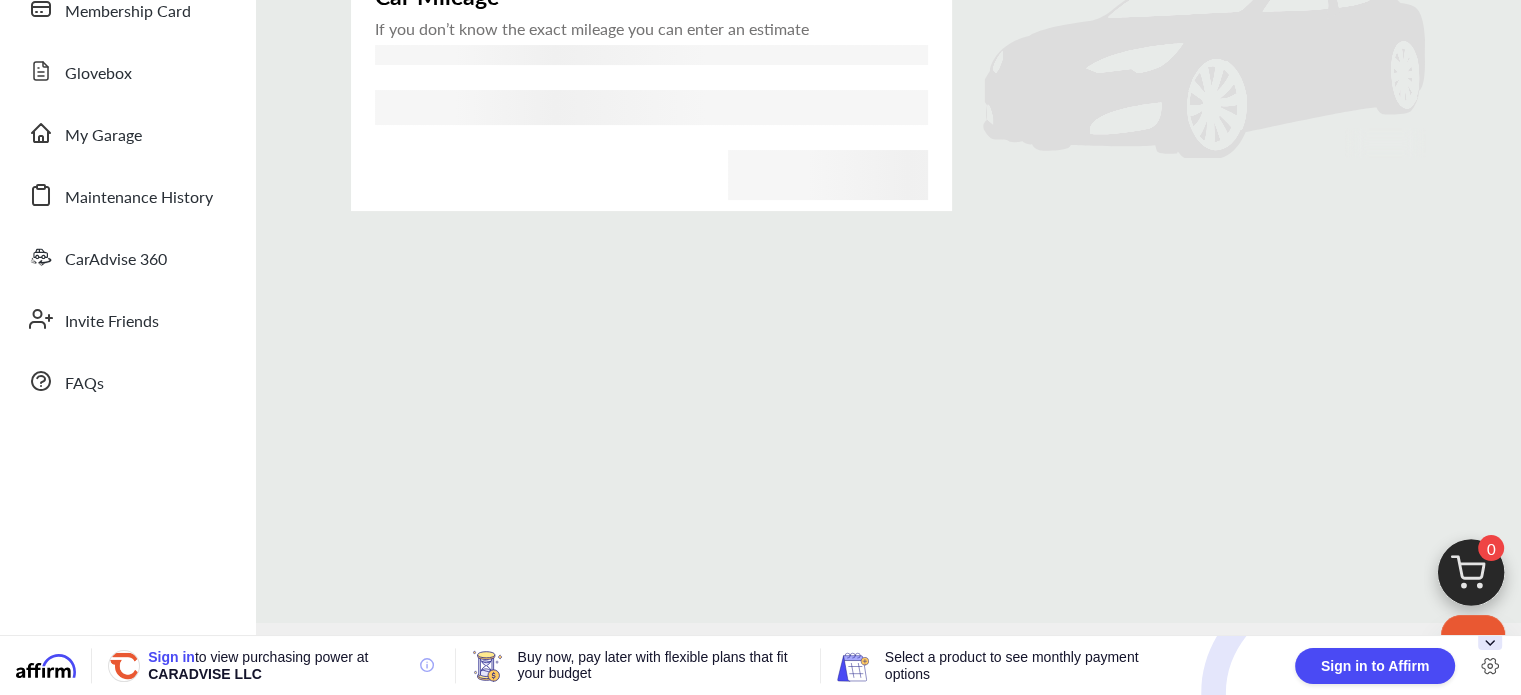 scroll, scrollTop: 0, scrollLeft: 0, axis: both 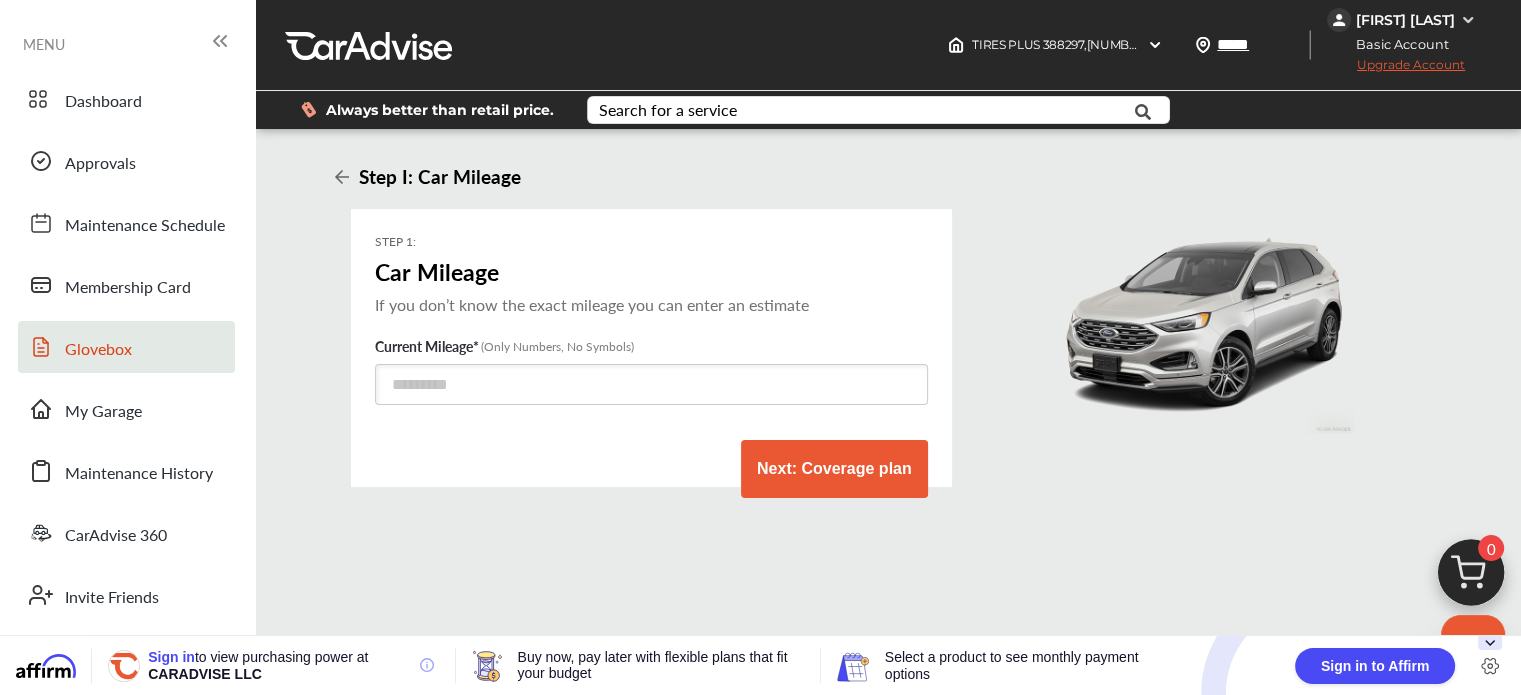 click on "Glovebox" at bounding box center [126, 347] 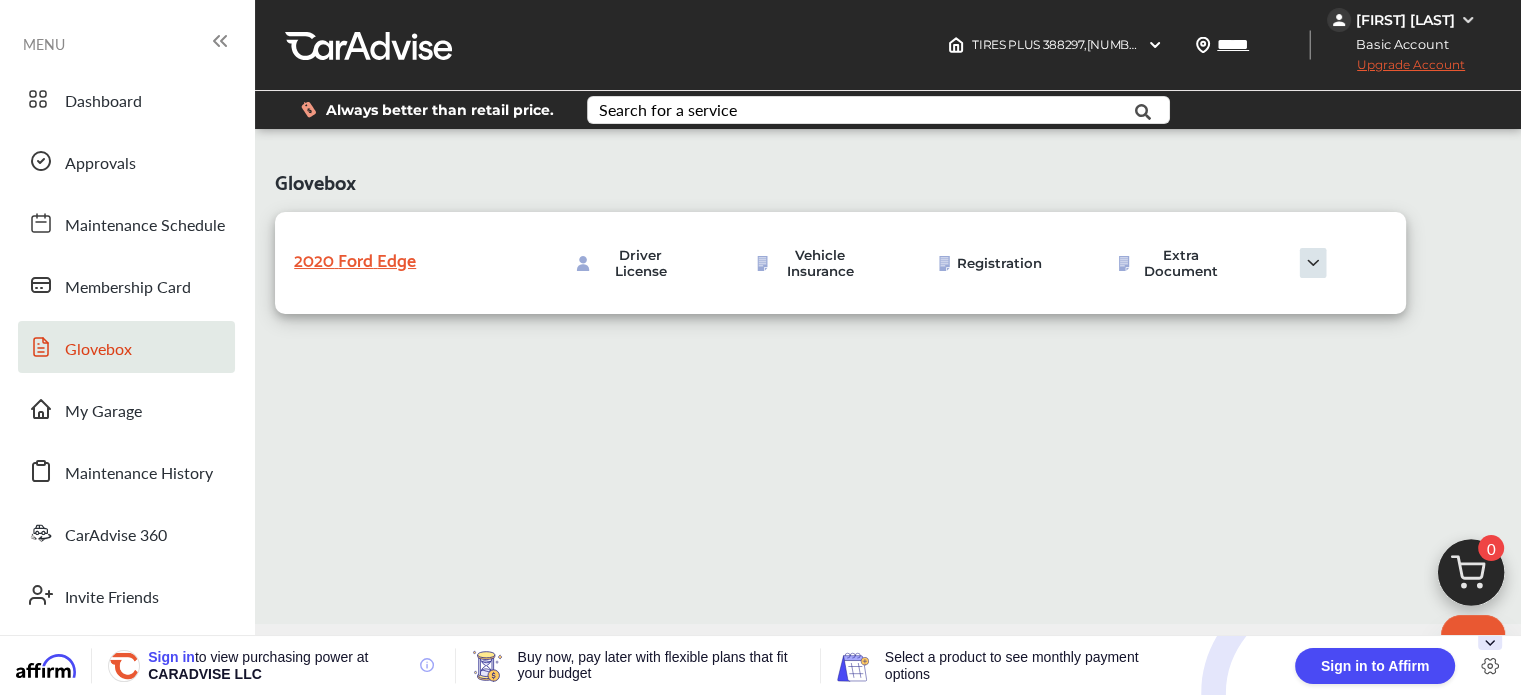 click at bounding box center (1313, 263) 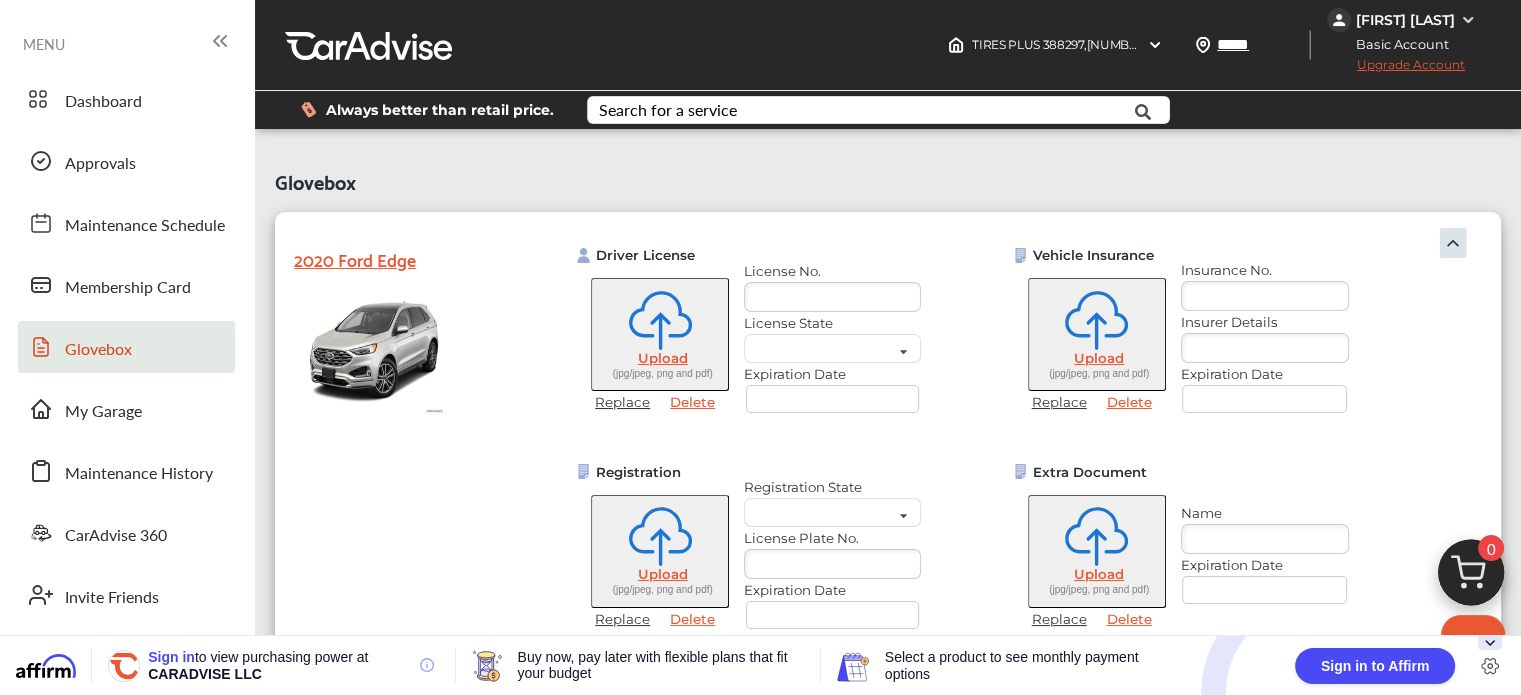 scroll, scrollTop: 2, scrollLeft: 0, axis: vertical 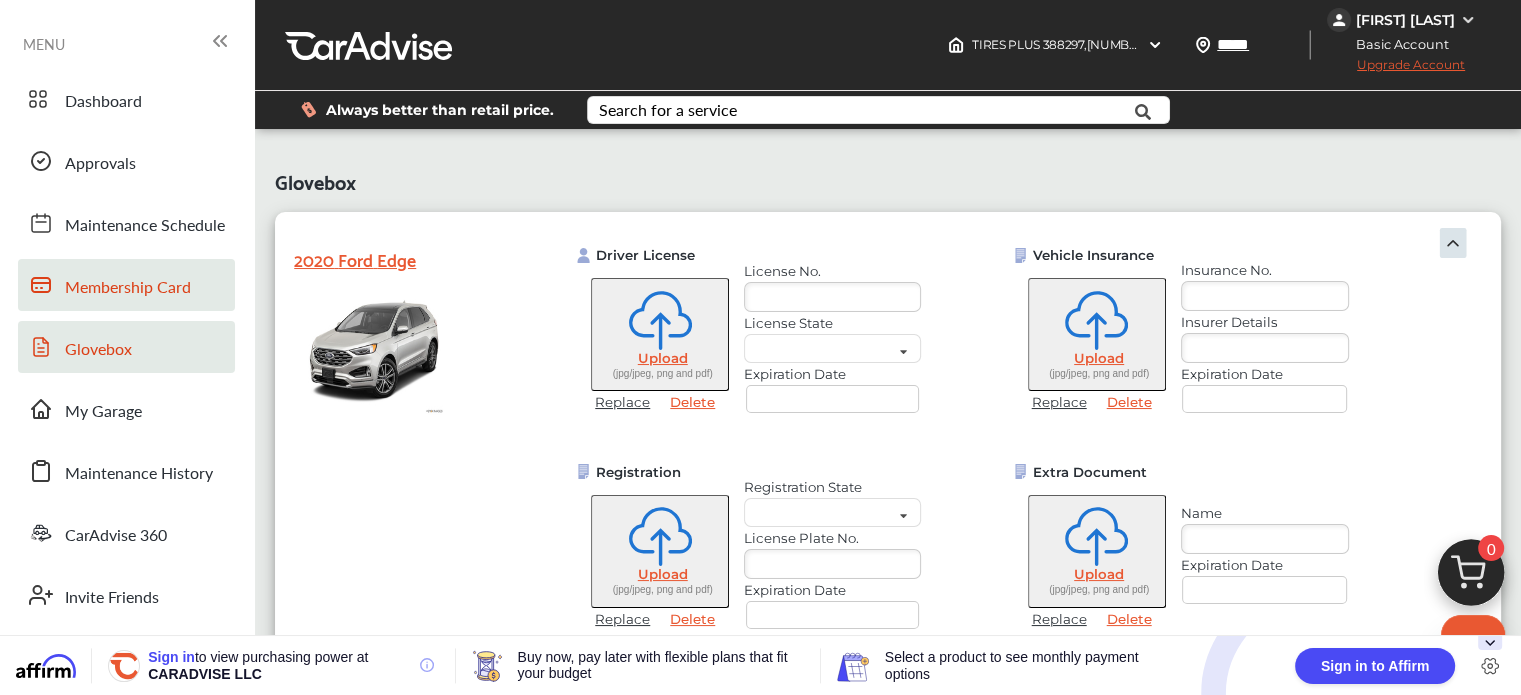 click on "Membership Card" at bounding box center [128, 288] 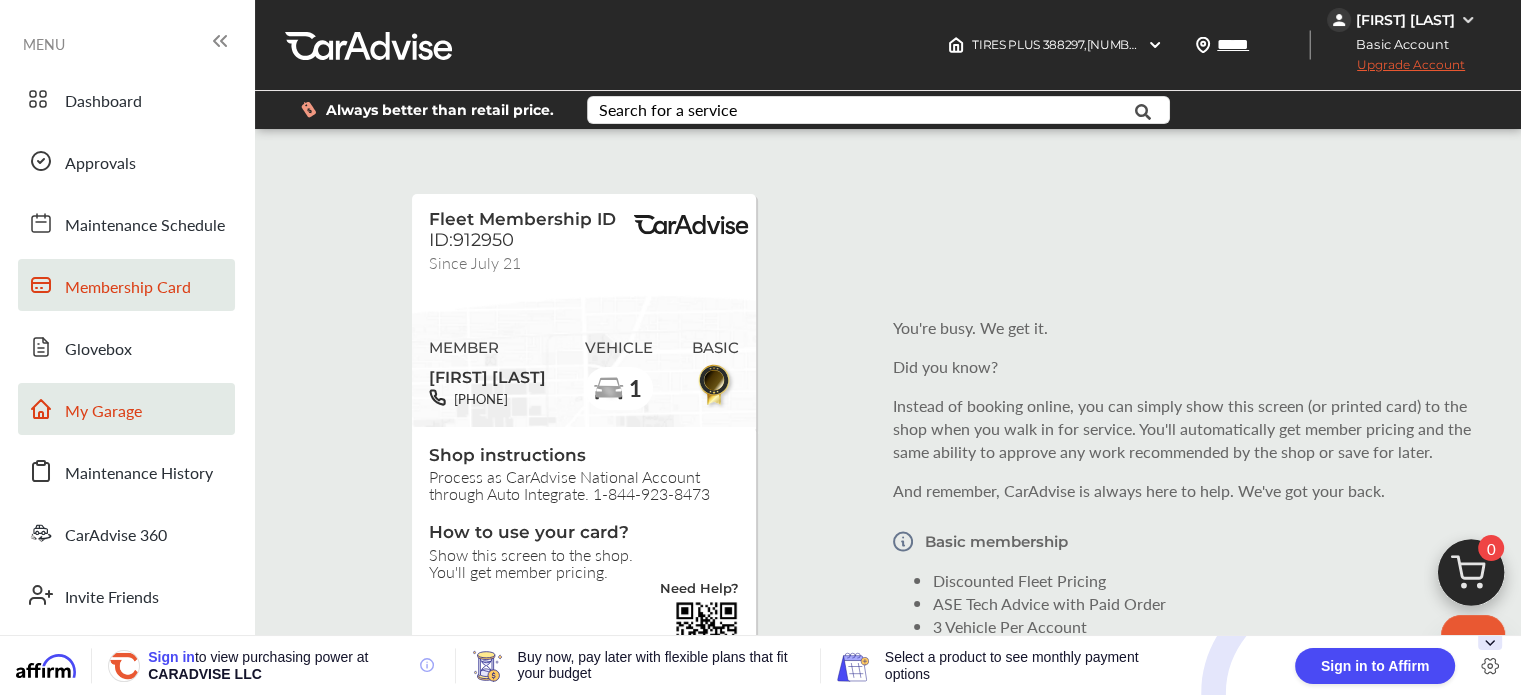 click on "My Garage" at bounding box center (103, 412) 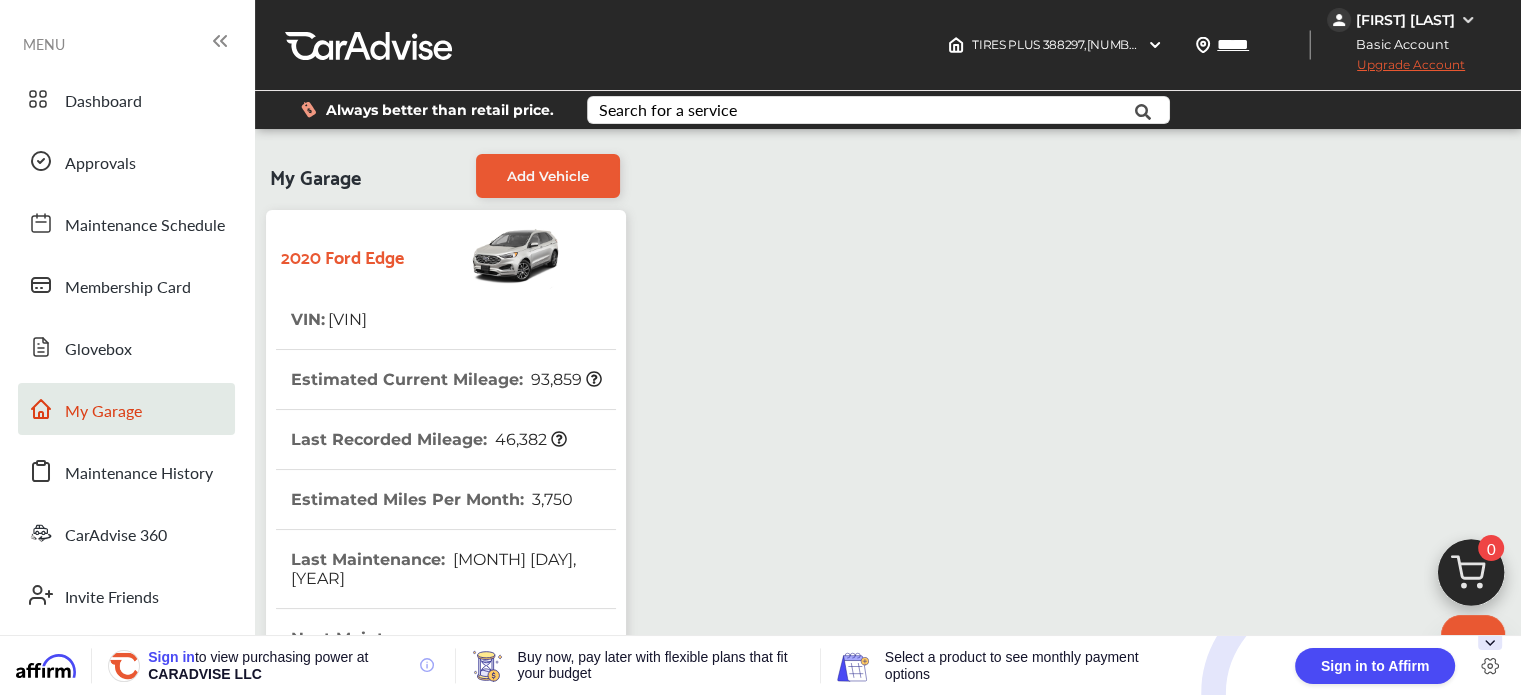 scroll, scrollTop: 500, scrollLeft: 0, axis: vertical 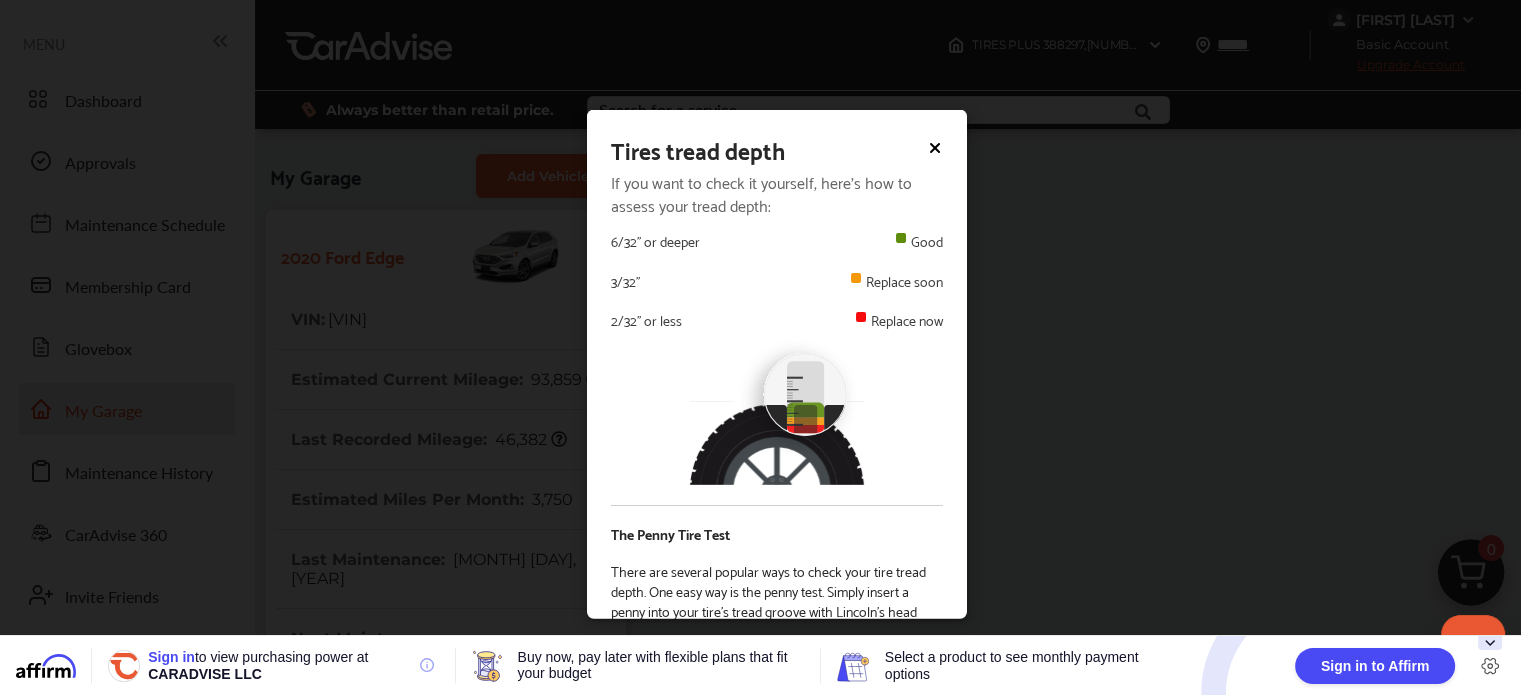 click 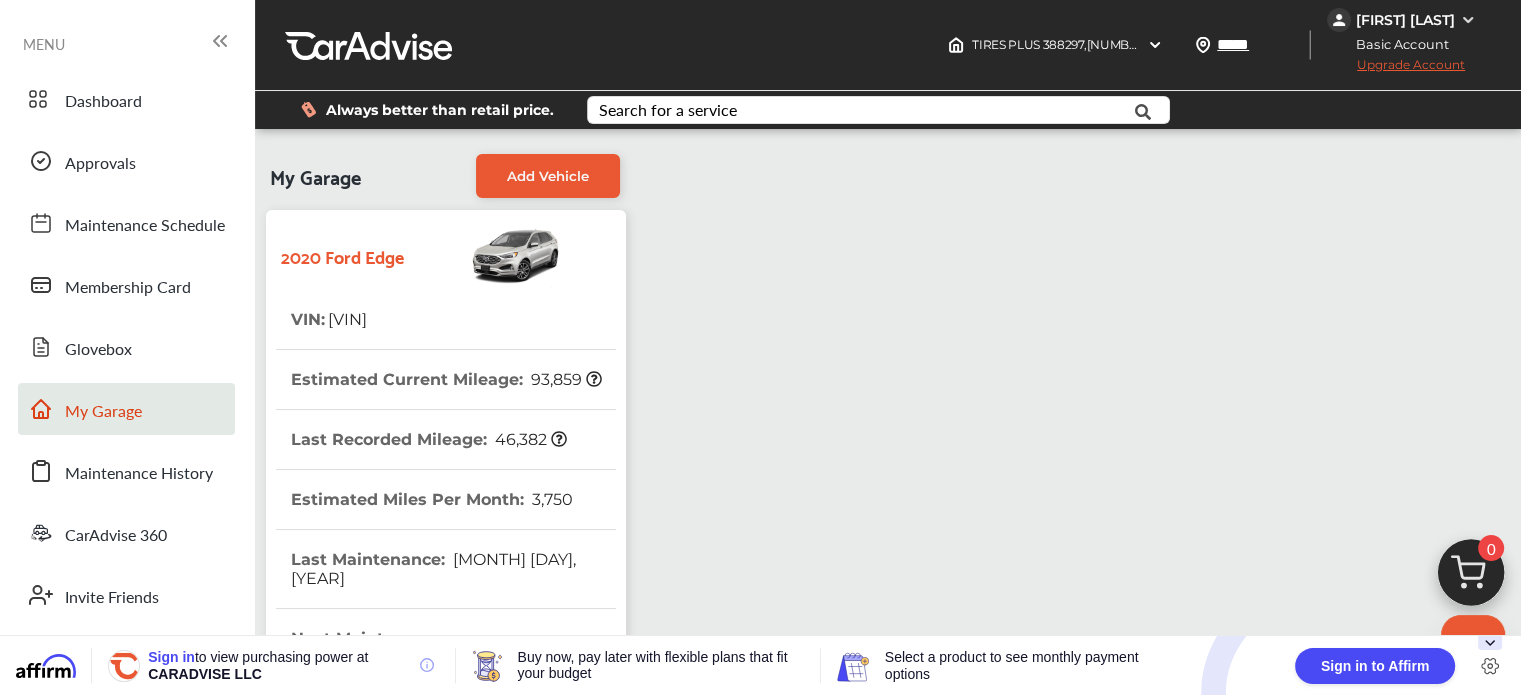 scroll, scrollTop: 516, scrollLeft: 0, axis: vertical 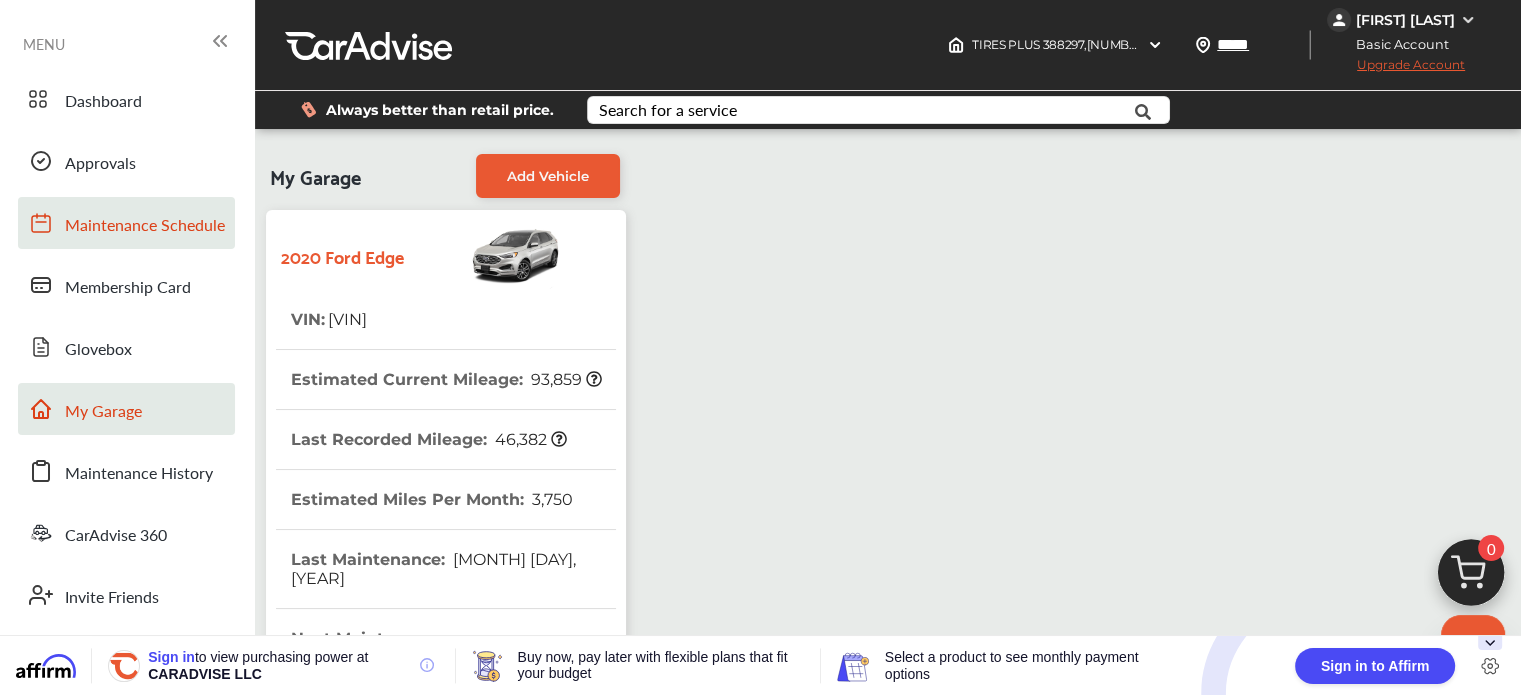 click on "Maintenance Schedule" at bounding box center [145, 226] 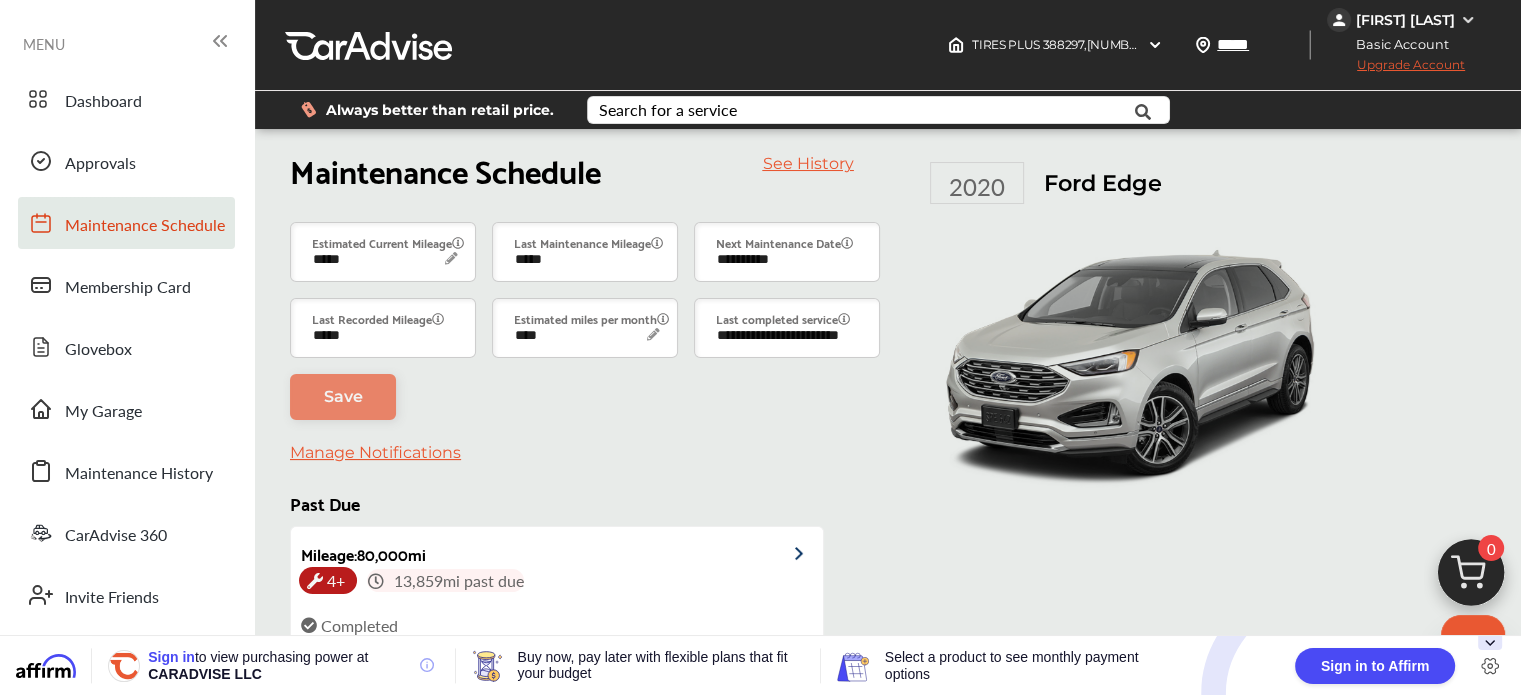 scroll, scrollTop: 339, scrollLeft: 0, axis: vertical 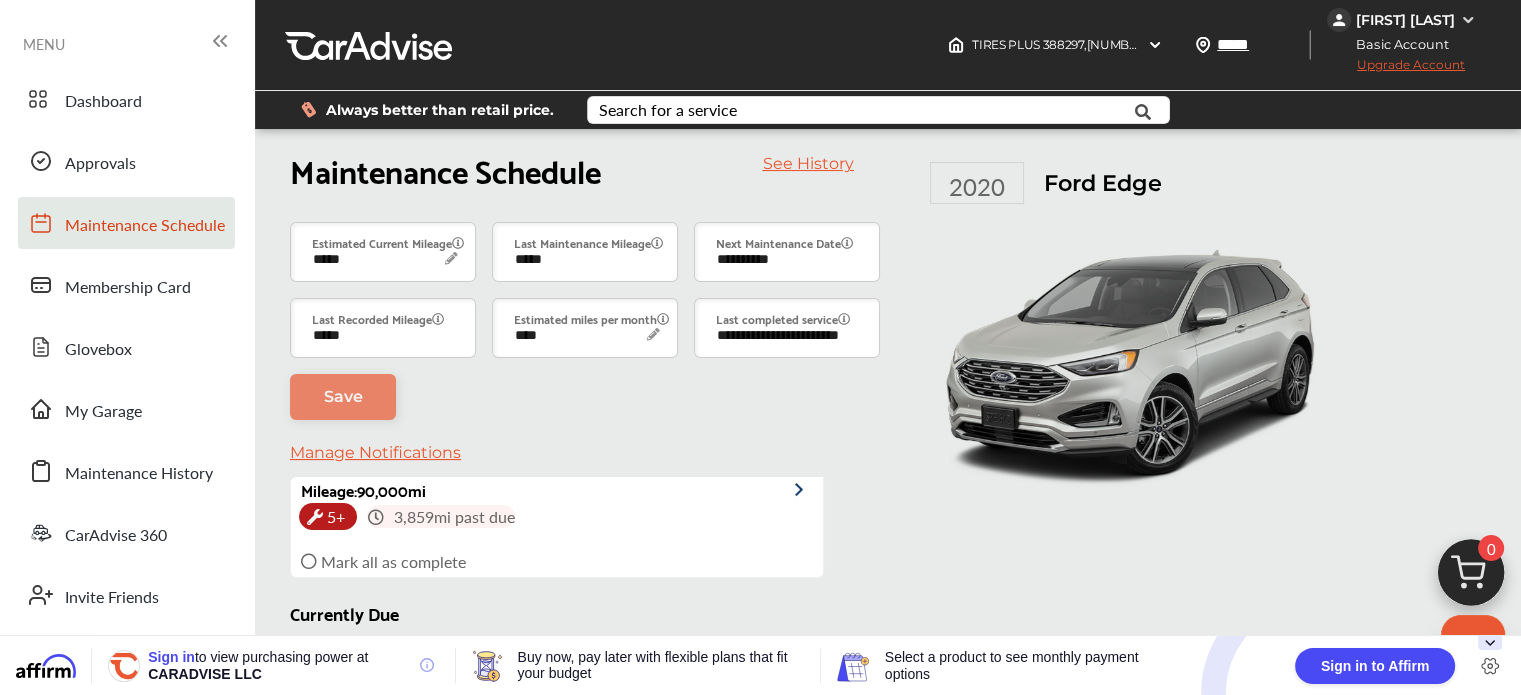 click on "5+" at bounding box center [336, 833] 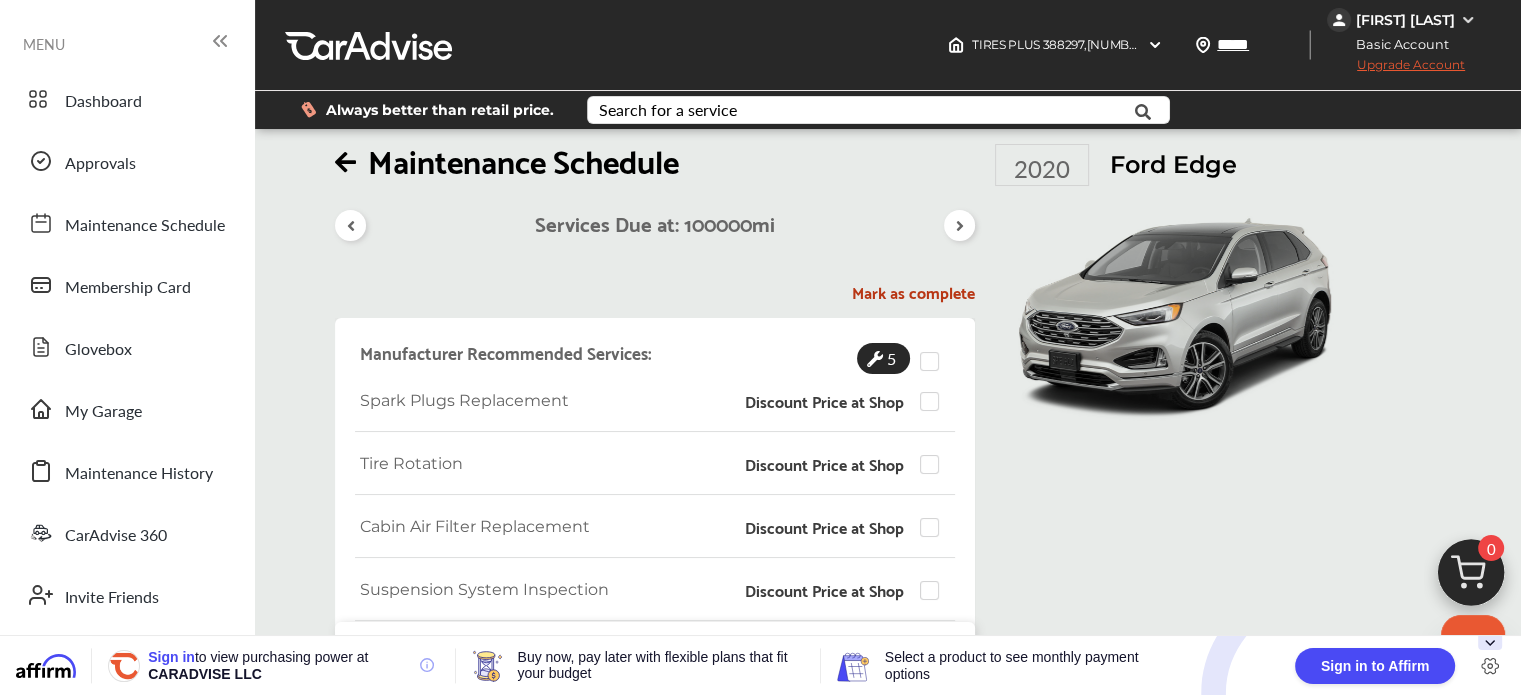 scroll, scrollTop: 200, scrollLeft: 0, axis: vertical 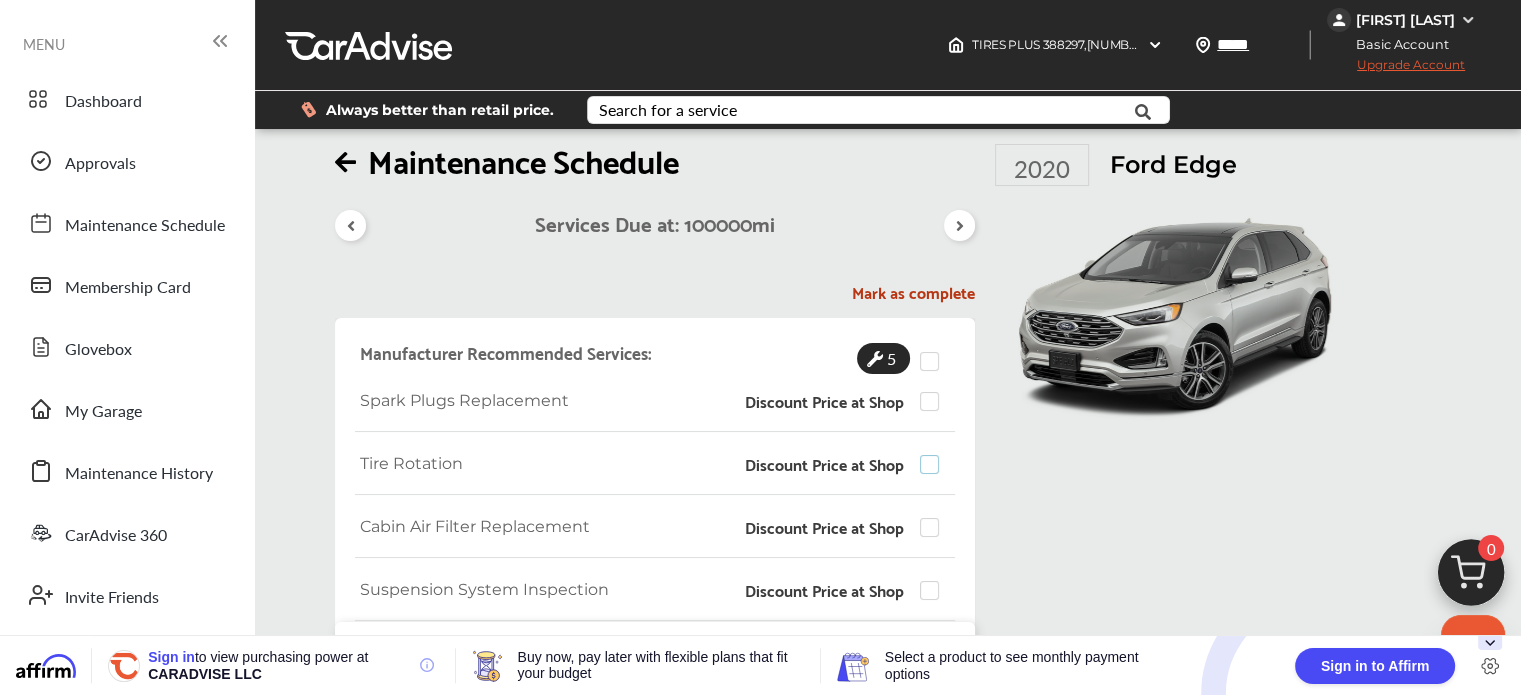 click at bounding box center [935, 455] 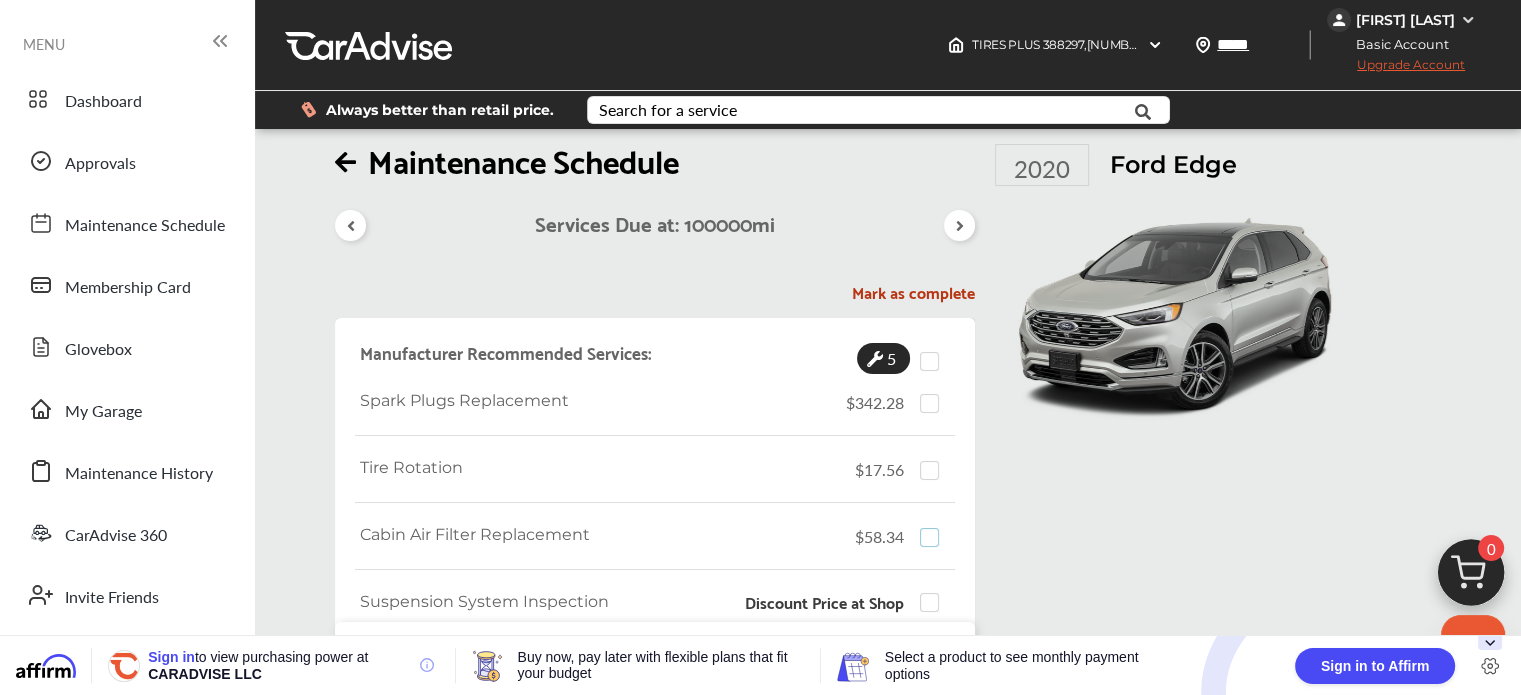 click at bounding box center [935, 528] 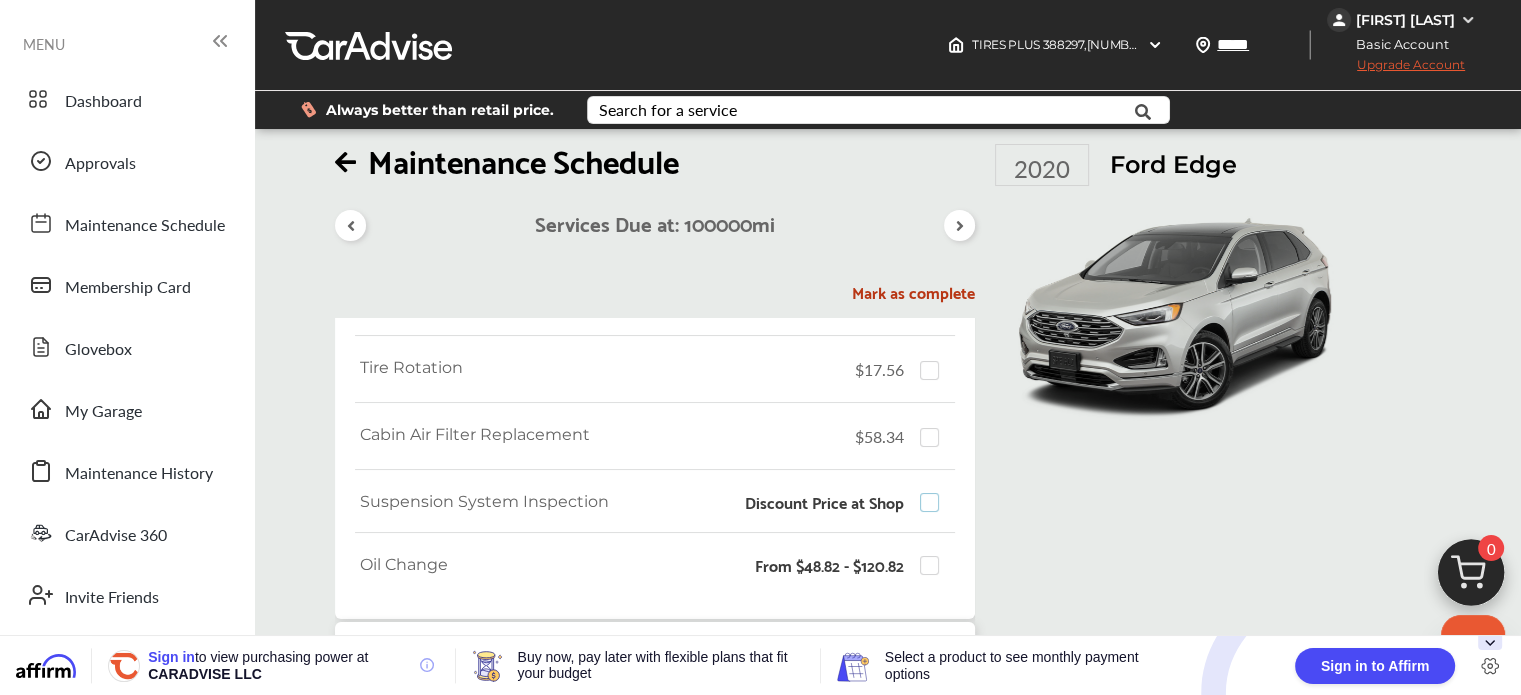 click at bounding box center (935, 493) 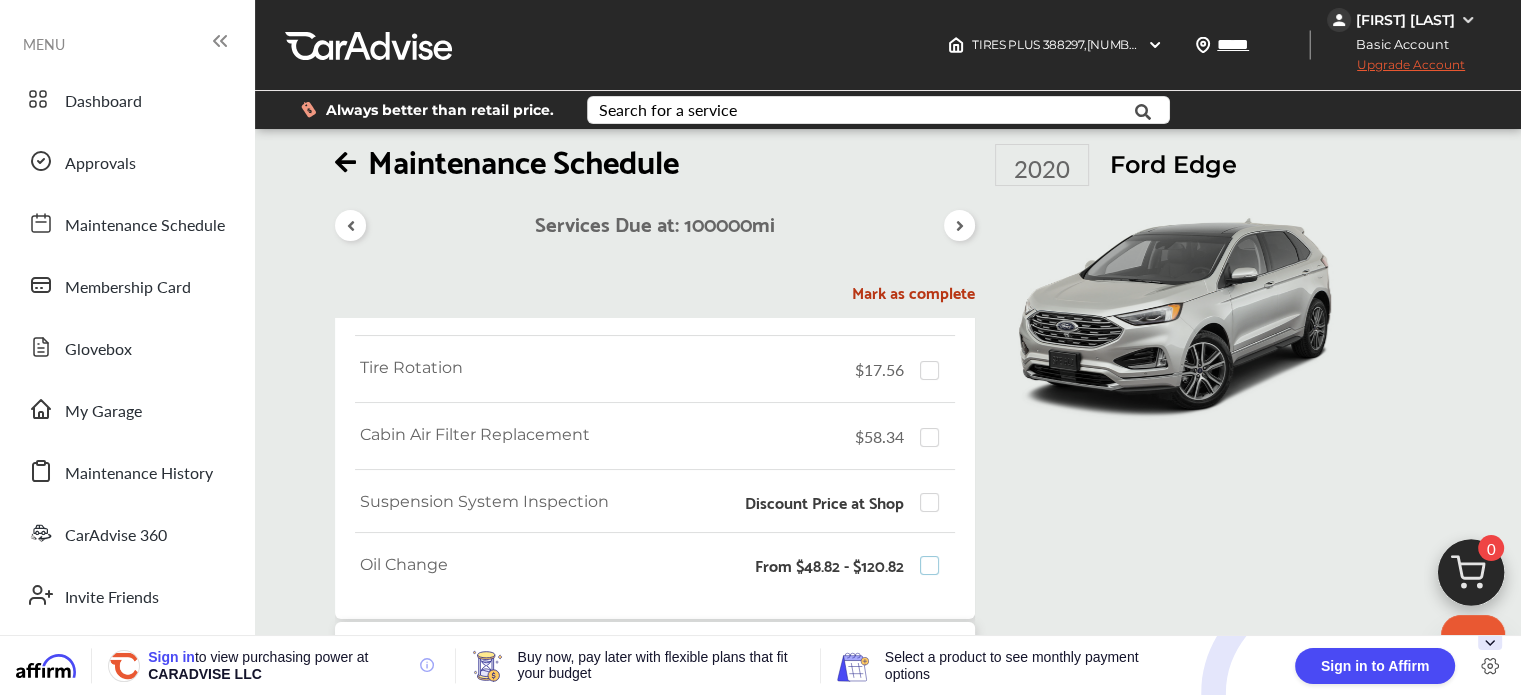 click at bounding box center (935, 556) 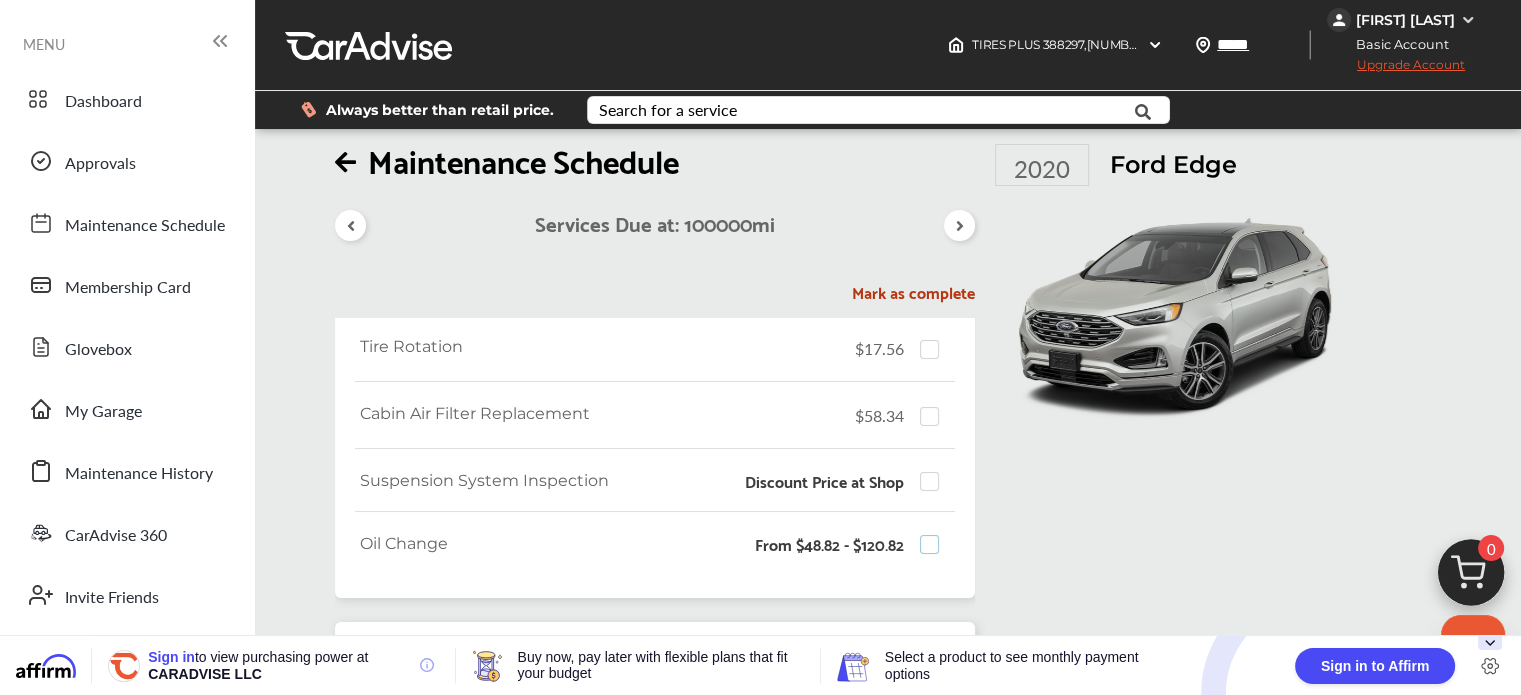 scroll, scrollTop: 123, scrollLeft: 0, axis: vertical 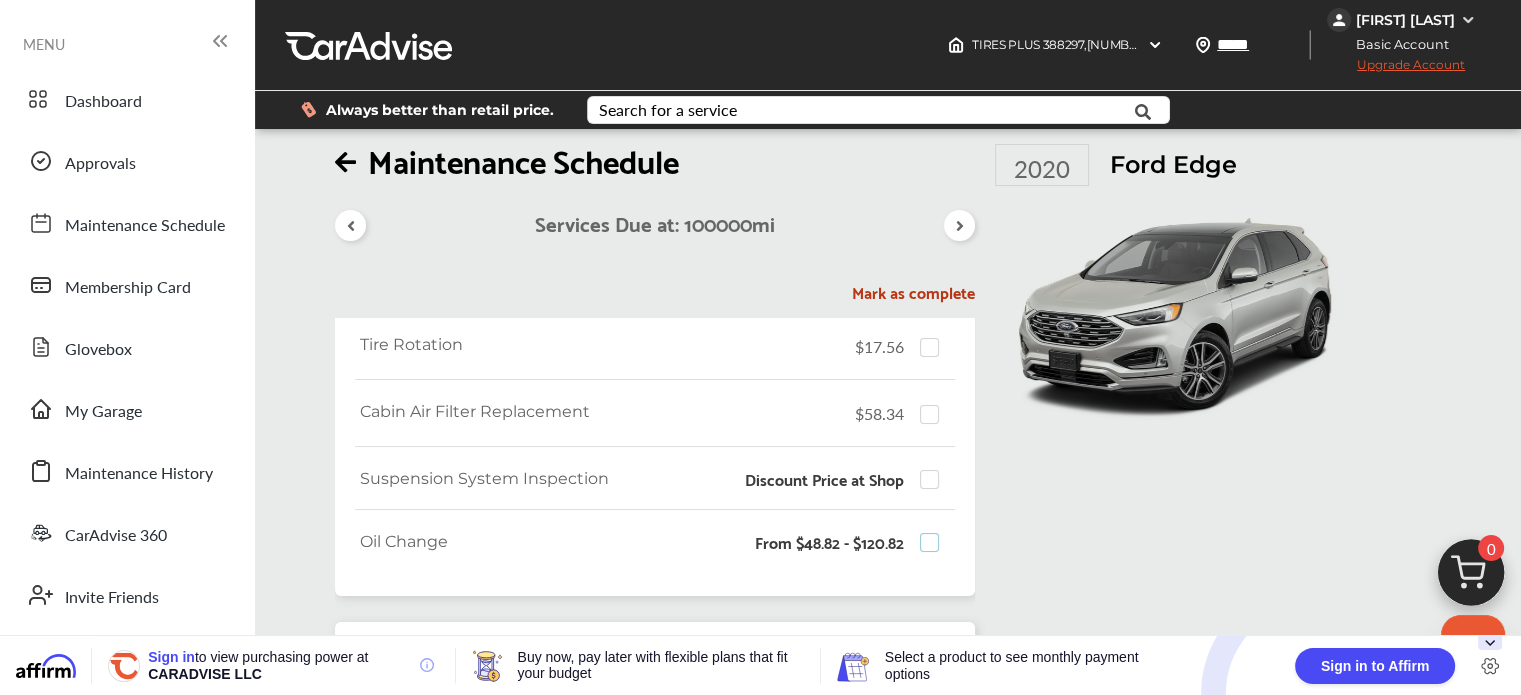 click at bounding box center [935, 533] 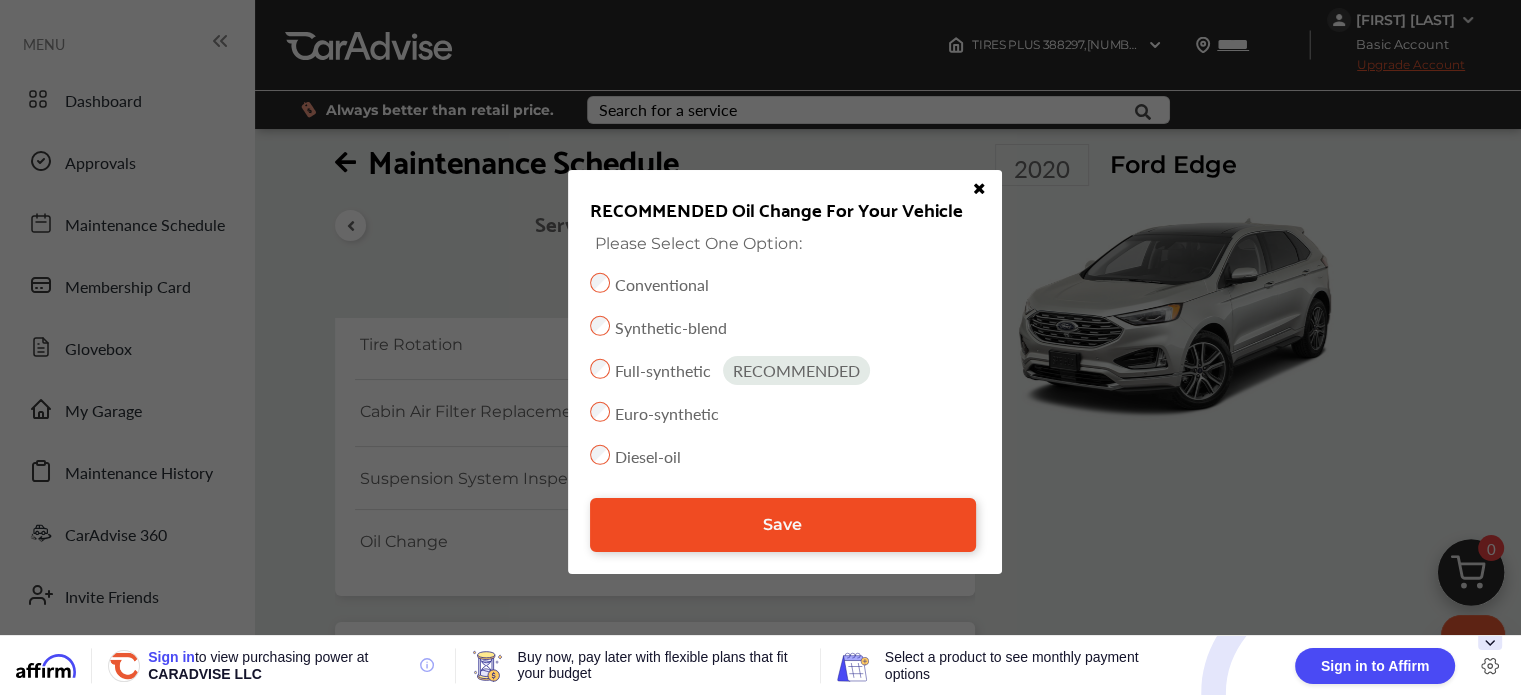 click on "Save" at bounding box center [782, 524] 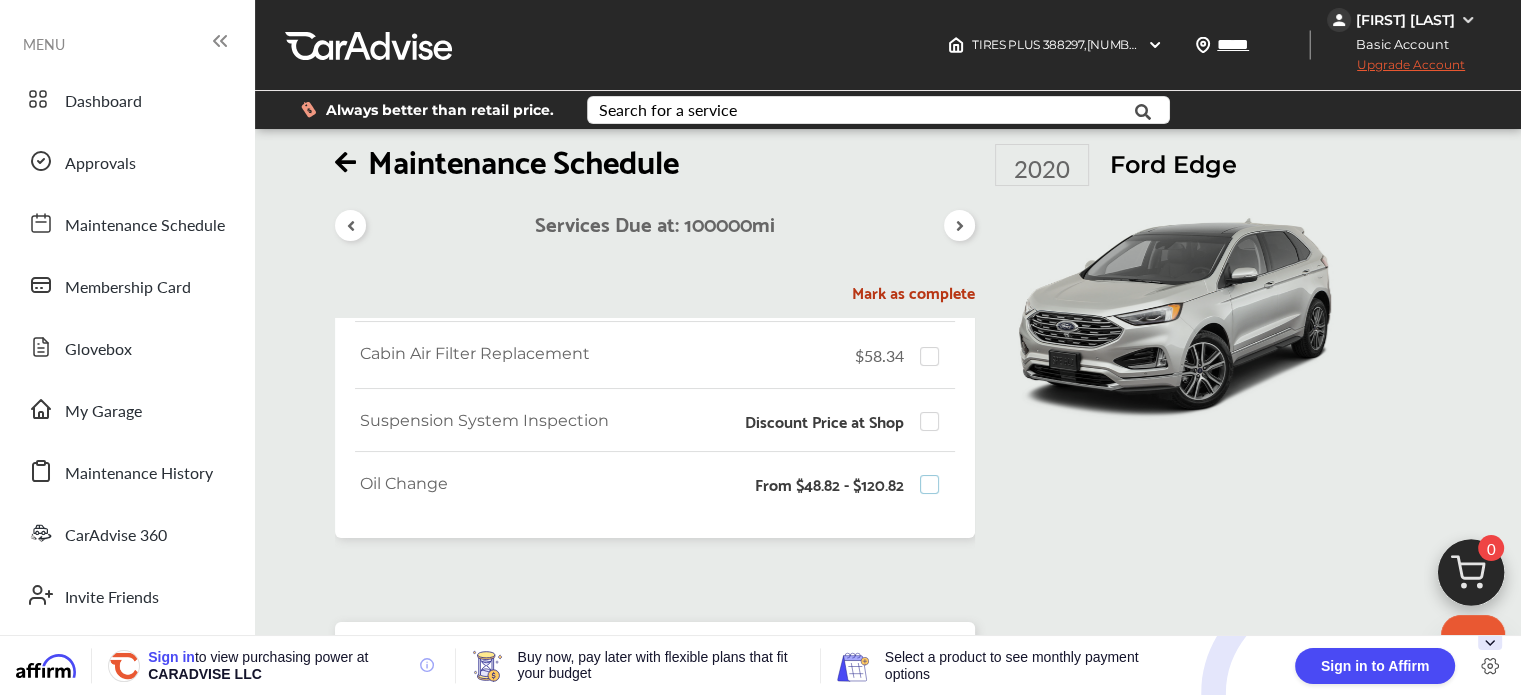 scroll, scrollTop: 188, scrollLeft: 0, axis: vertical 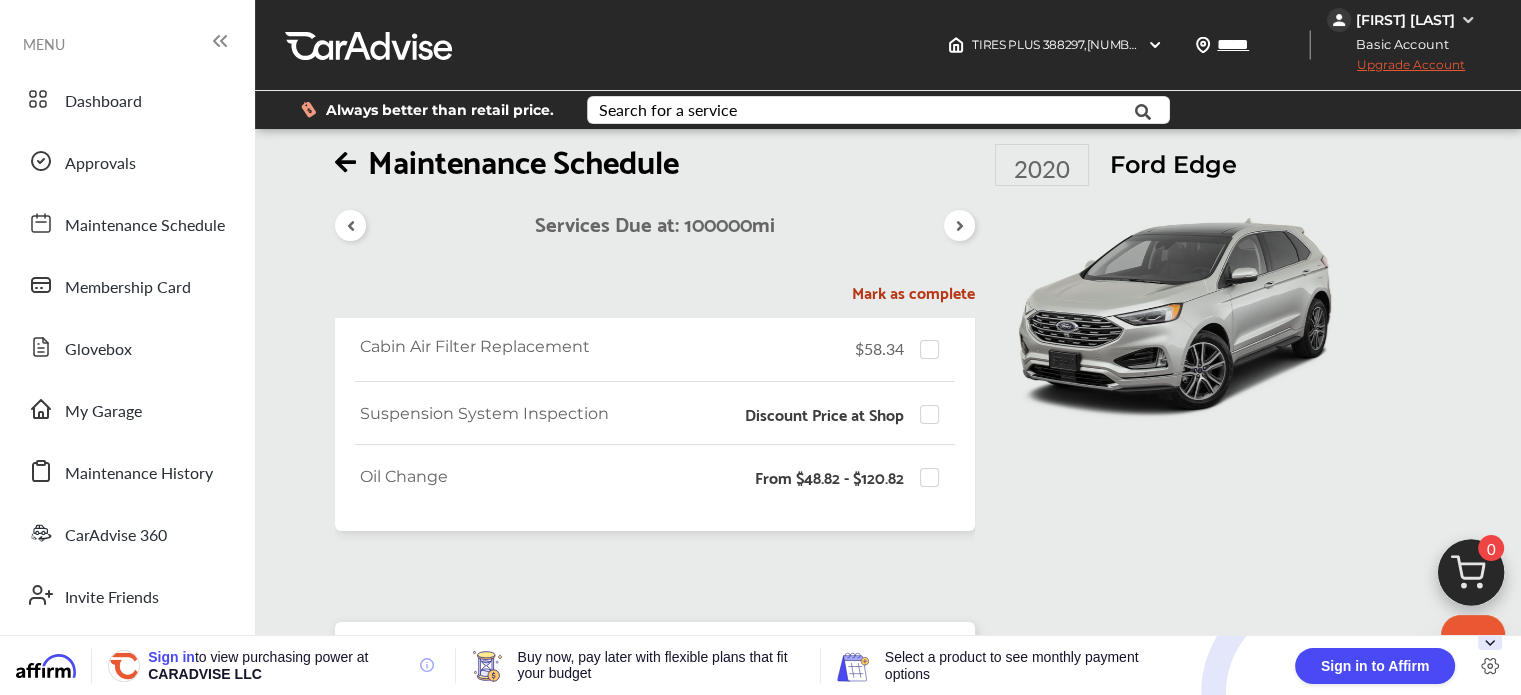 click at bounding box center [1175, 313] 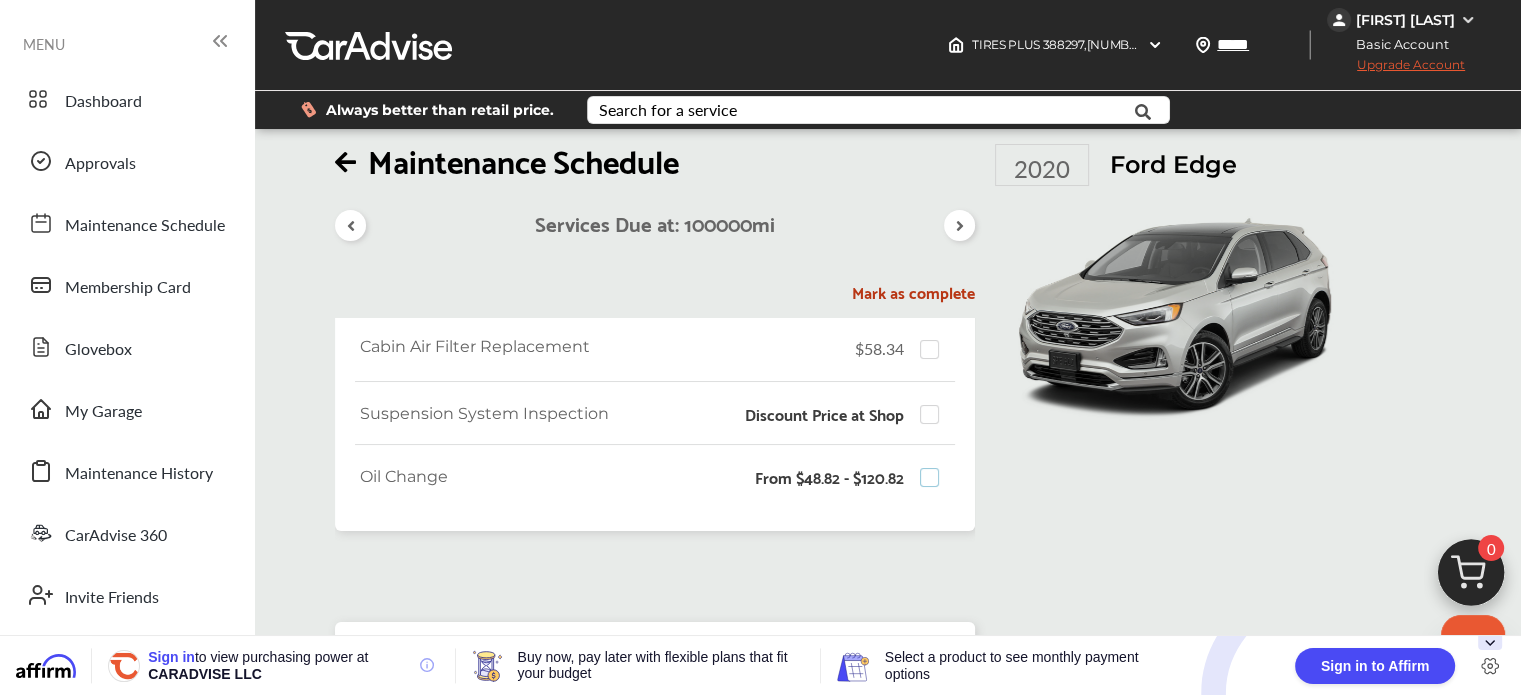click at bounding box center (935, 468) 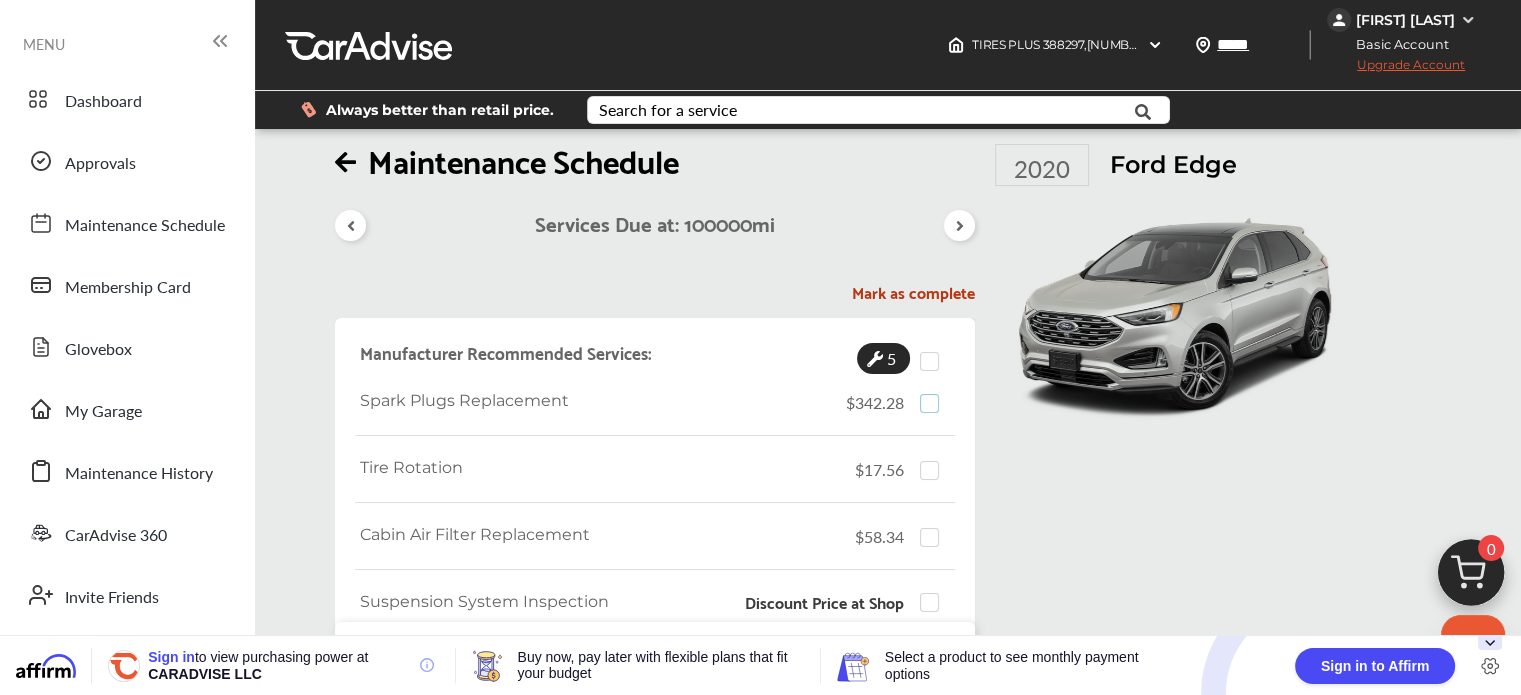 click at bounding box center [935, 394] 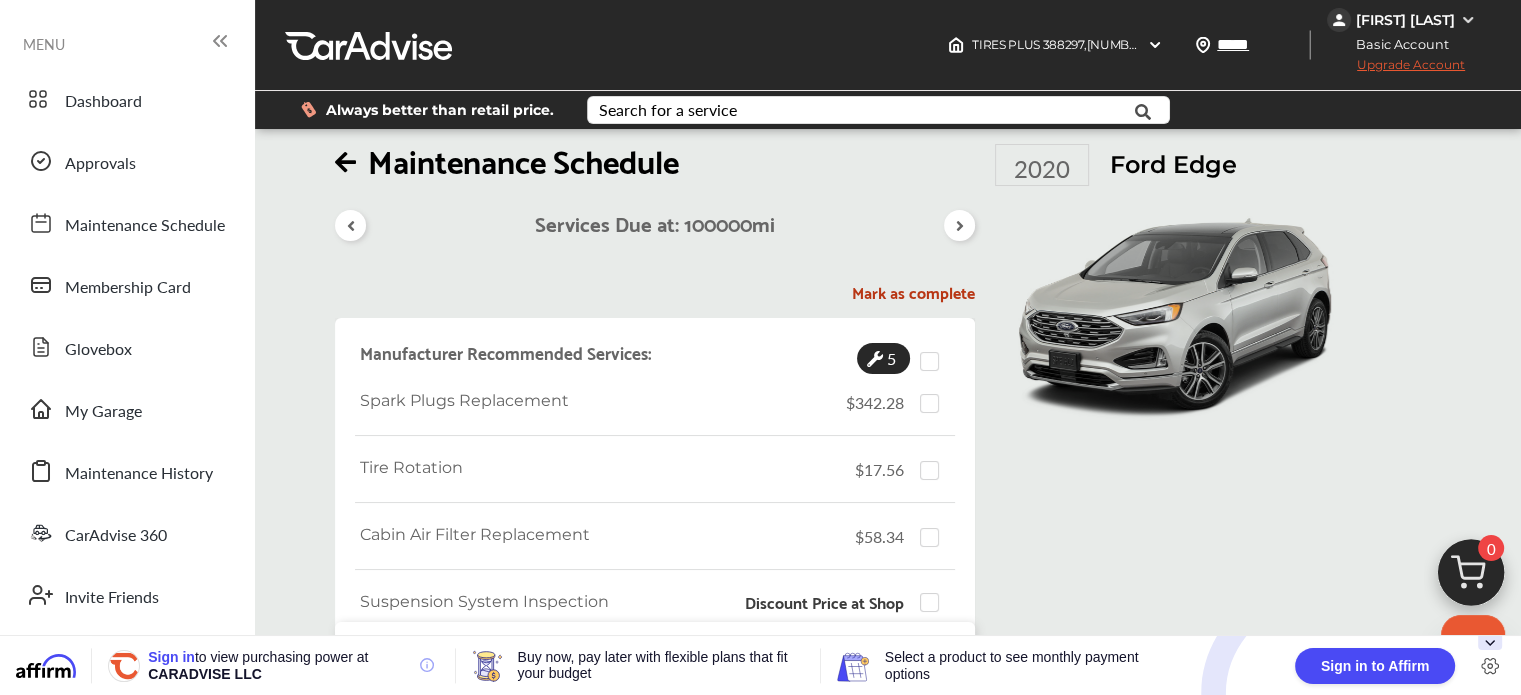 click at bounding box center (345, 162) 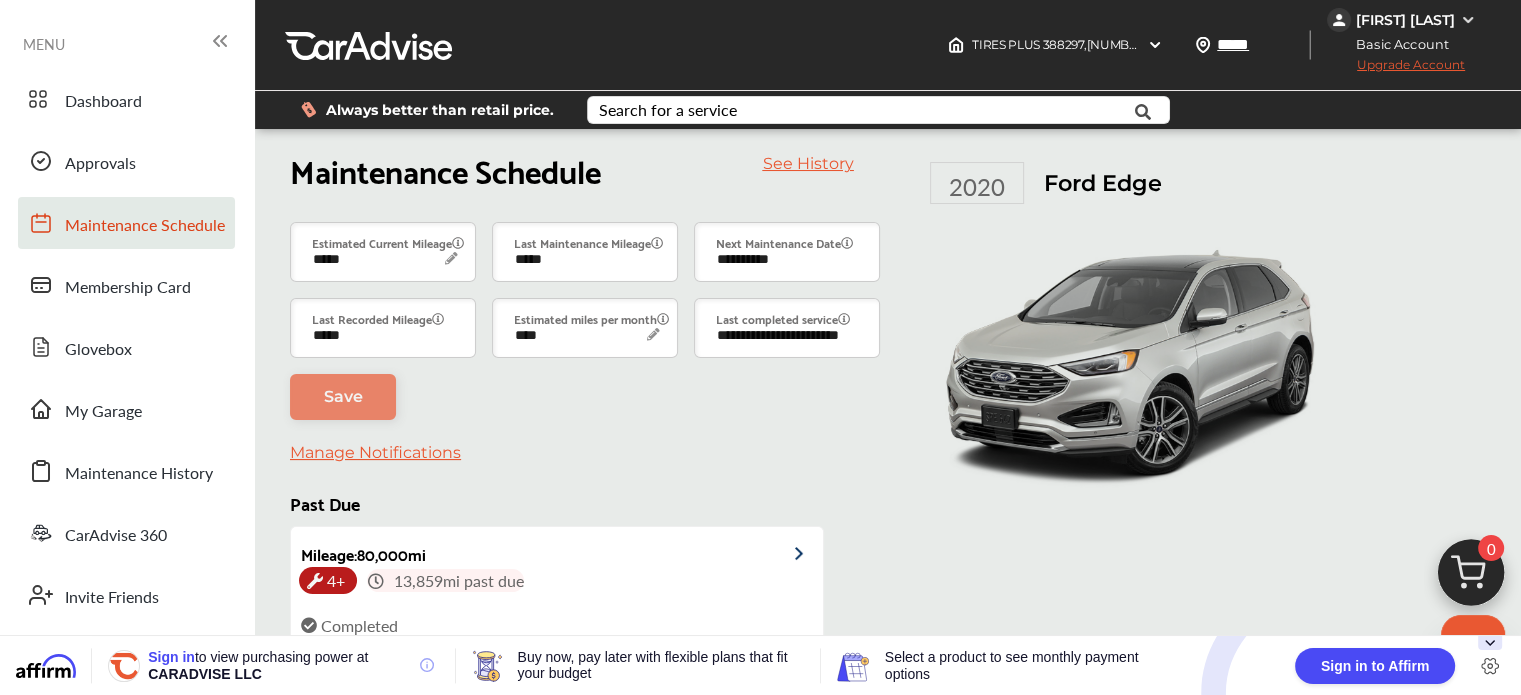 scroll, scrollTop: 374, scrollLeft: 0, axis: vertical 